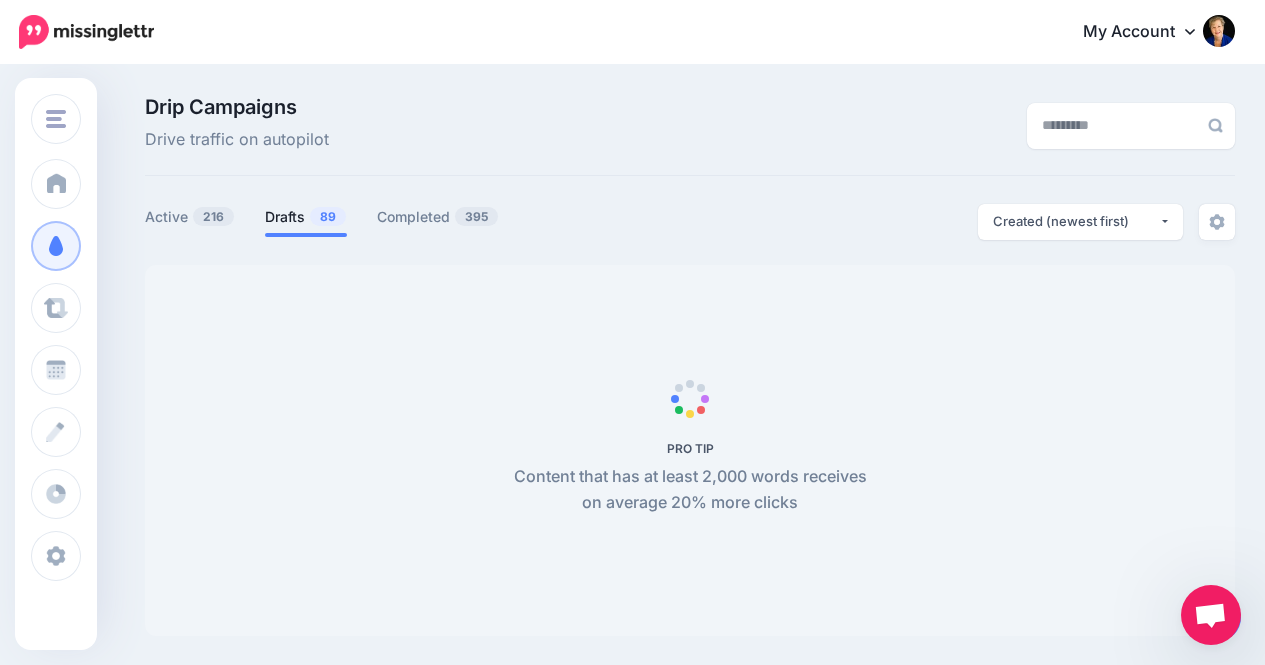 scroll, scrollTop: 0, scrollLeft: 0, axis: both 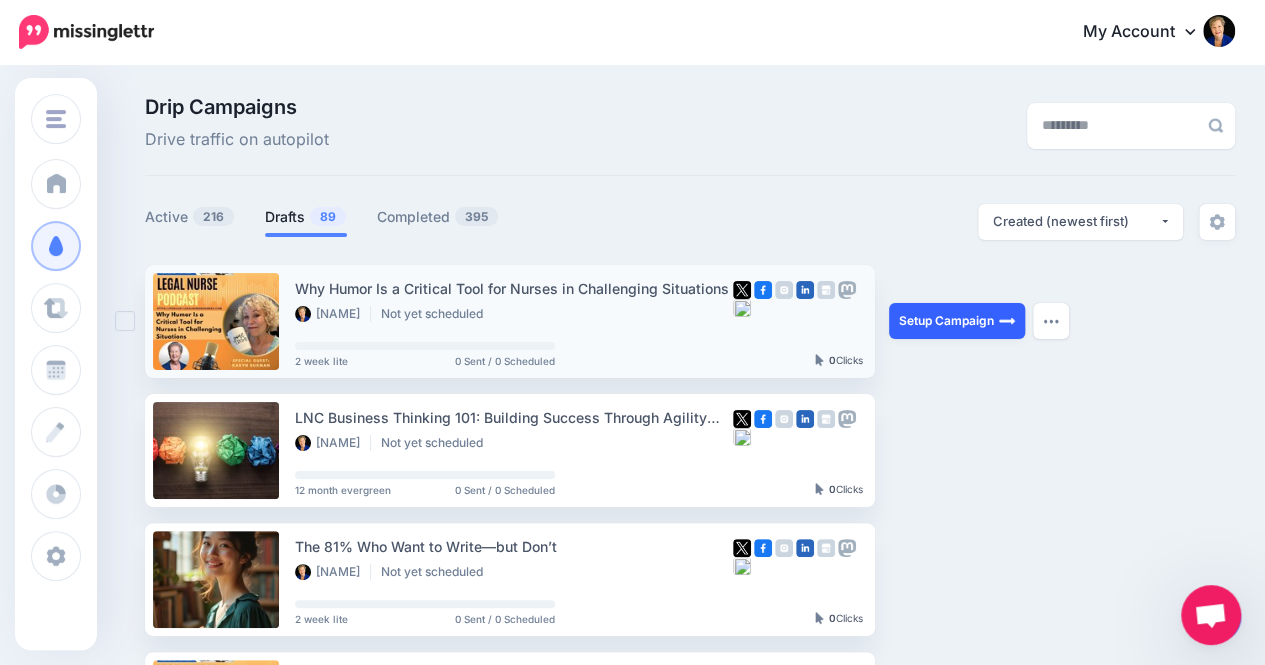 click on "Setup Campaign" at bounding box center [957, 321] 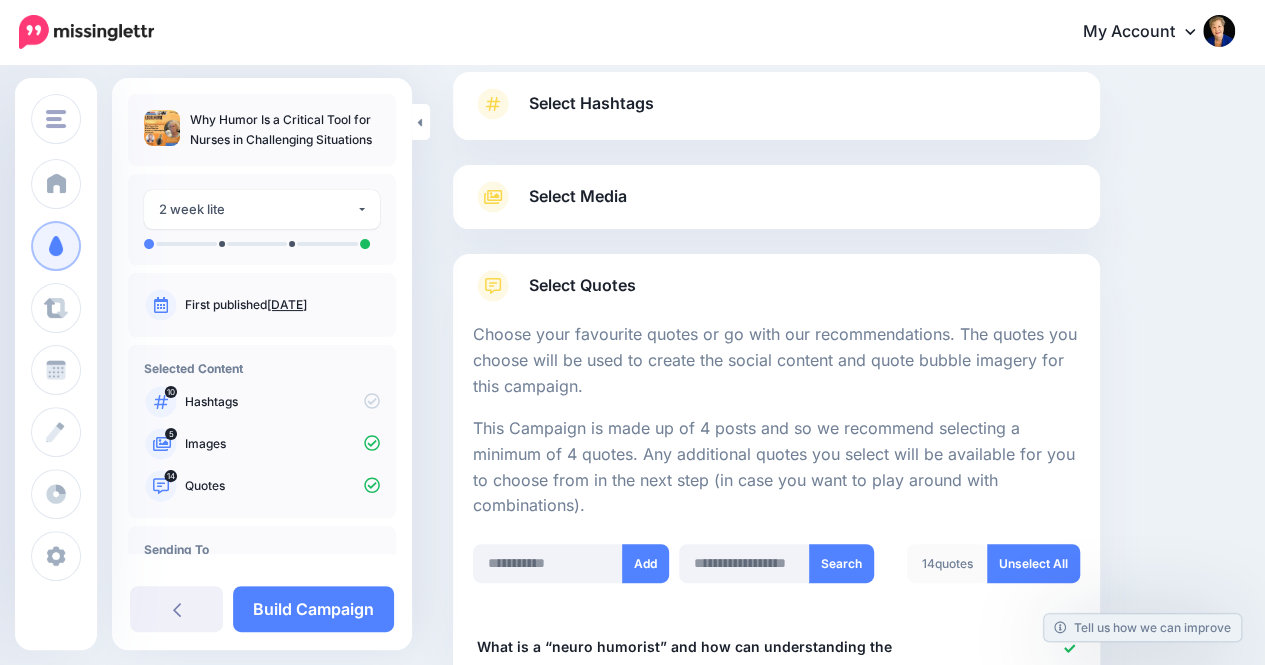 scroll, scrollTop: 125, scrollLeft: 0, axis: vertical 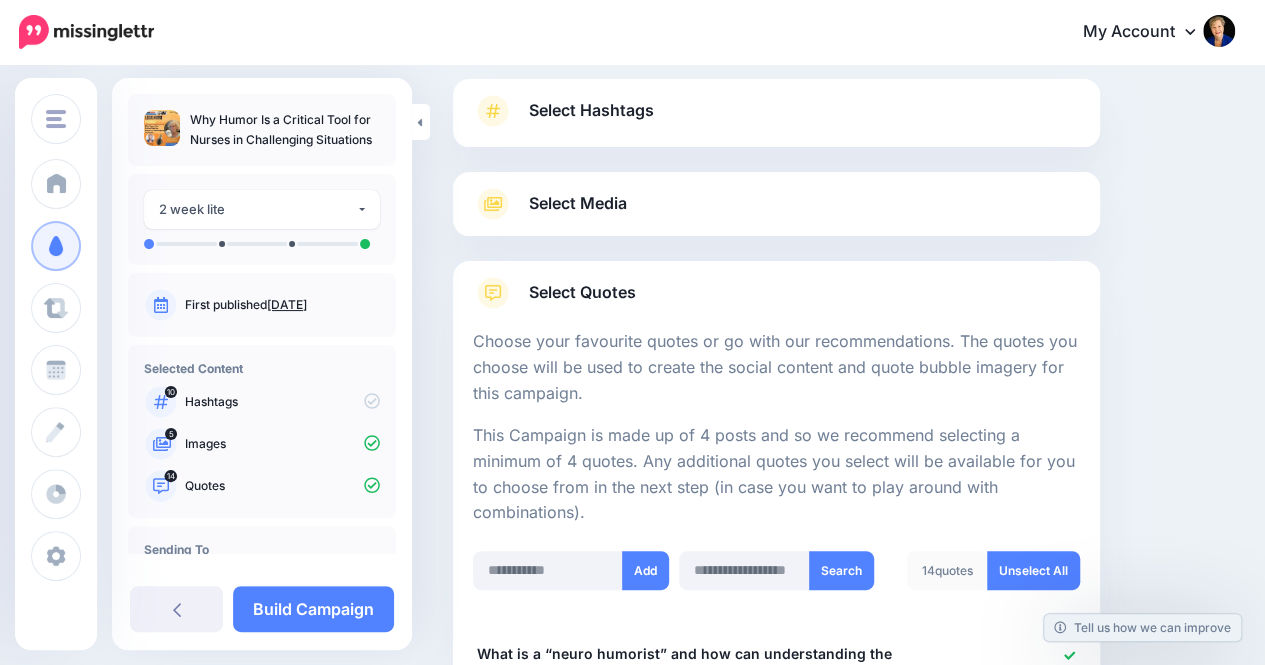 click on "Select Media" at bounding box center [578, 203] 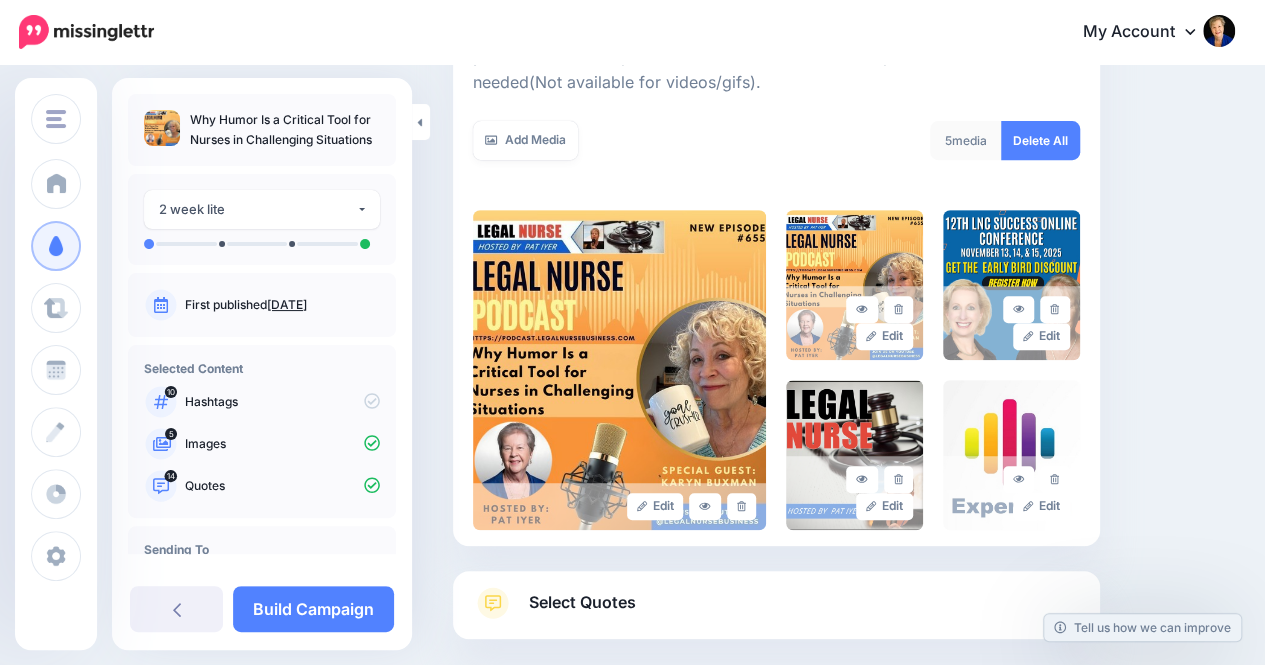 scroll, scrollTop: 345, scrollLeft: 0, axis: vertical 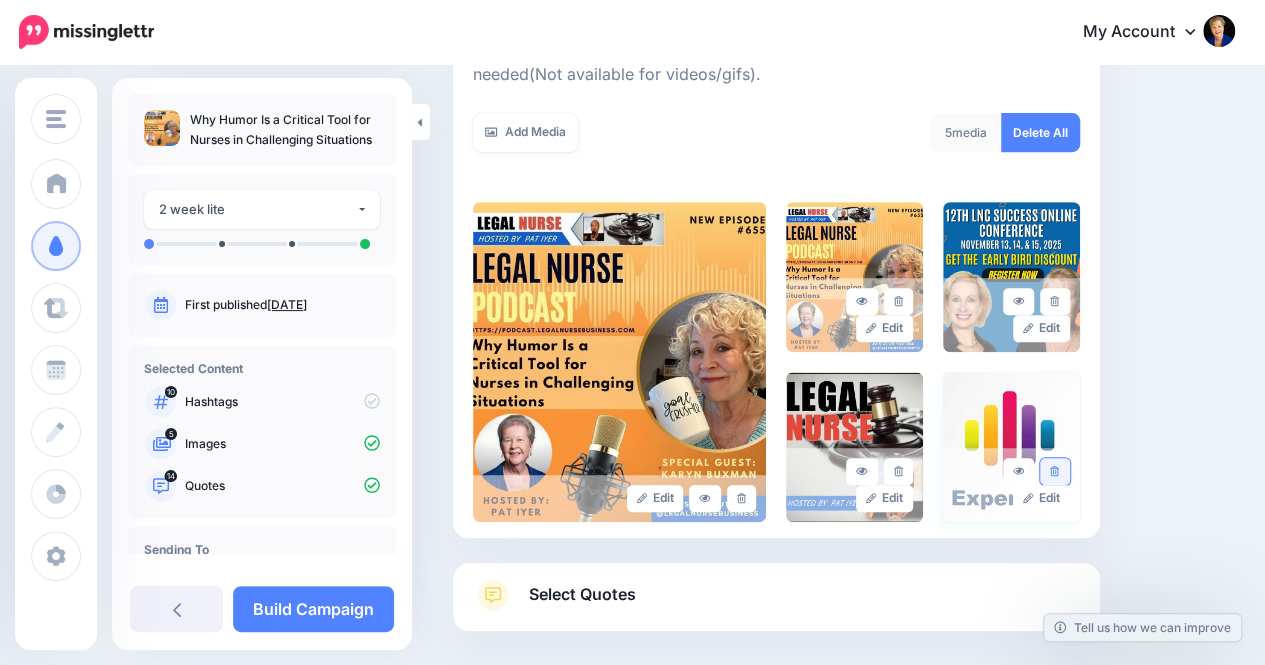 click at bounding box center (1054, 471) 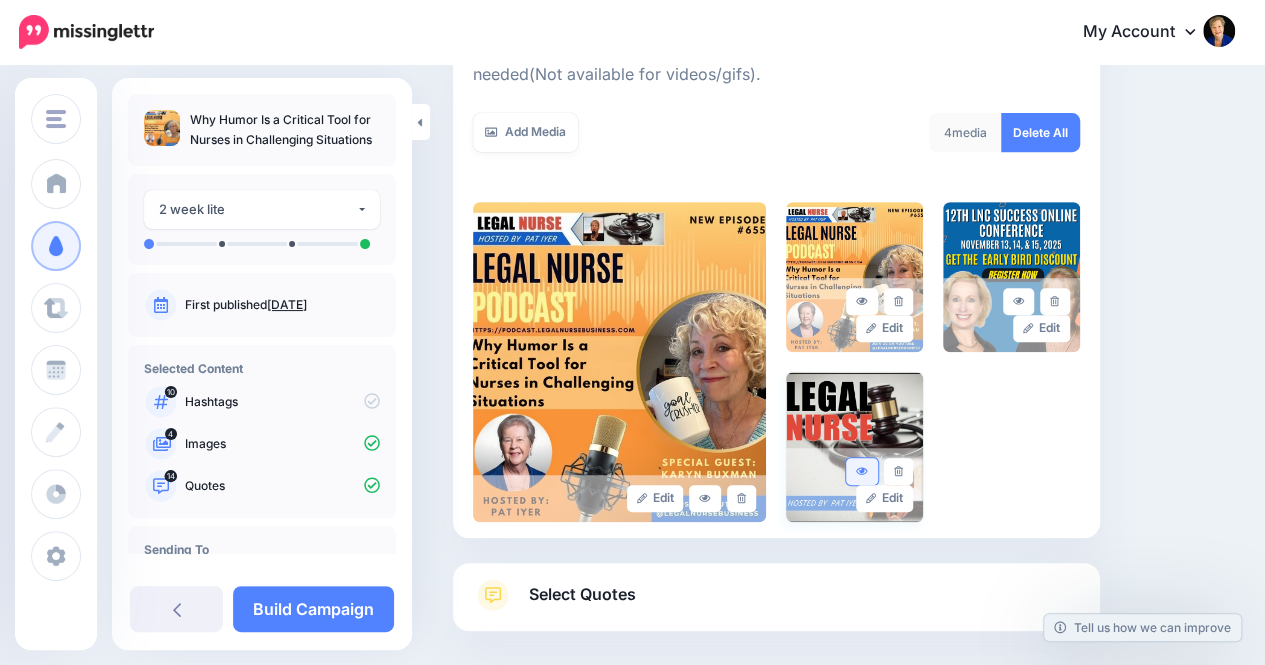 click 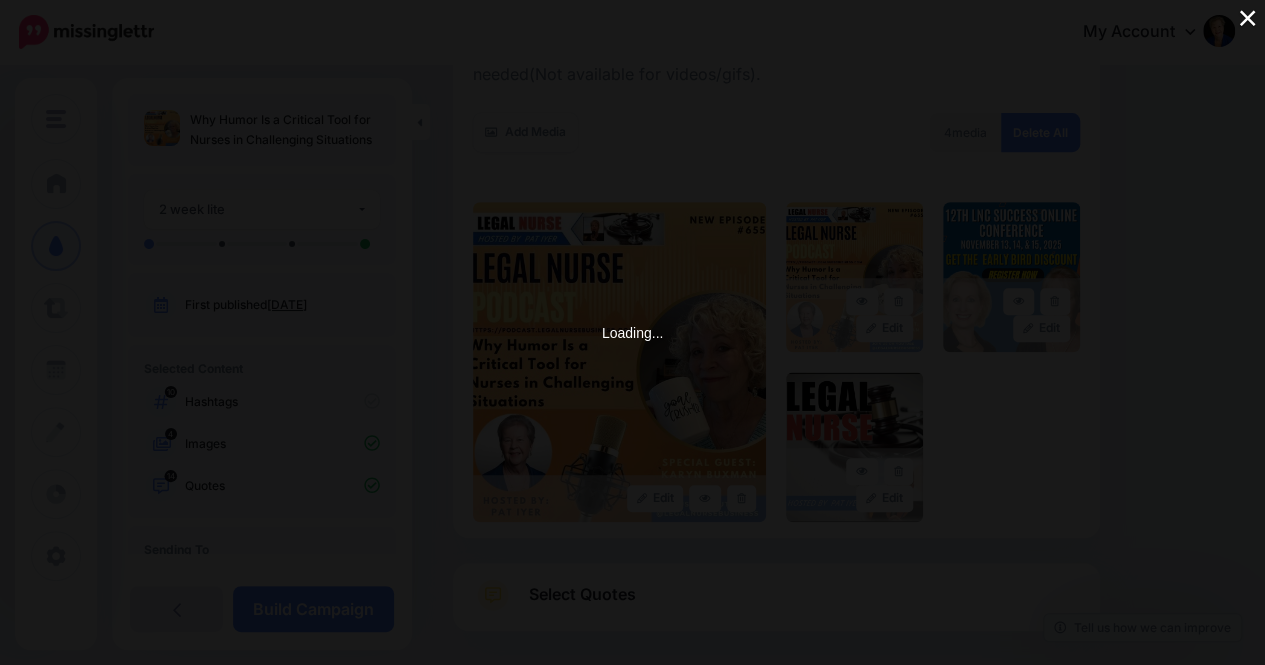 click on "×" at bounding box center (1247, 17) 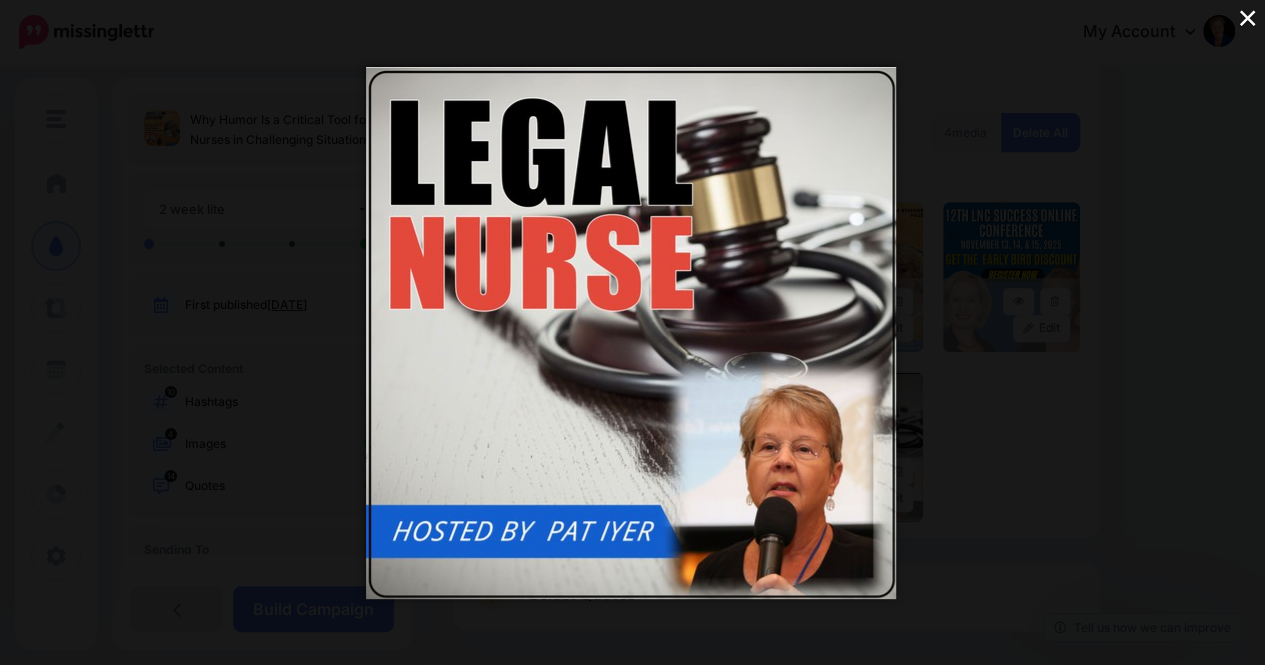 click on "×" at bounding box center [632, 332] 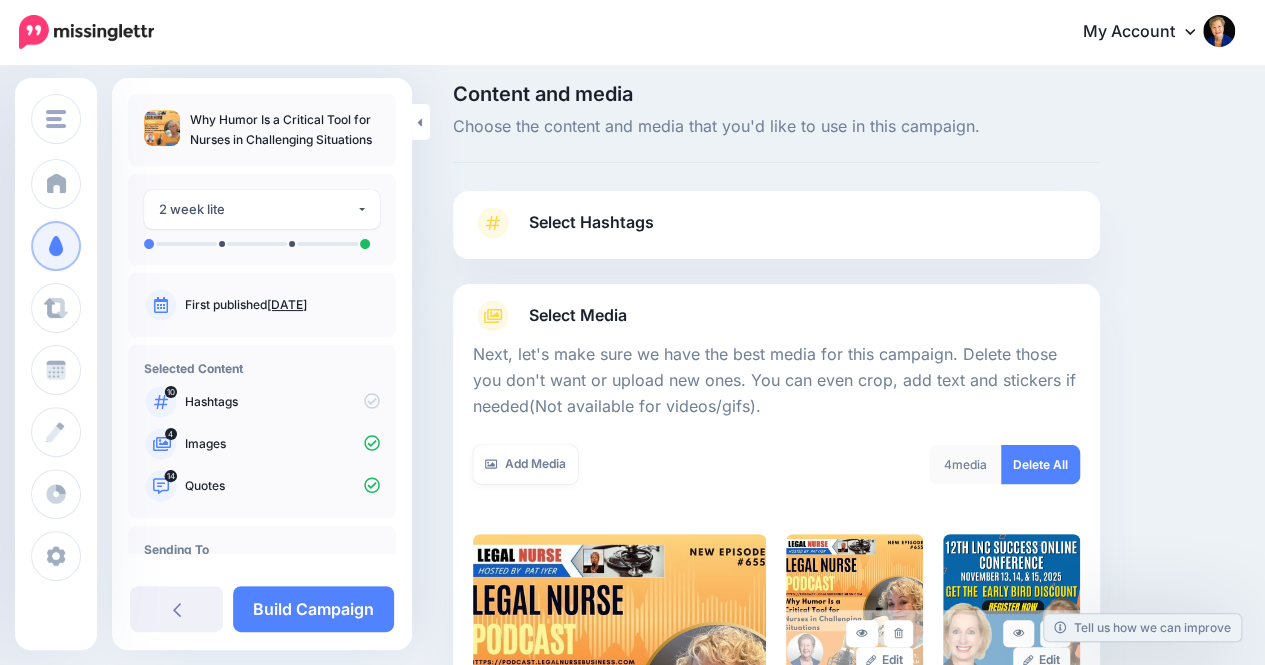 scroll, scrollTop: 0, scrollLeft: 0, axis: both 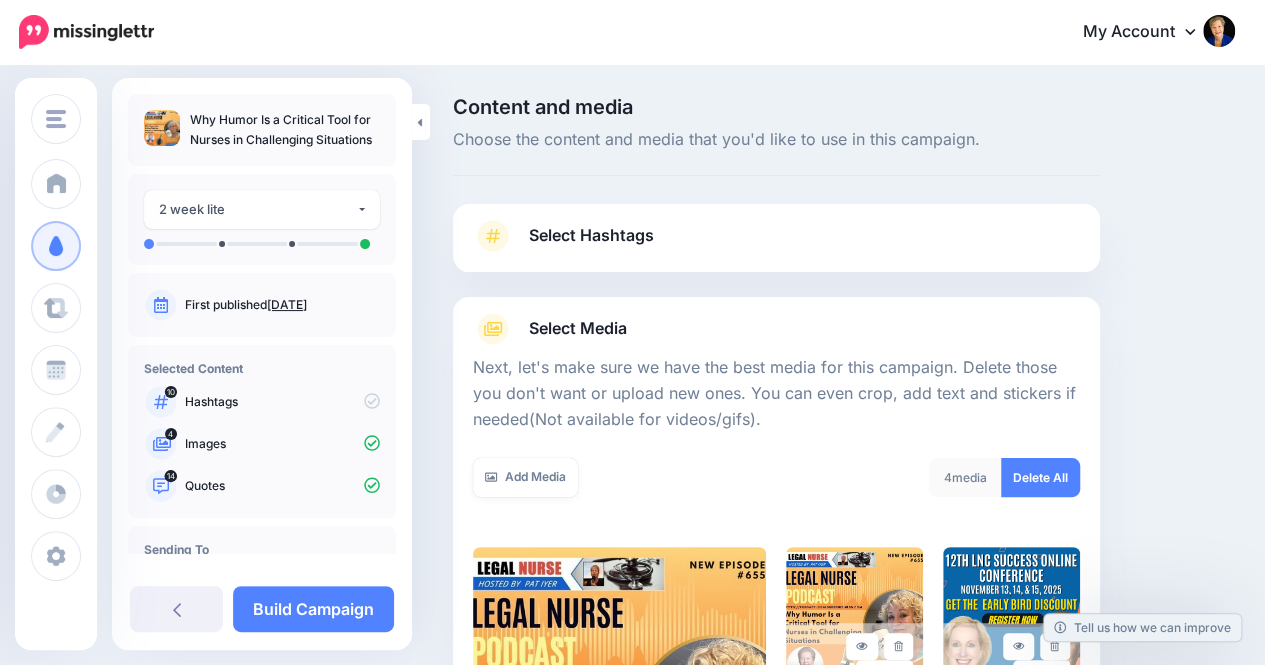 click on "Select Hashtags" at bounding box center (776, 246) 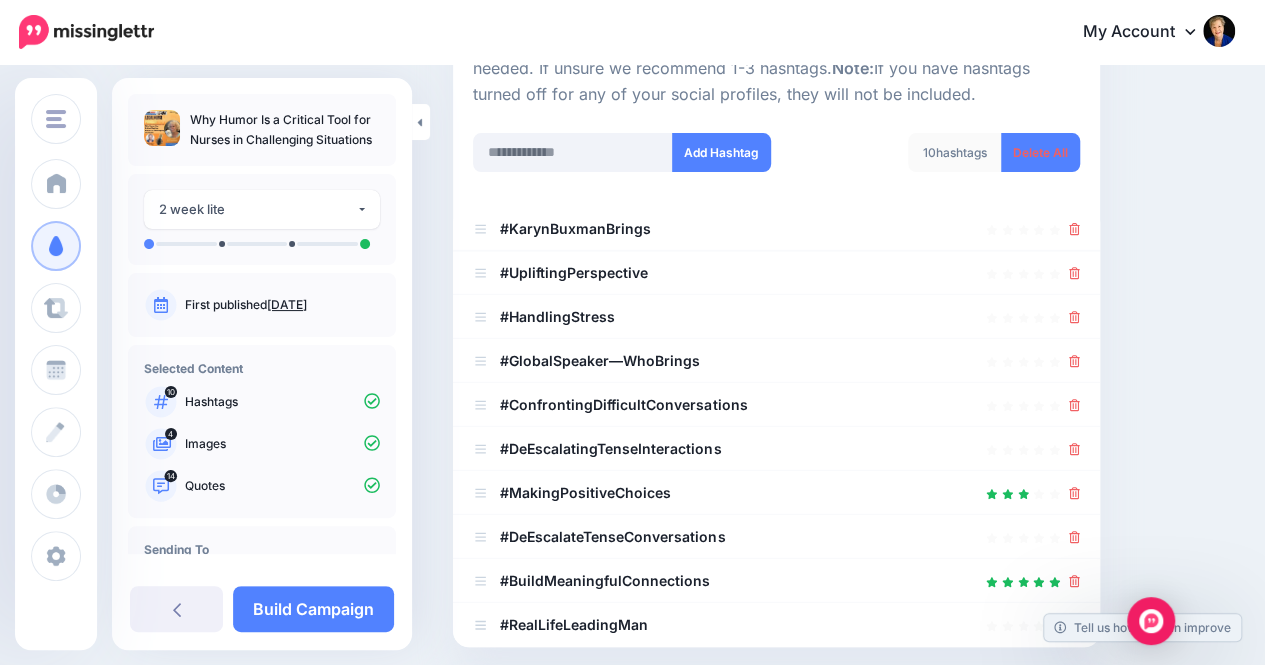 scroll, scrollTop: 244, scrollLeft: 0, axis: vertical 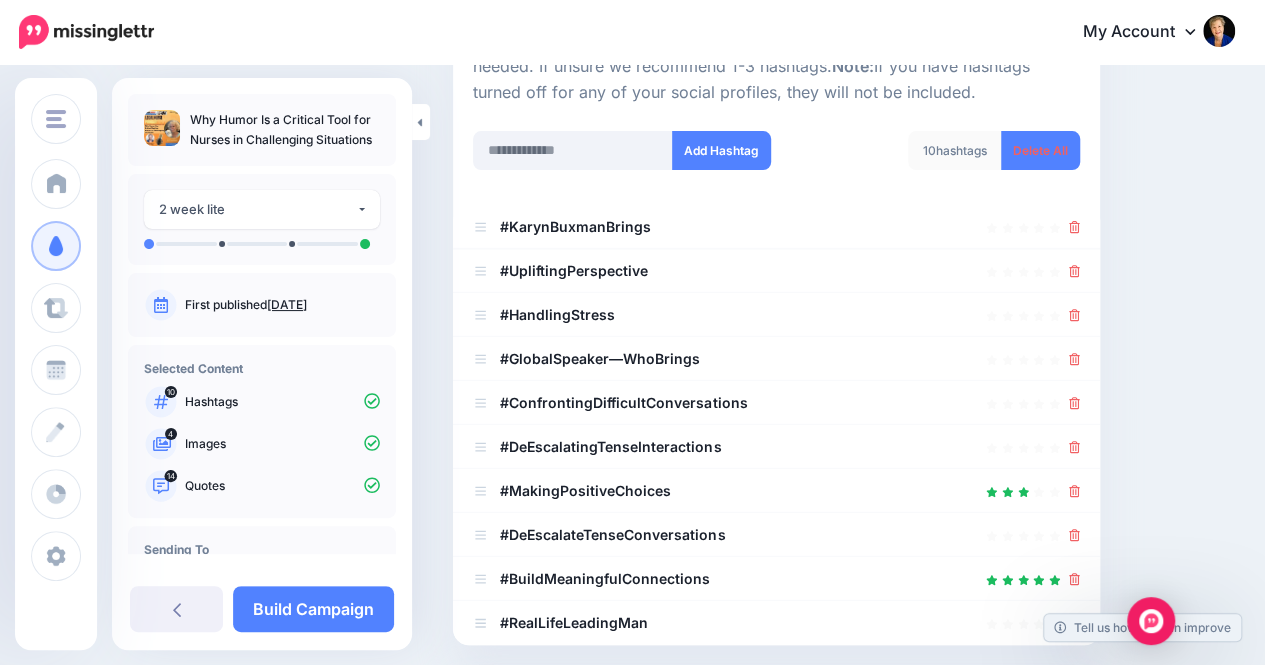 click on "10  hashtags" at bounding box center [955, 150] 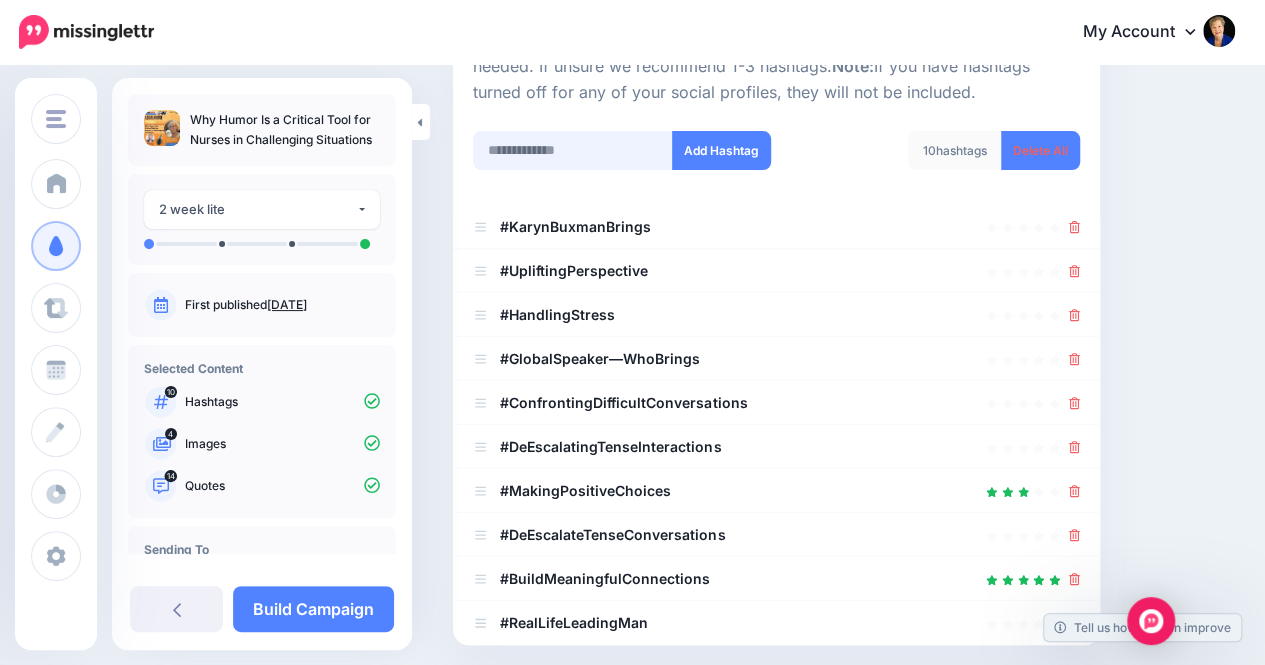 click at bounding box center [573, 150] 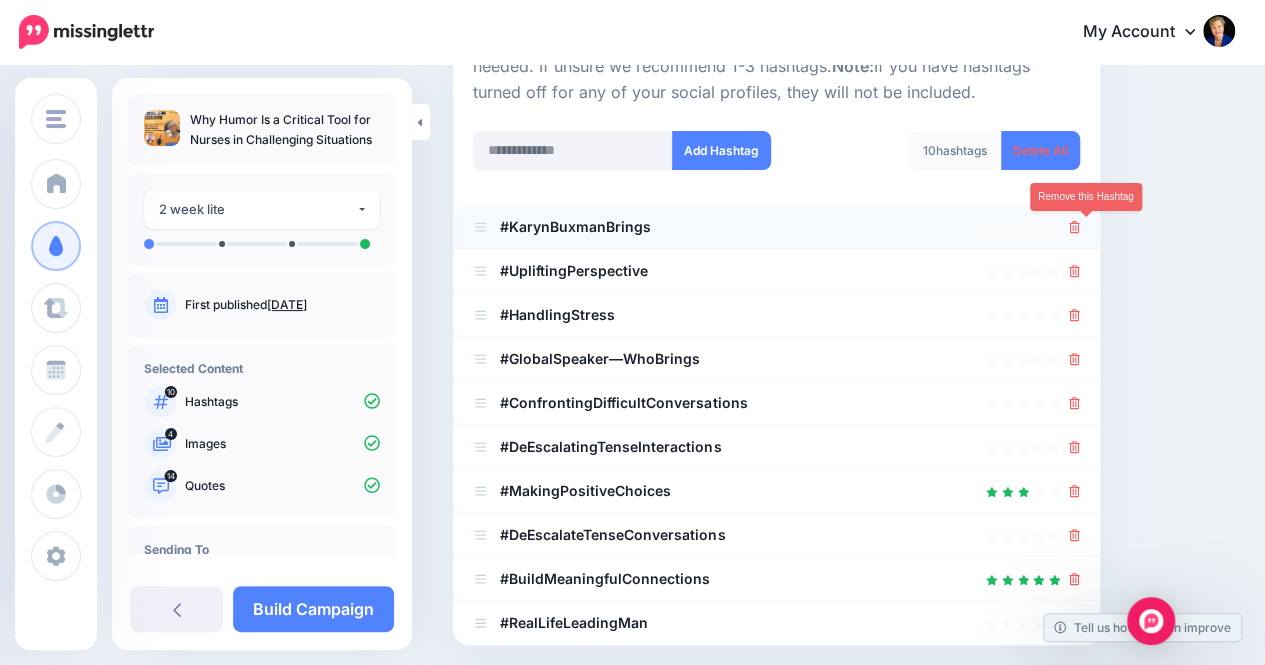 click 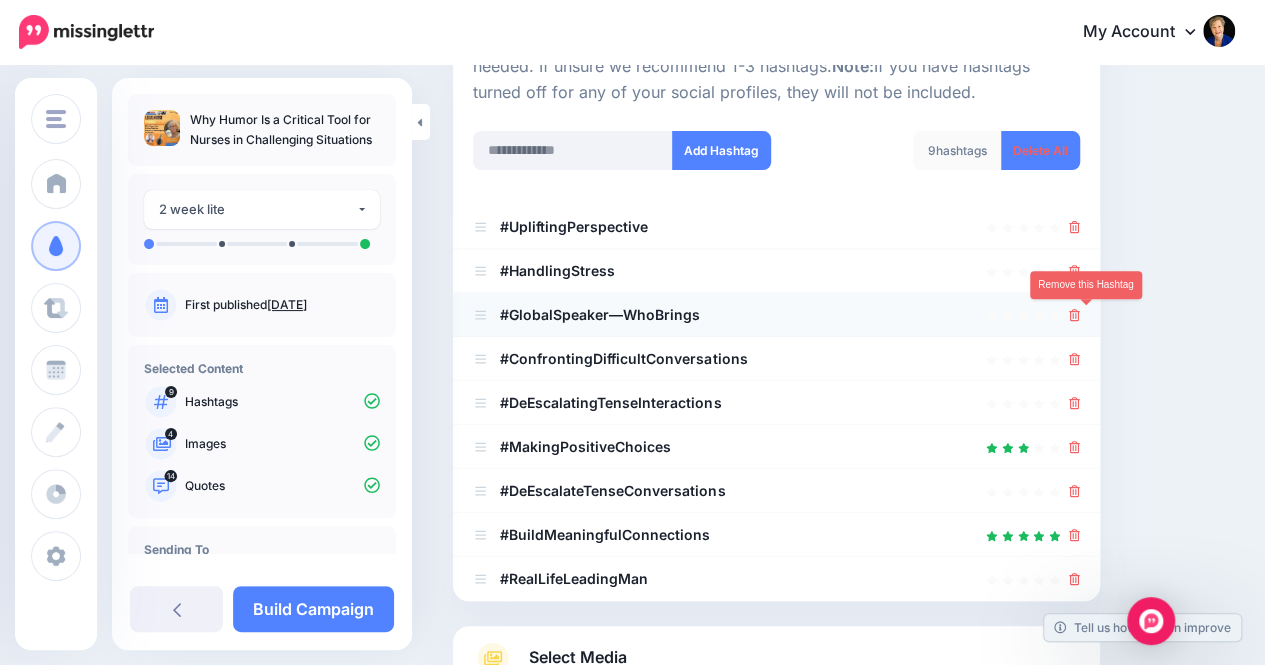 click 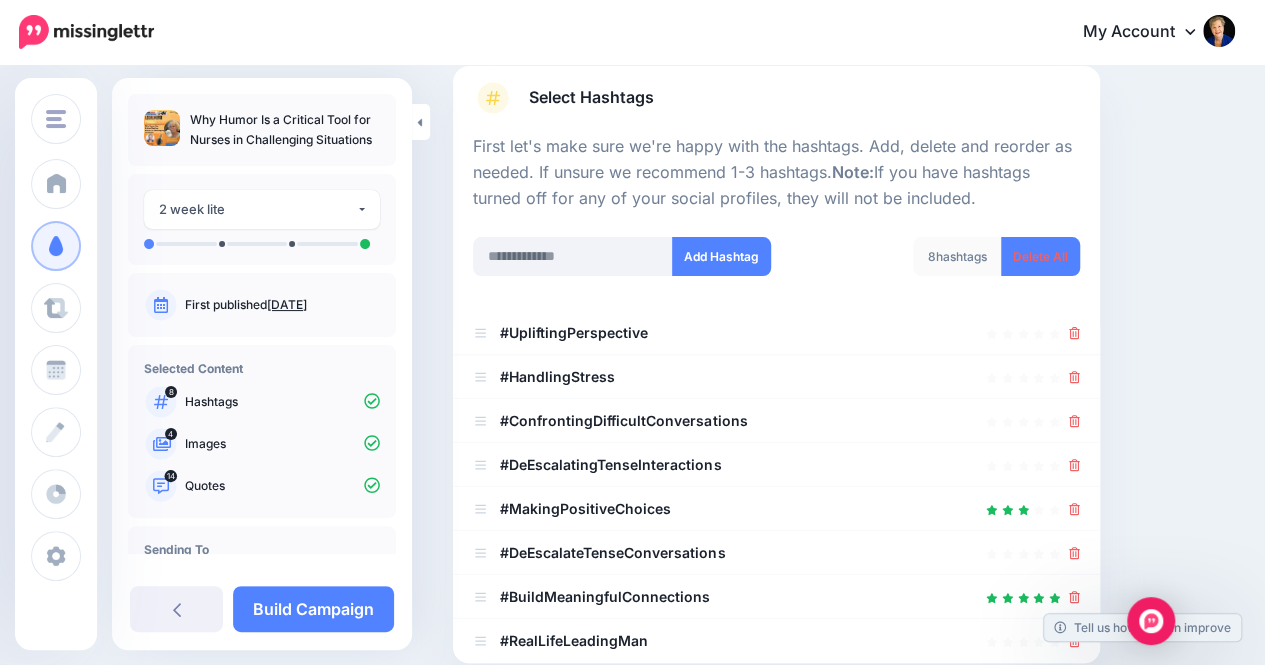 scroll, scrollTop: 136, scrollLeft: 0, axis: vertical 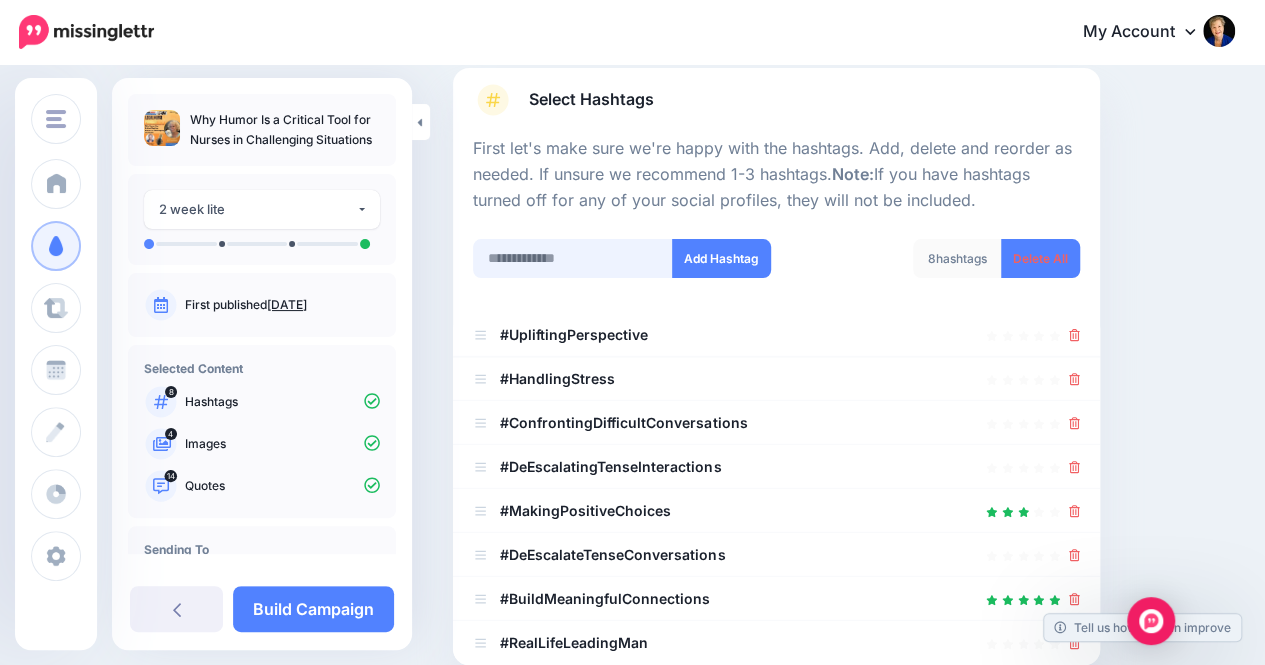 click at bounding box center [573, 258] 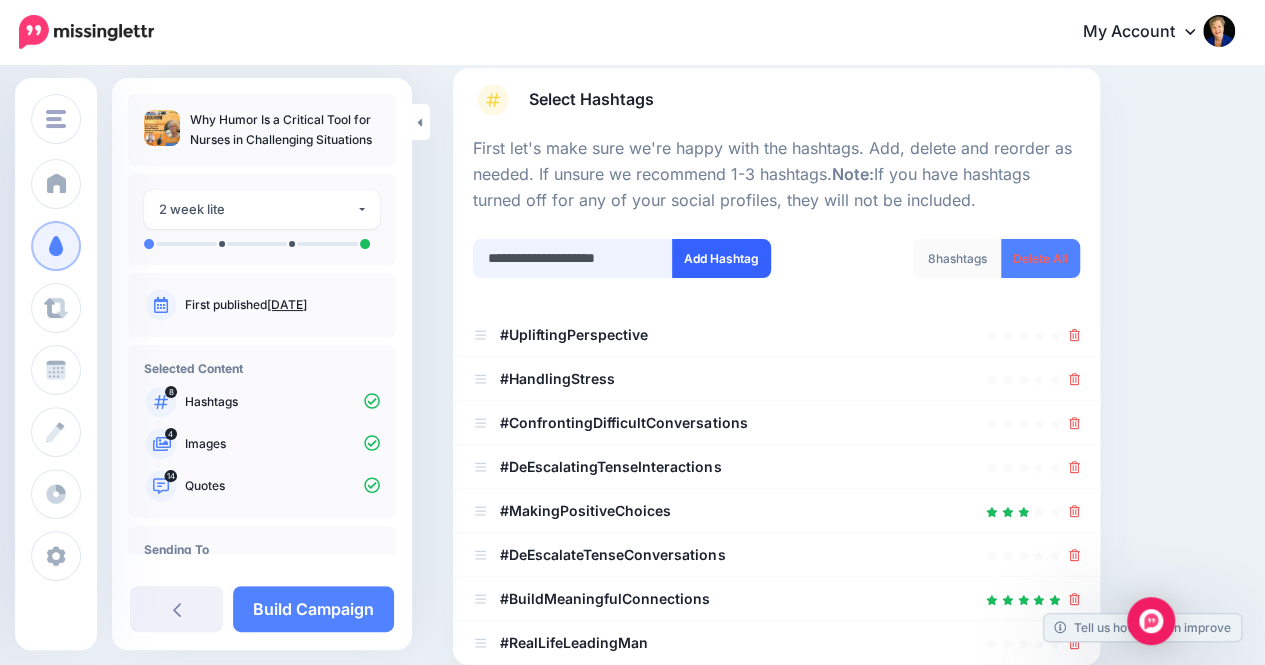 type on "**********" 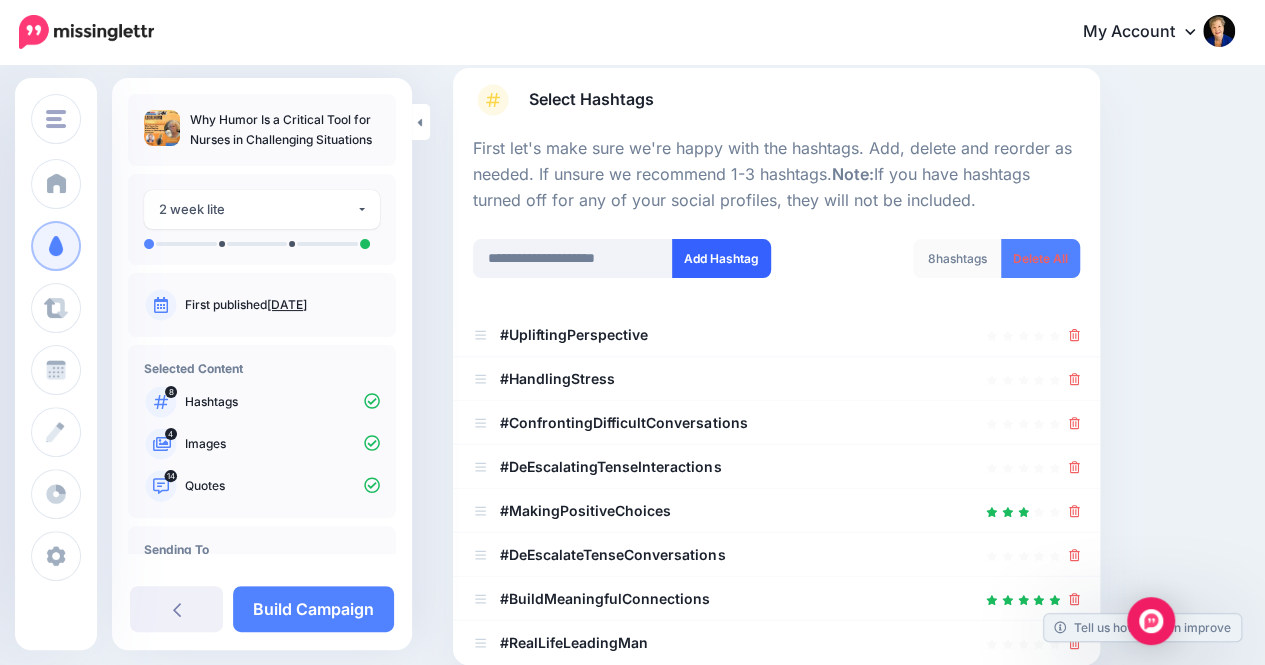 click on "Add Hashtag" at bounding box center [721, 258] 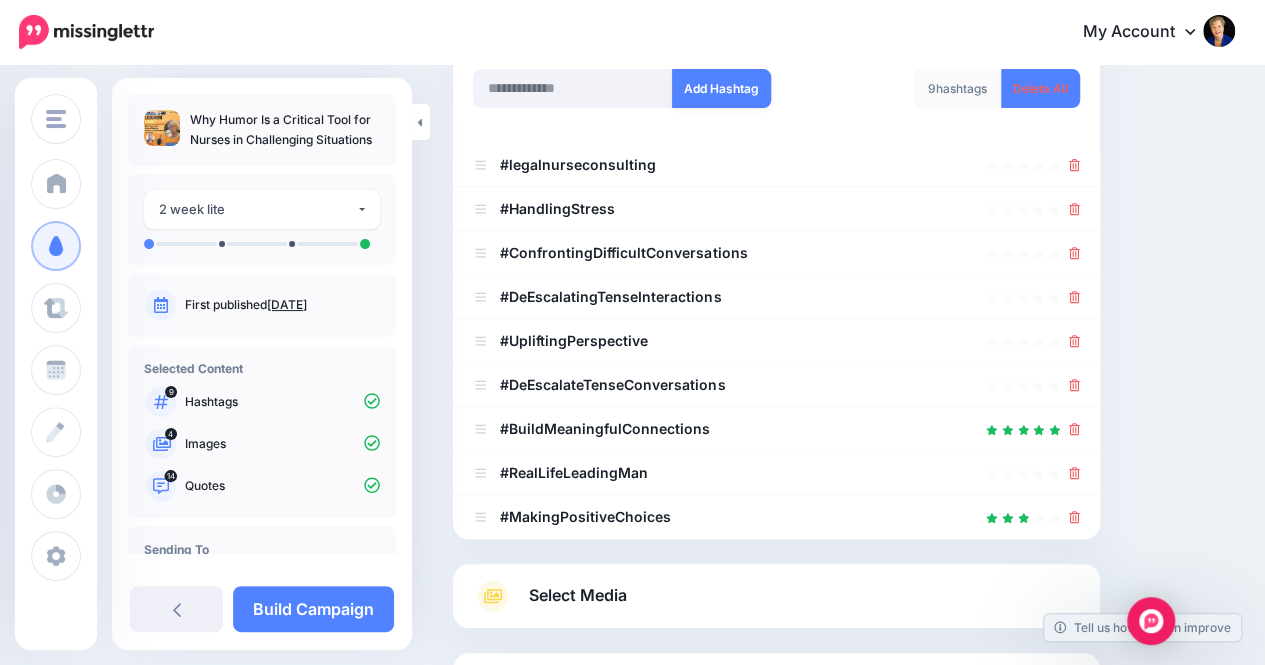 scroll, scrollTop: 304, scrollLeft: 0, axis: vertical 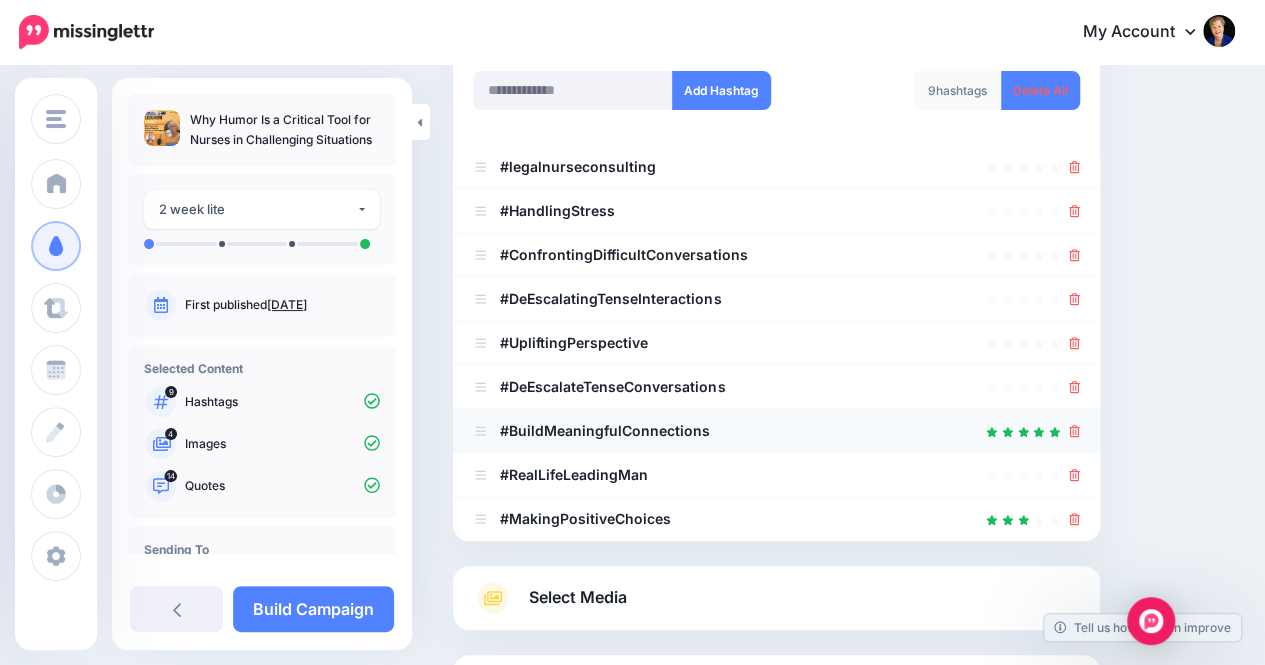 click 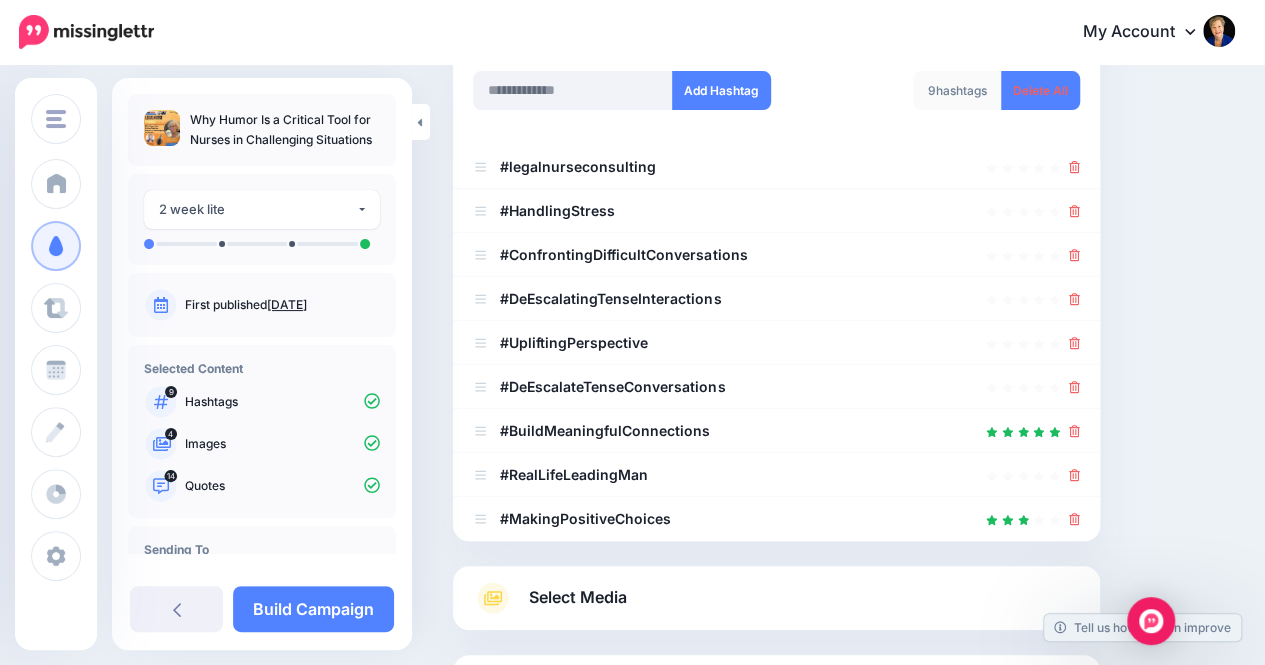 drag, startPoint x: 999, startPoint y: 434, endPoint x: 1220, endPoint y: 250, distance: 287.57086 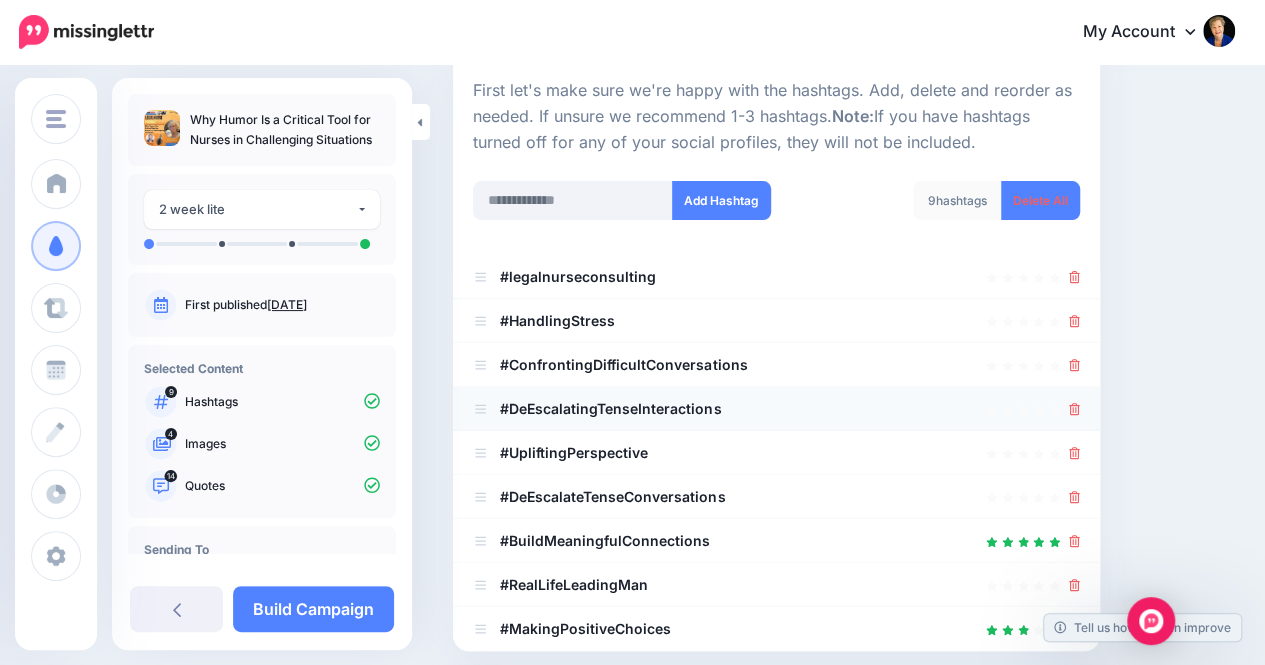 scroll, scrollTop: 188, scrollLeft: 0, axis: vertical 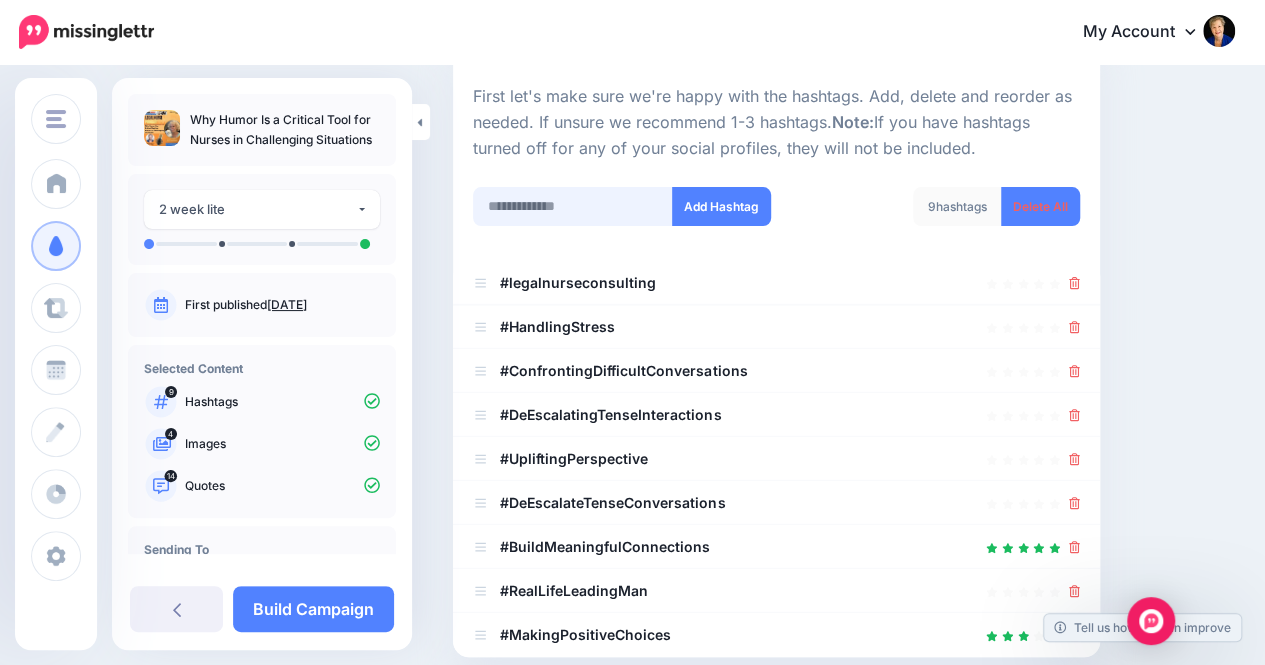 click at bounding box center [573, 206] 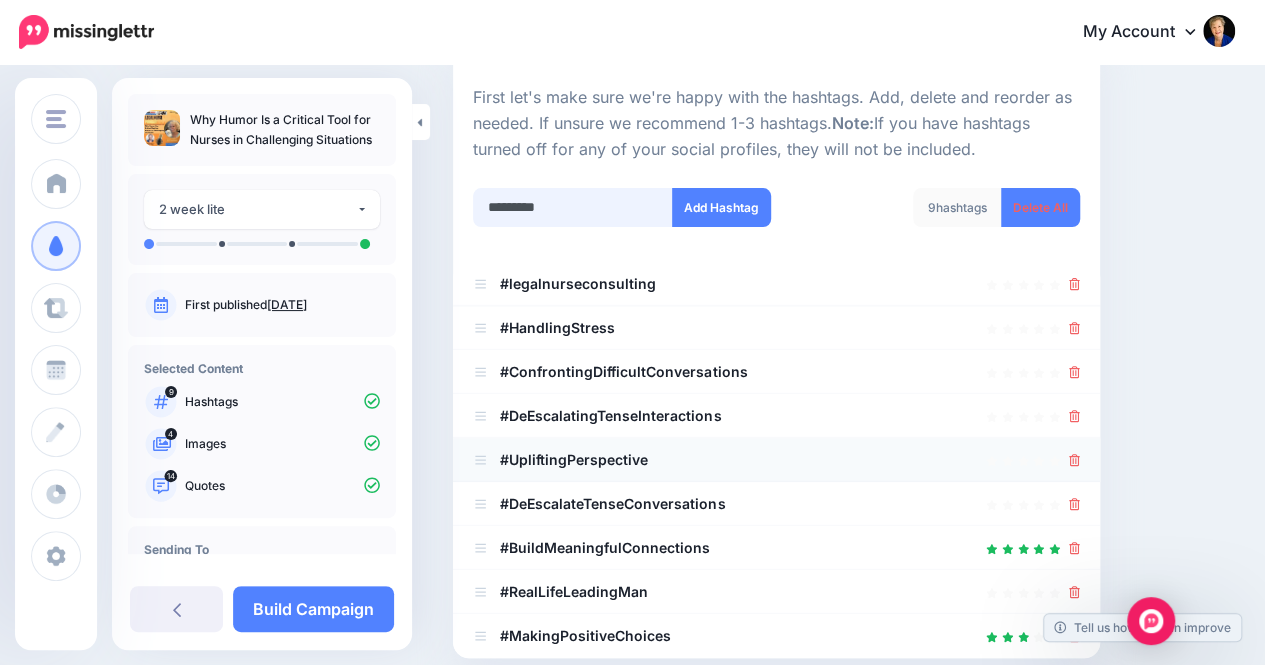 scroll, scrollTop: 128, scrollLeft: 0, axis: vertical 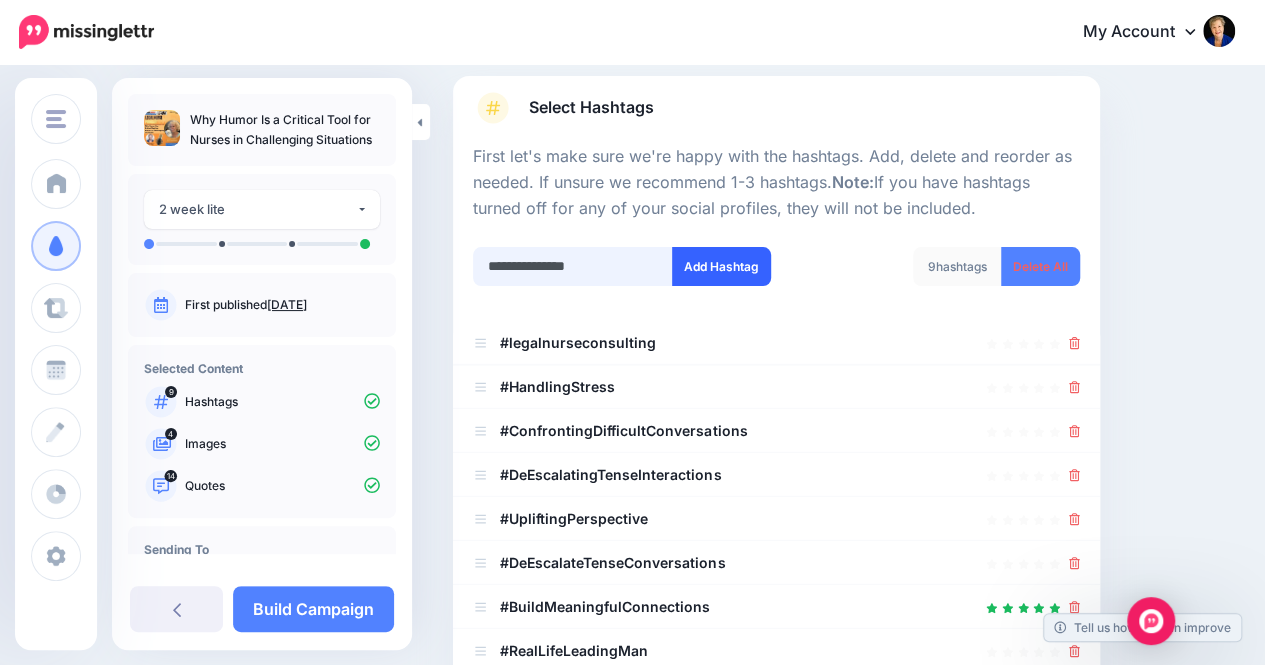 type on "**********" 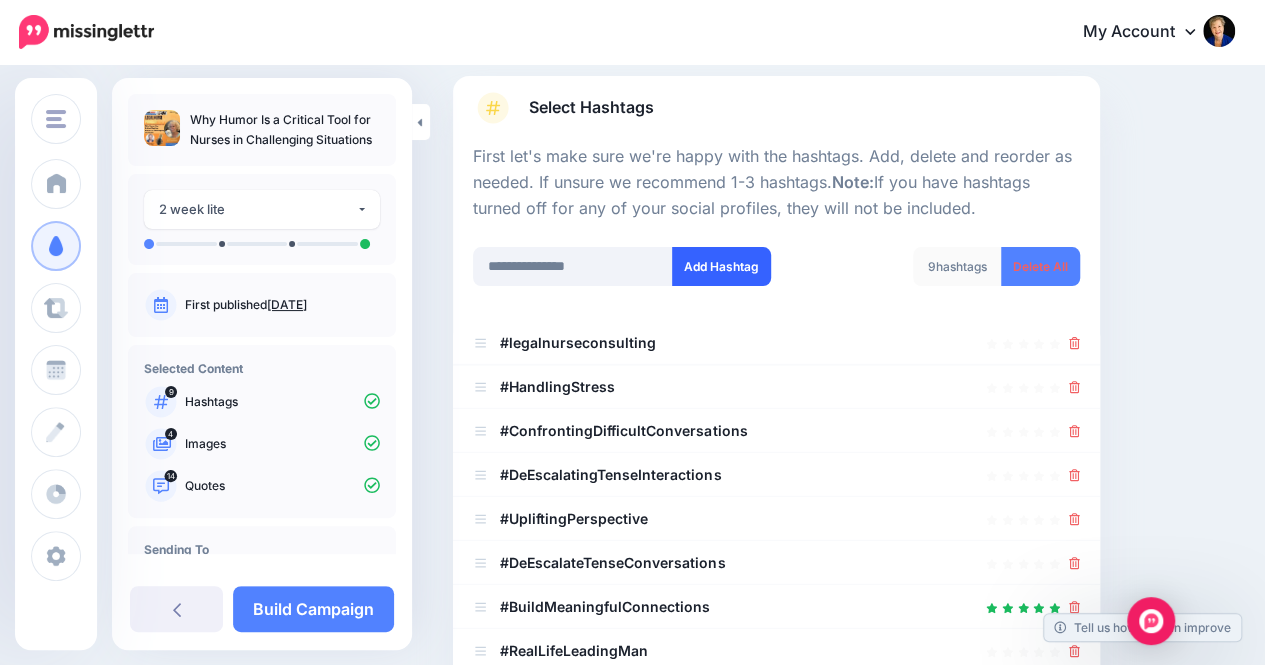 click on "Add Hashtag" at bounding box center (721, 266) 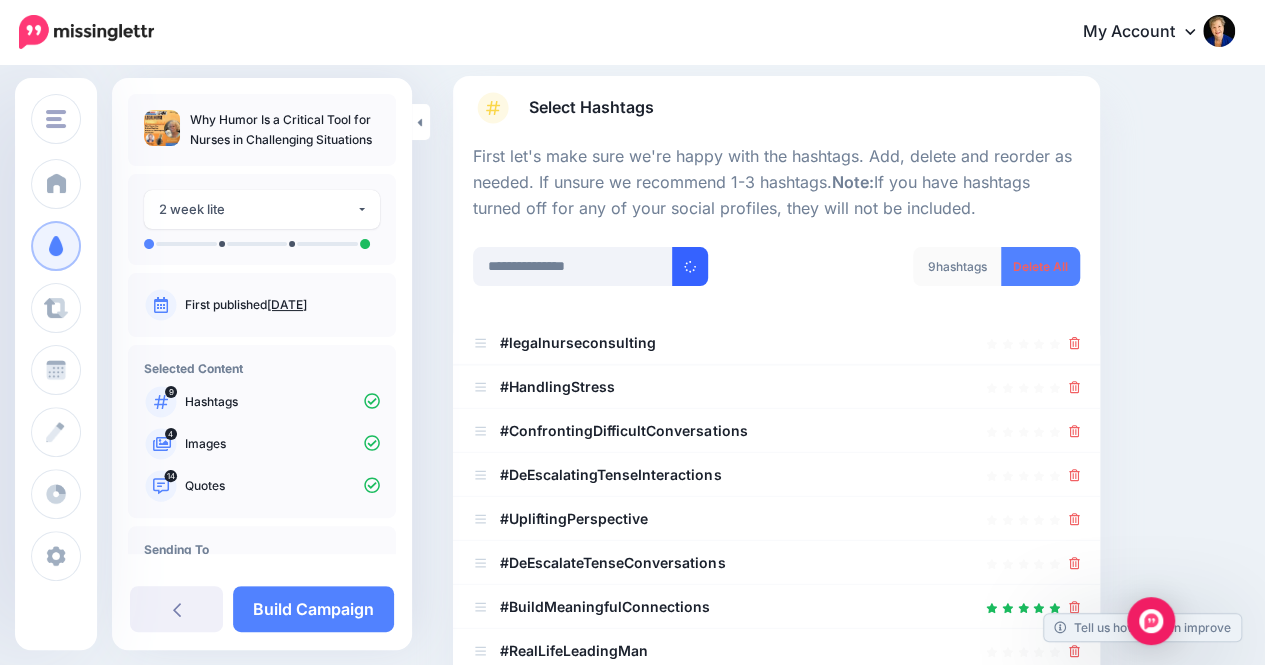 type 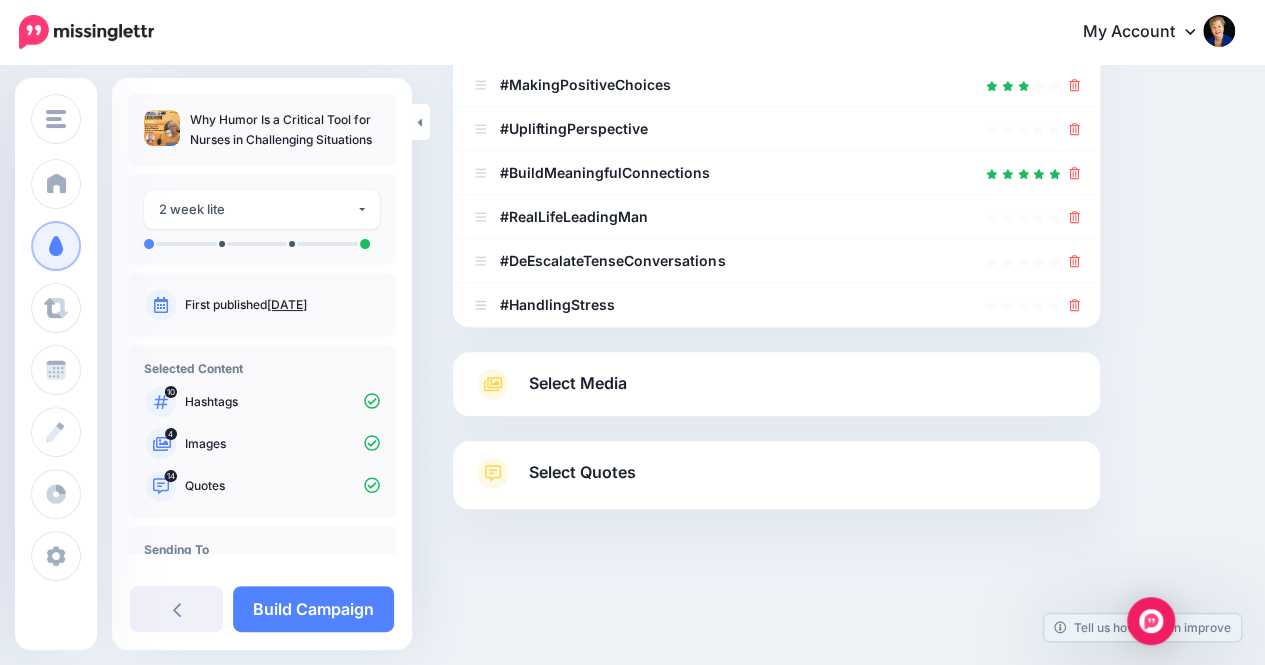 scroll, scrollTop: 563, scrollLeft: 0, axis: vertical 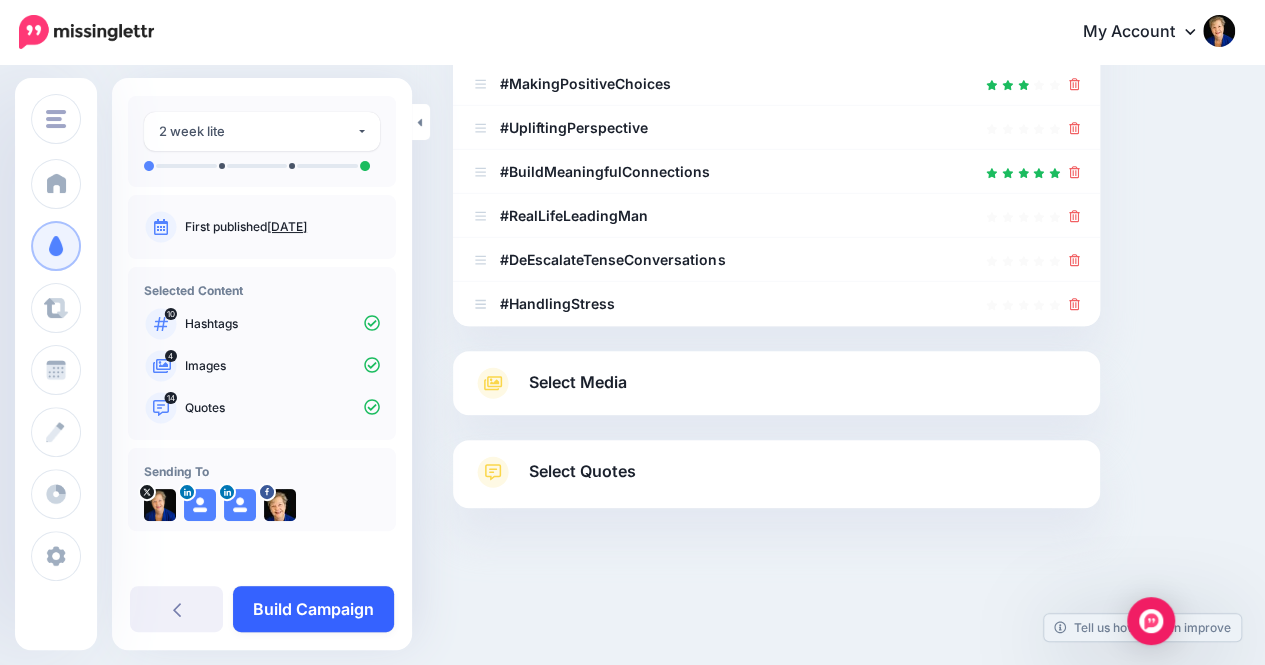 click on "Build Campaign" at bounding box center (313, 609) 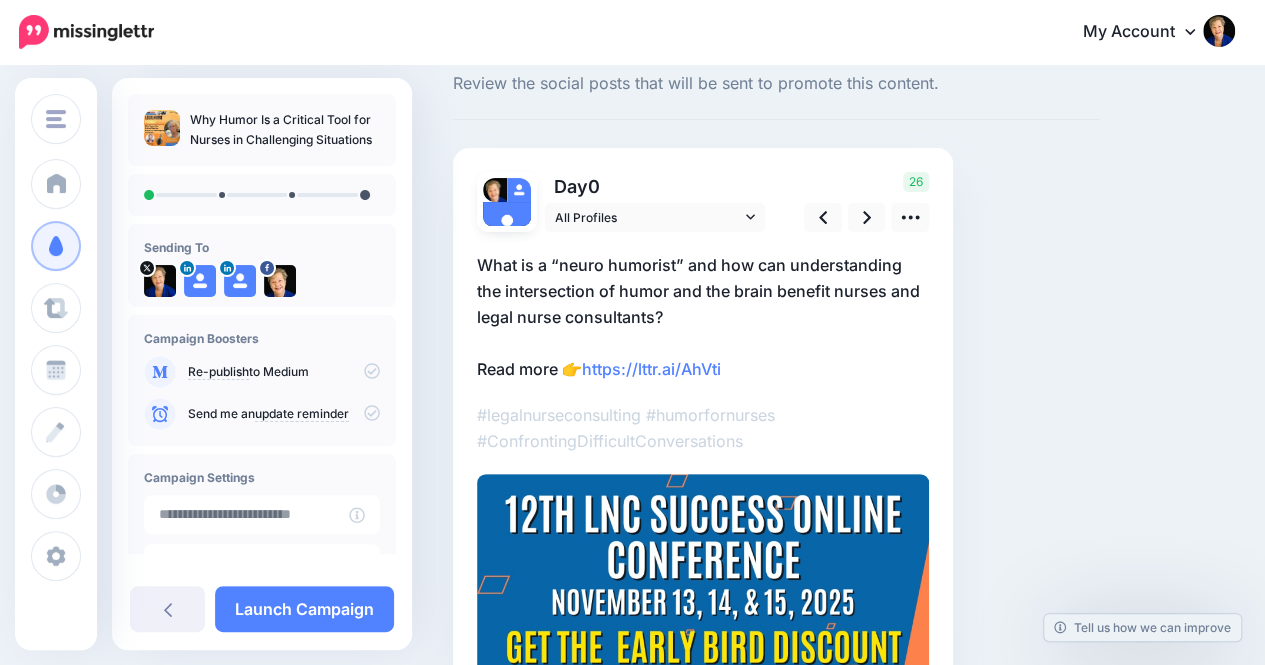 scroll, scrollTop: 16, scrollLeft: 0, axis: vertical 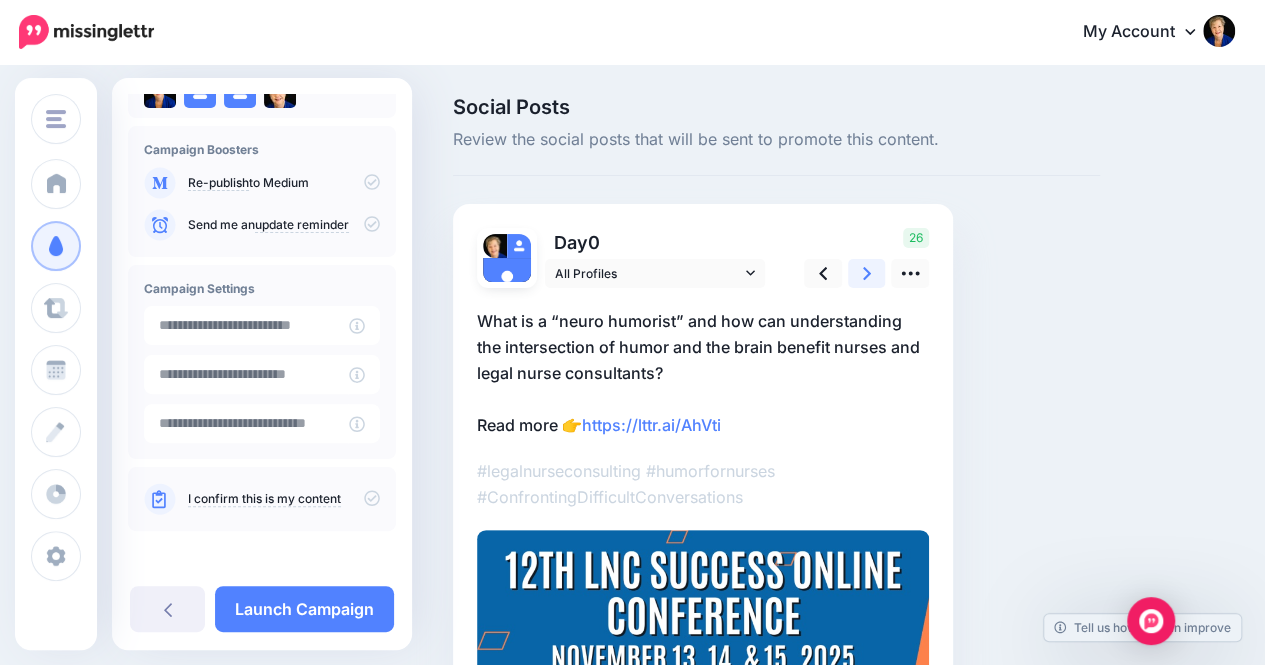 click at bounding box center (867, 273) 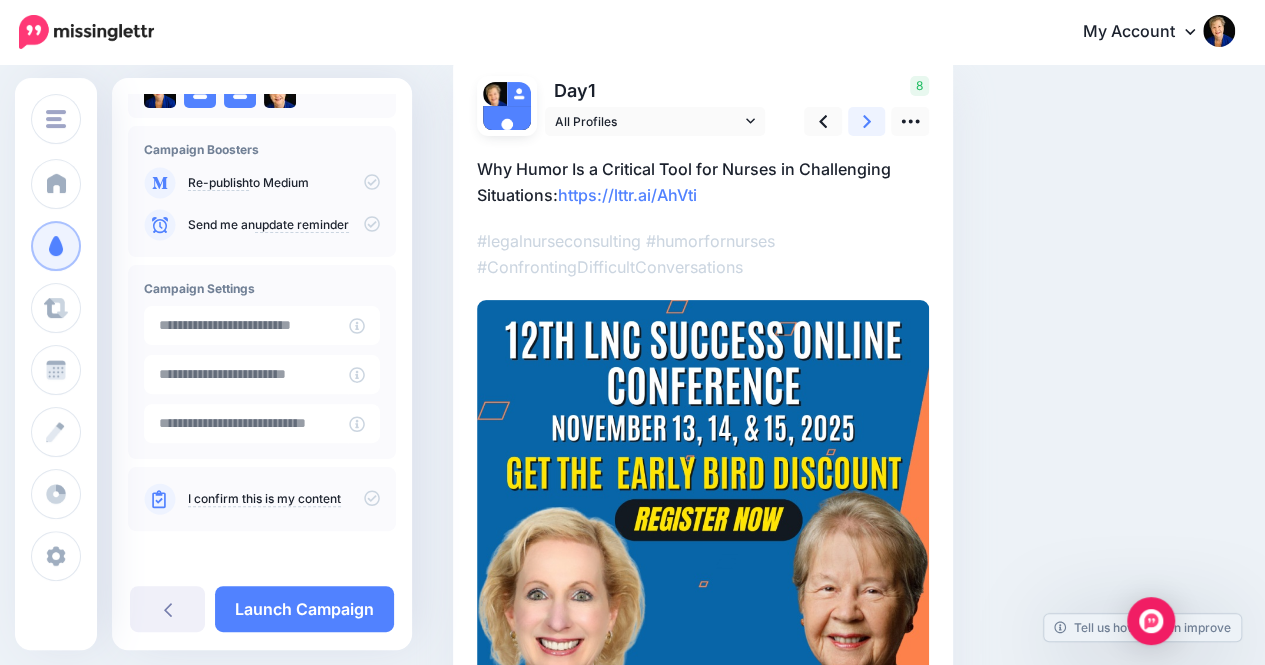 scroll, scrollTop: 154, scrollLeft: 0, axis: vertical 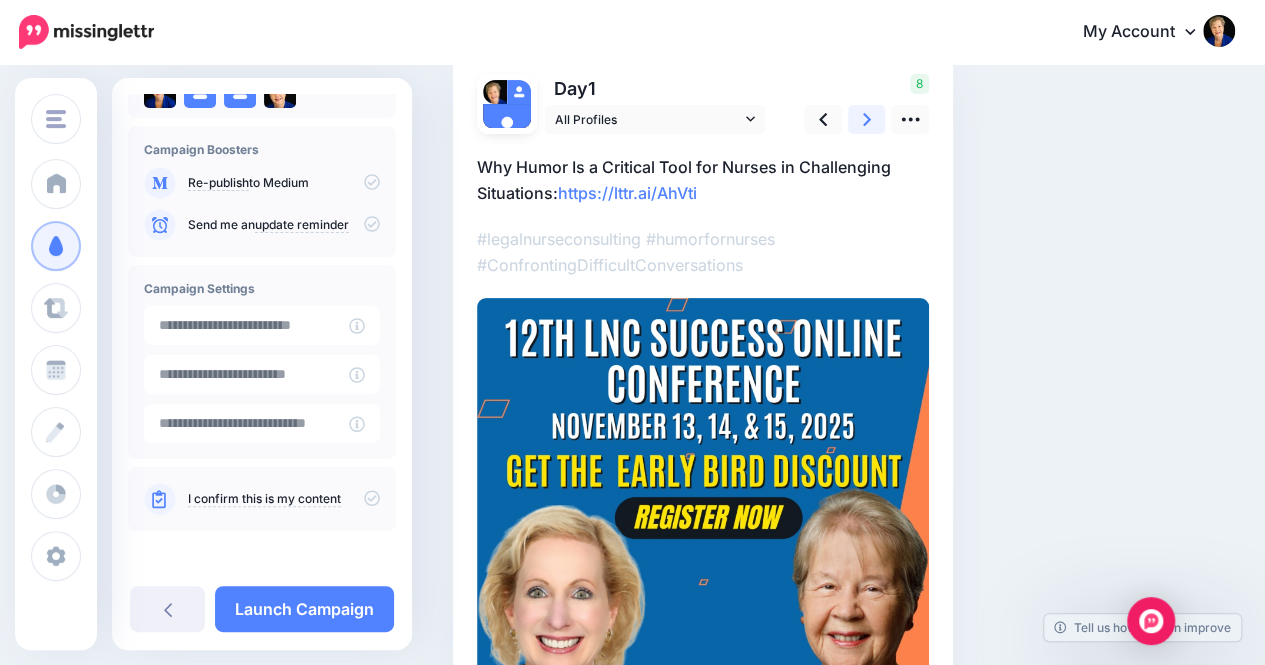 click 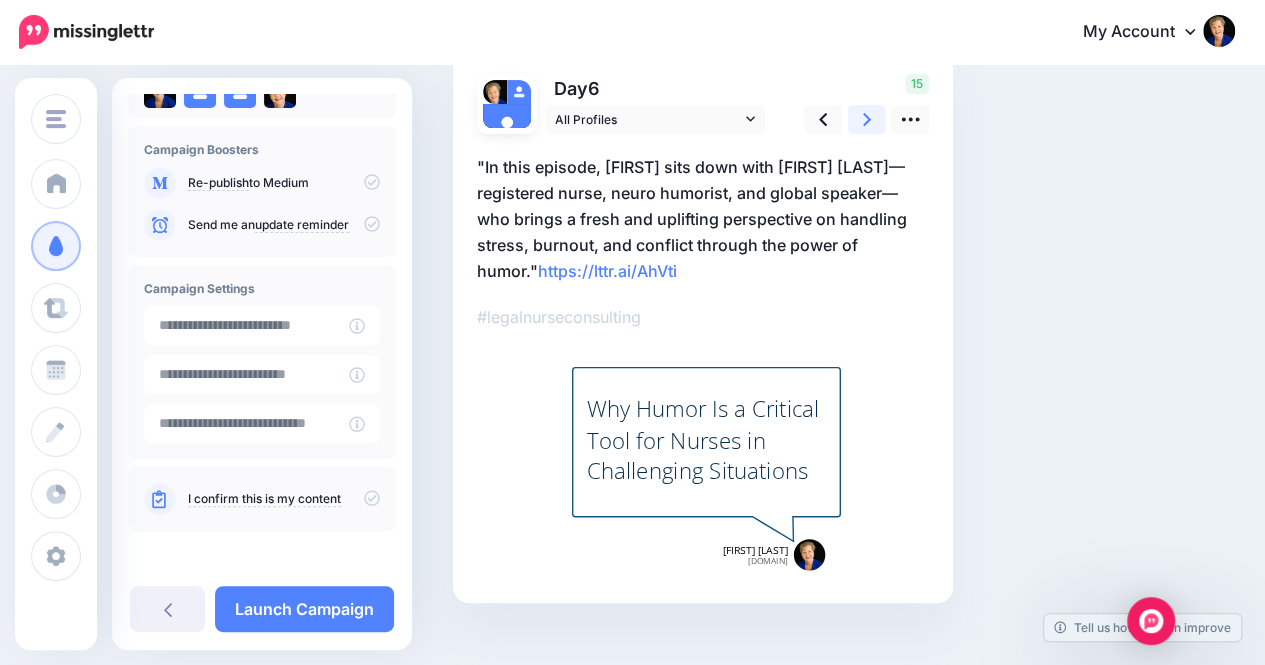 click 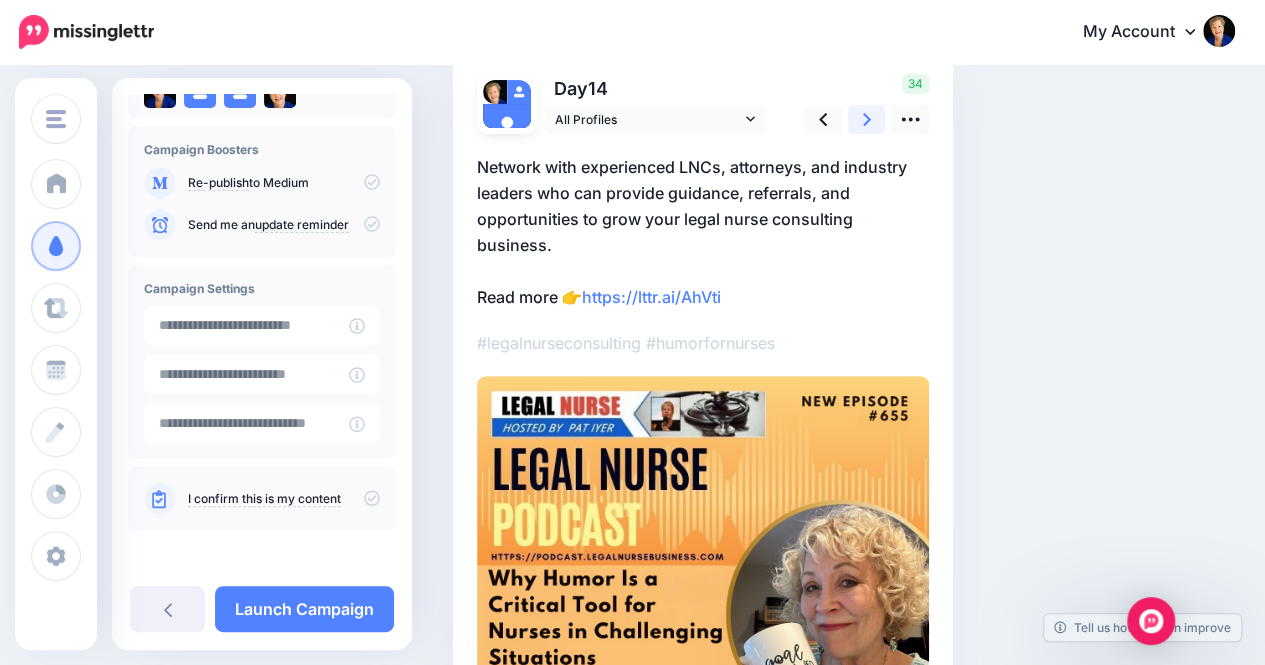 scroll, scrollTop: 0, scrollLeft: 0, axis: both 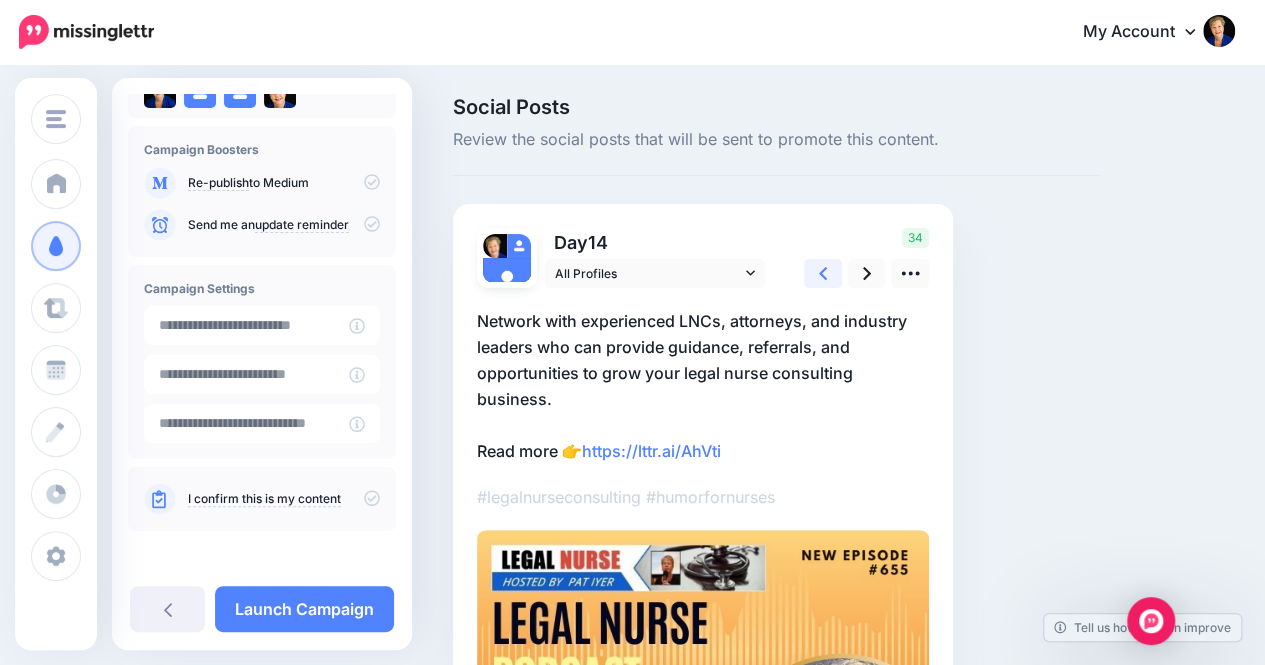 click at bounding box center (823, 273) 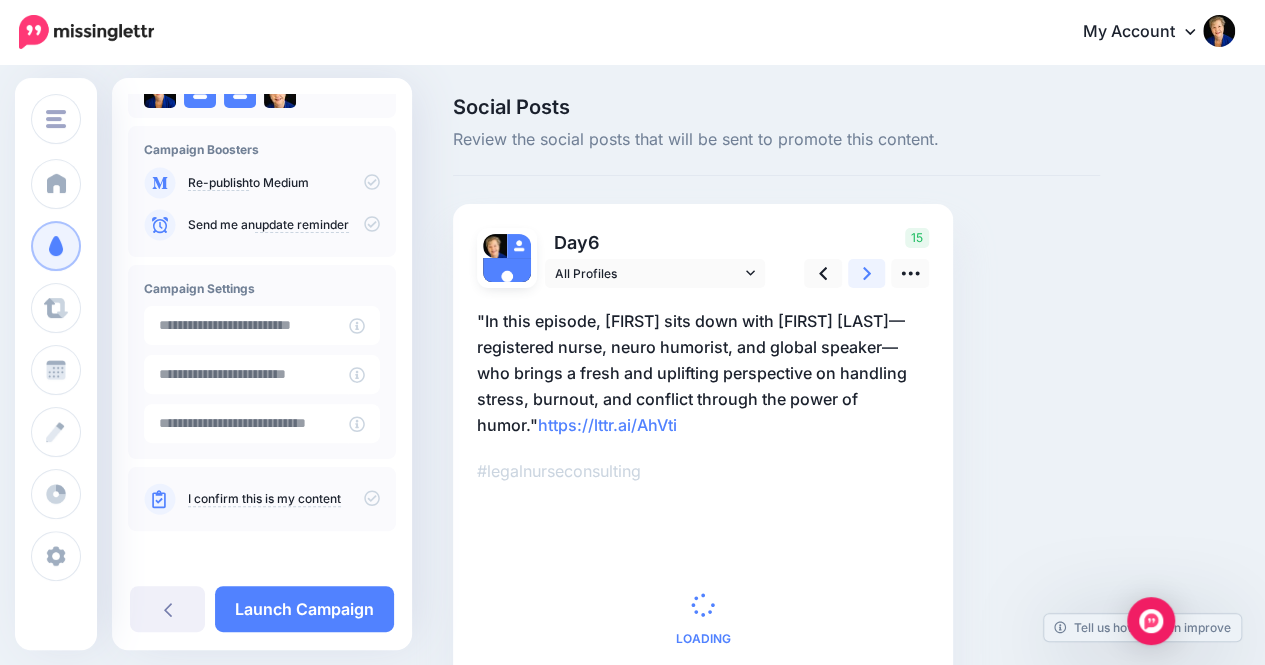 click at bounding box center (867, 273) 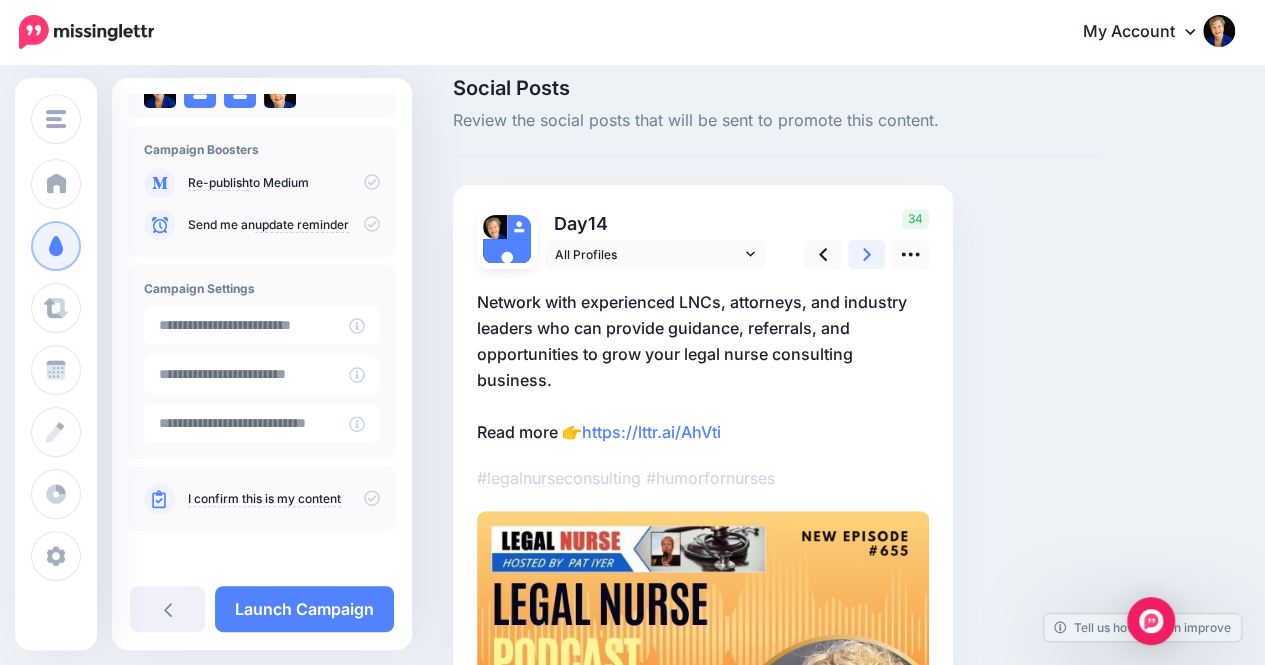 scroll, scrollTop: 0, scrollLeft: 0, axis: both 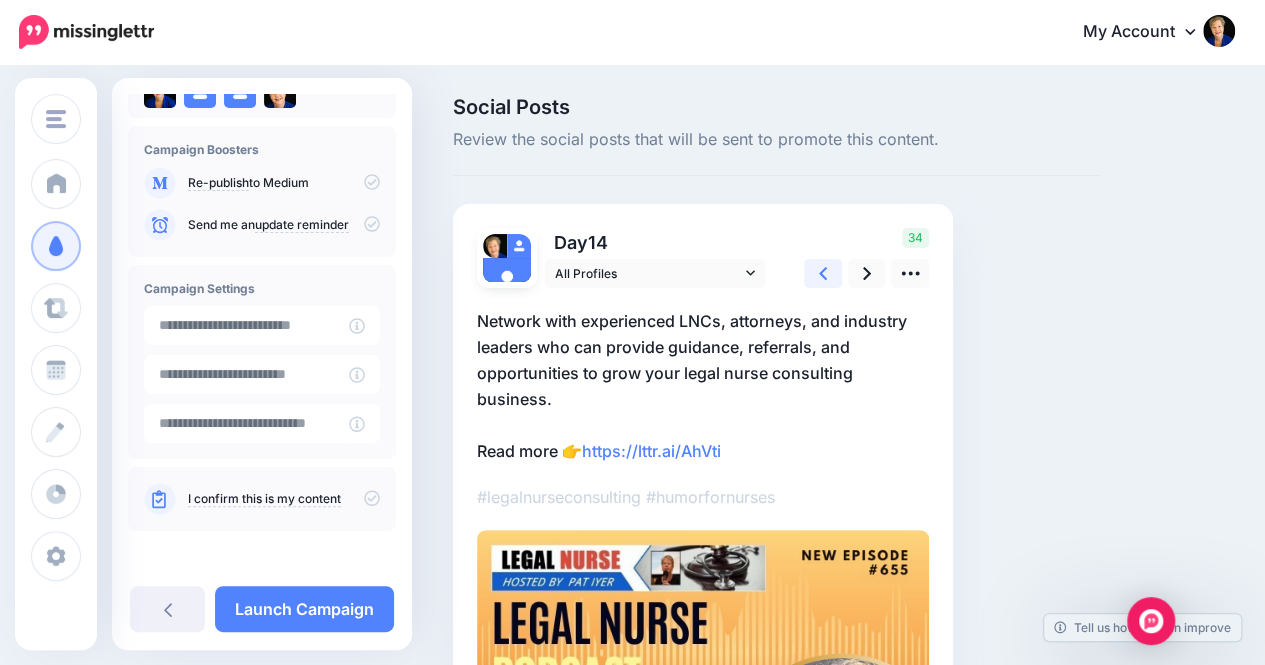 click at bounding box center [823, 273] 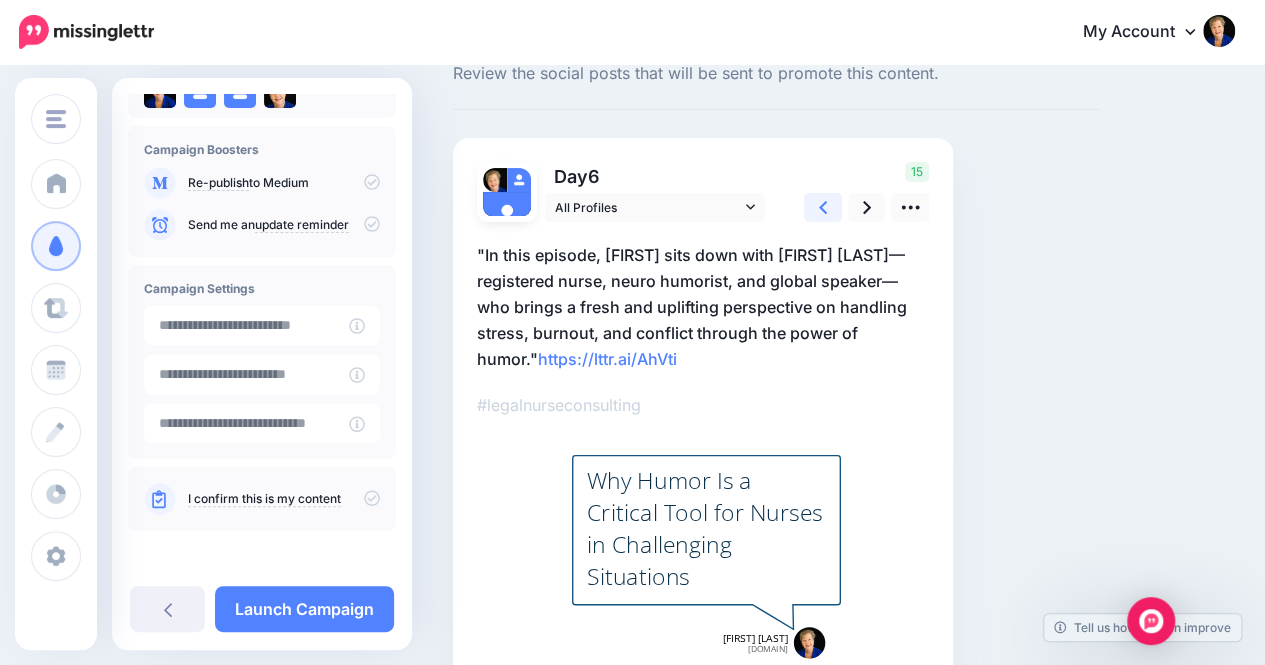 scroll, scrollTop: 56, scrollLeft: 0, axis: vertical 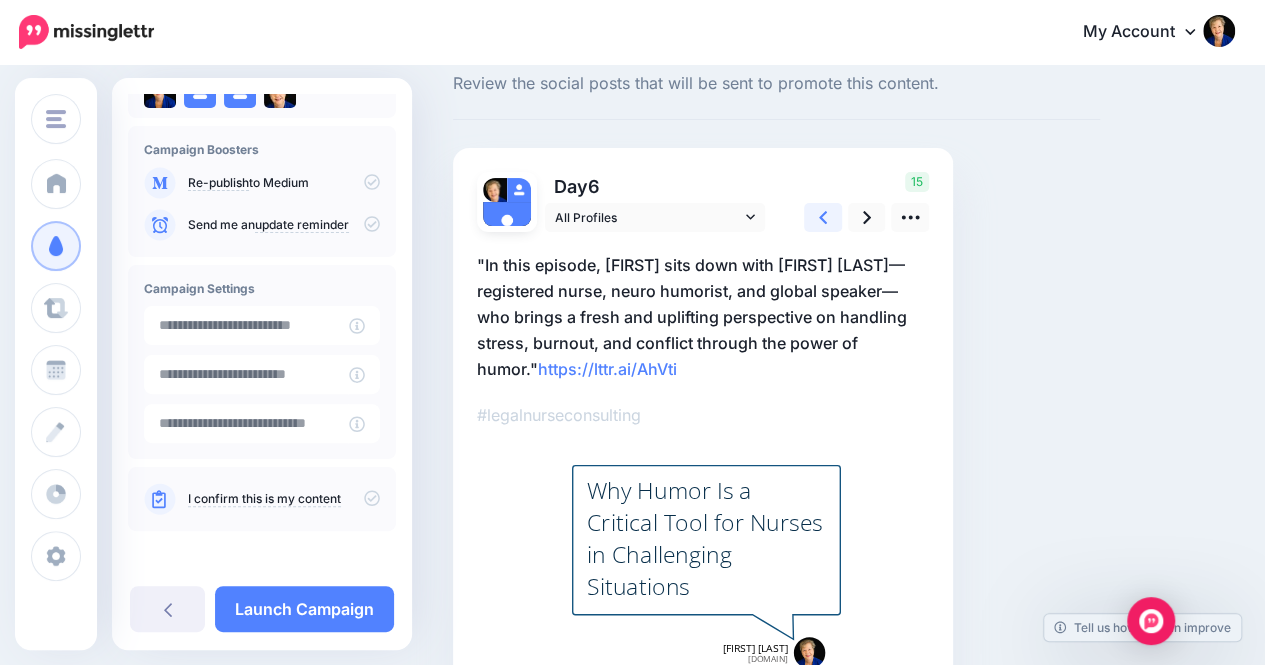 click at bounding box center (823, 217) 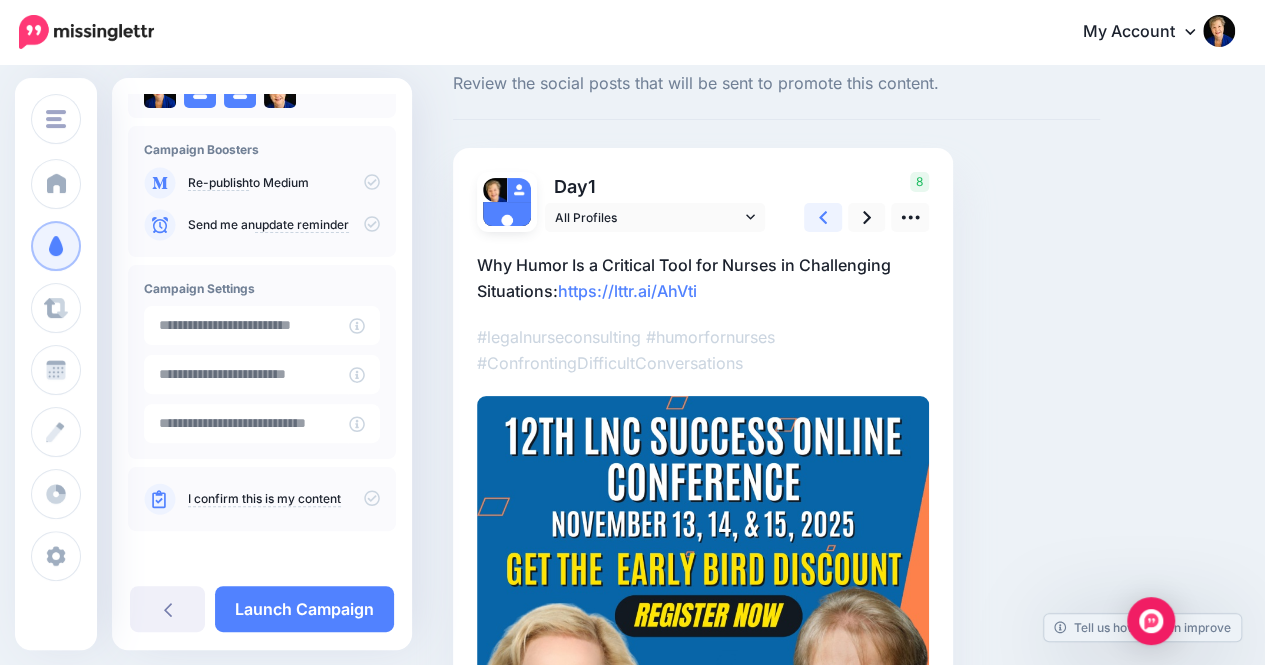 scroll, scrollTop: 0, scrollLeft: 0, axis: both 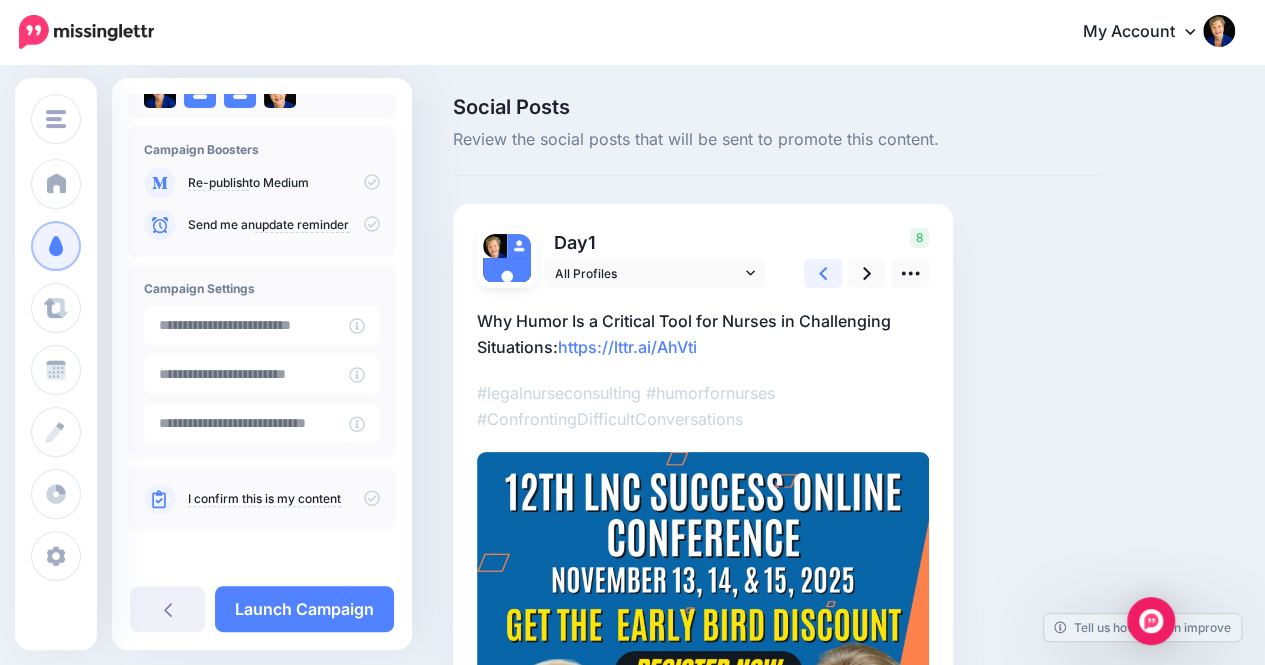 click at bounding box center [823, 273] 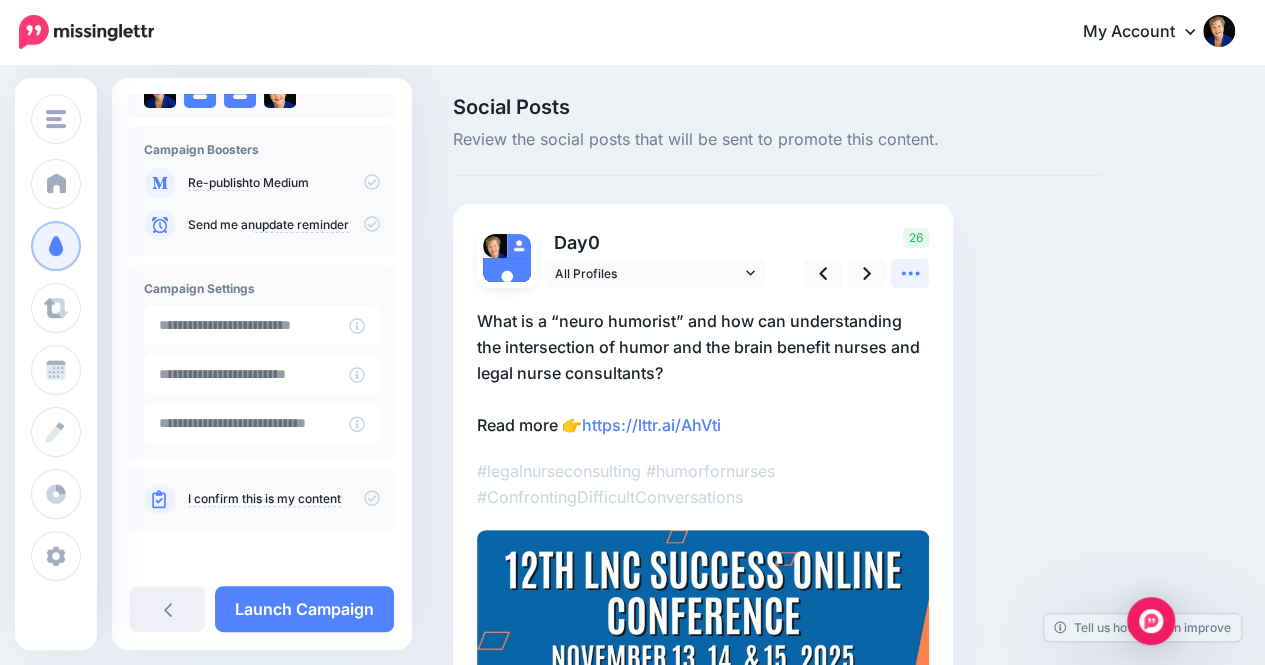 click 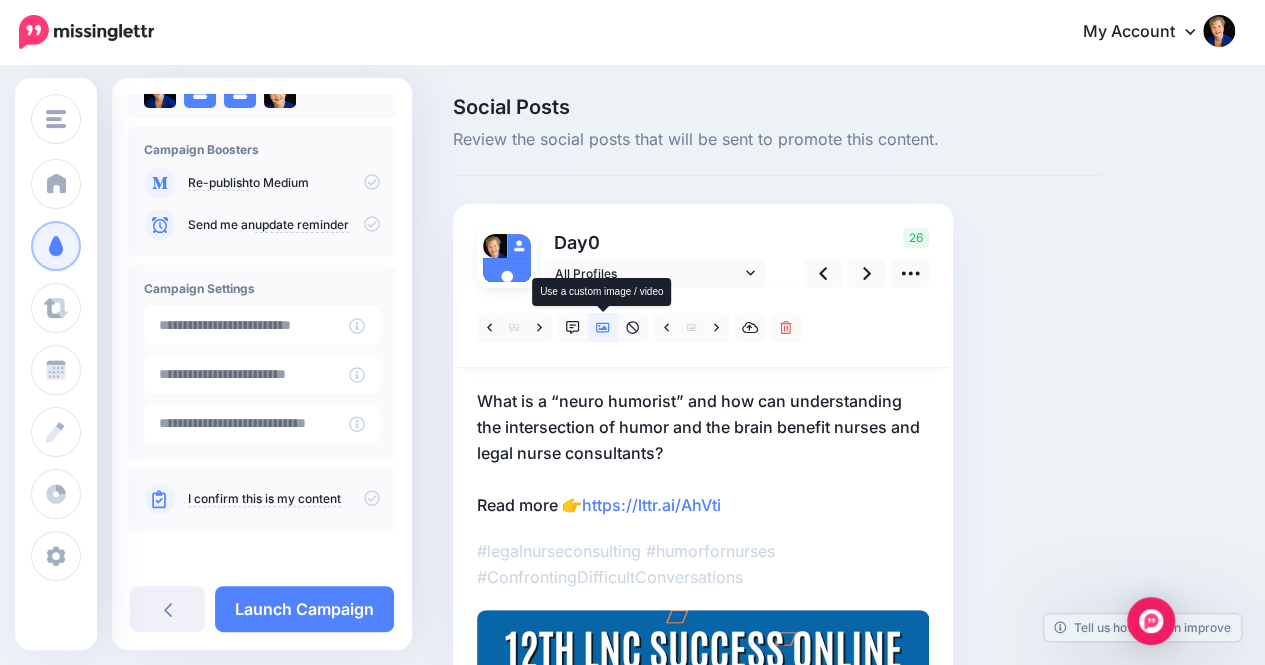 click 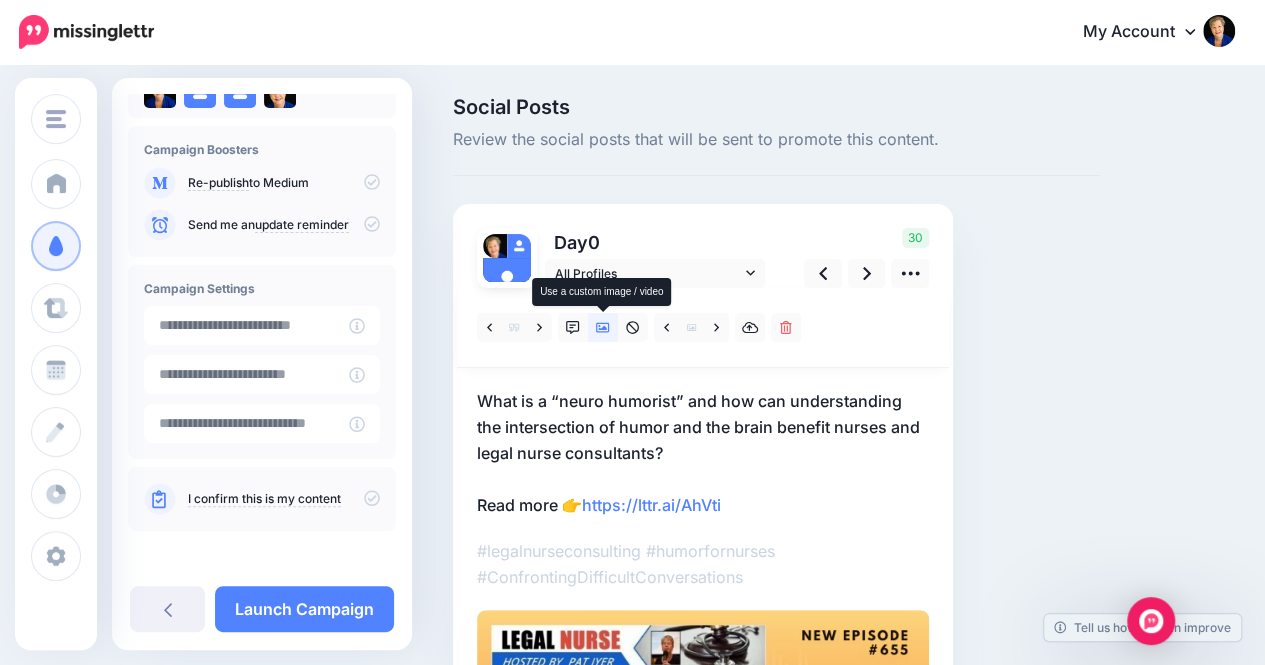 click 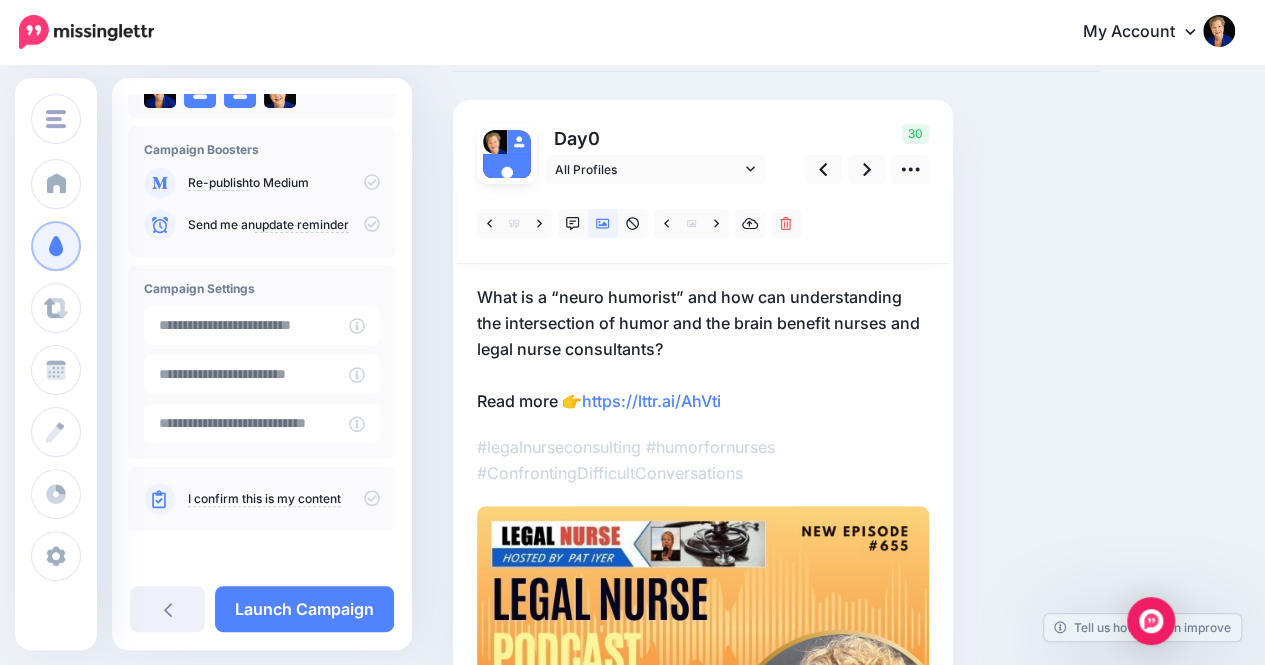scroll, scrollTop: 102, scrollLeft: 0, axis: vertical 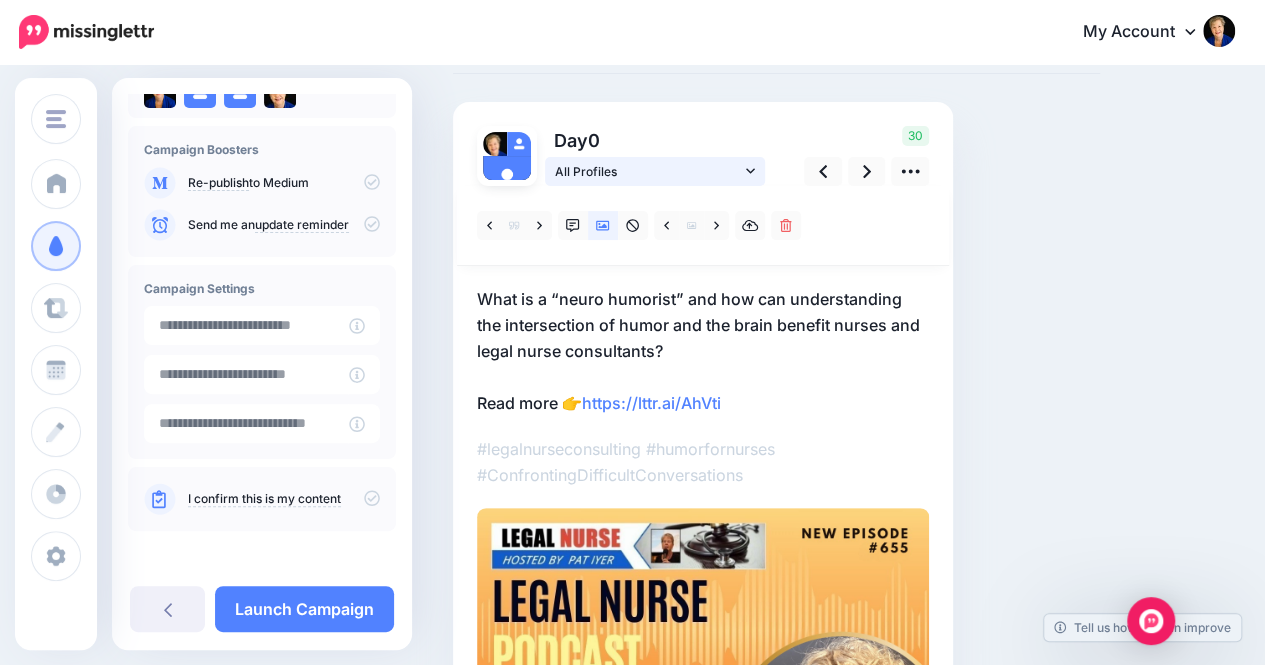 drag, startPoint x: 604, startPoint y: 323, endPoint x: 589, endPoint y: 179, distance: 144.77914 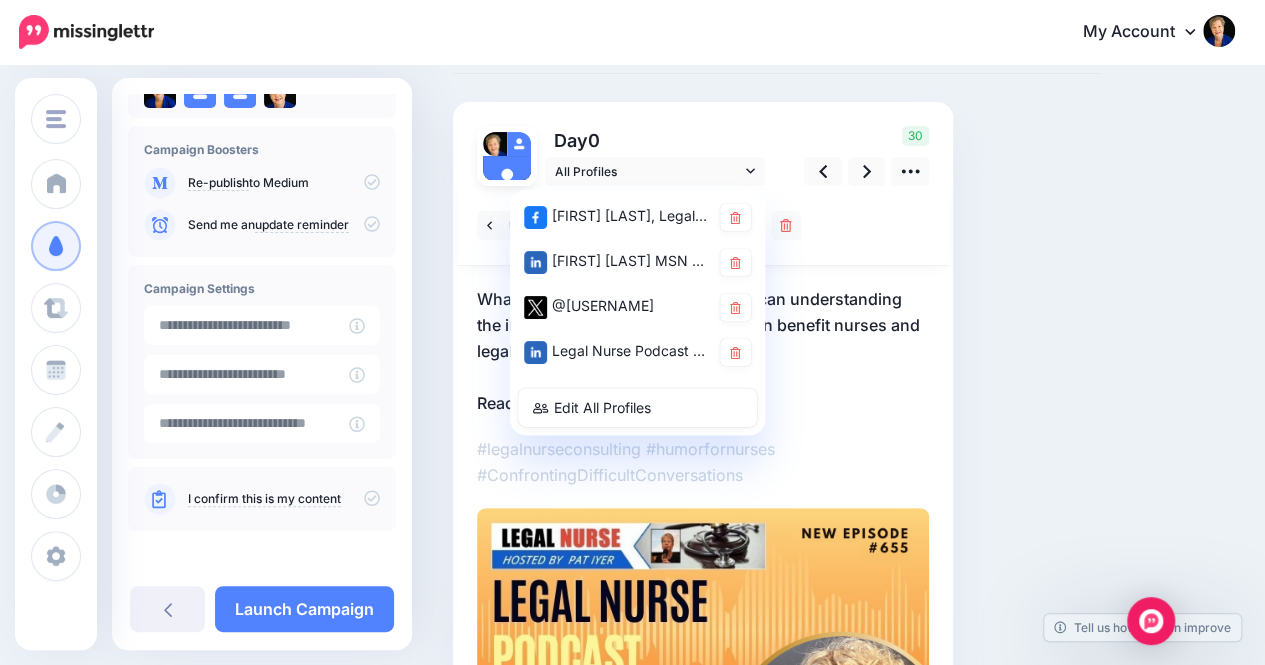click at bounding box center [703, 226] 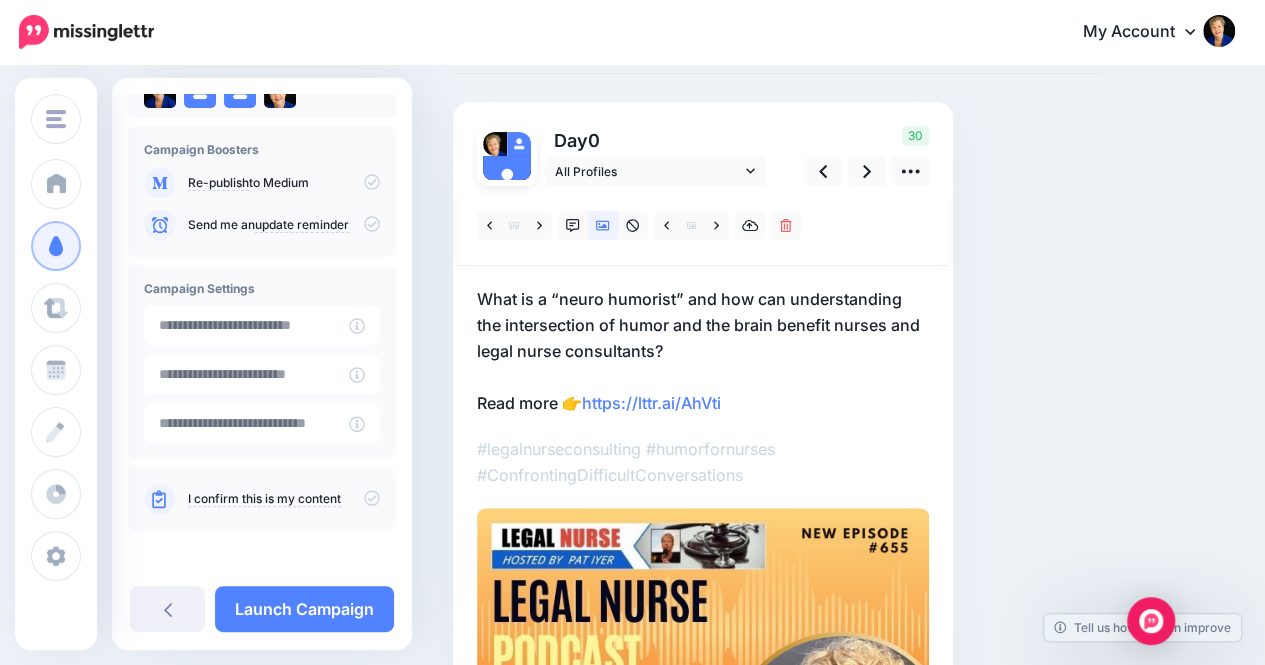 scroll, scrollTop: 510, scrollLeft: 0, axis: vertical 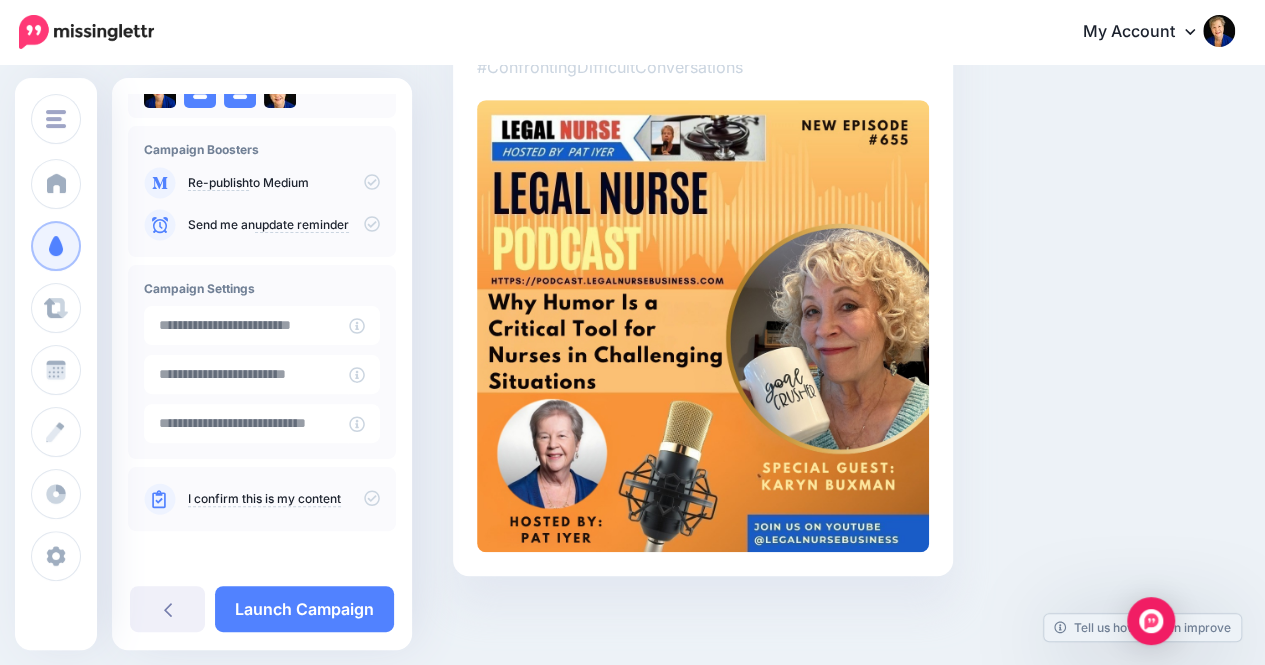 click at bounding box center (703, 326) 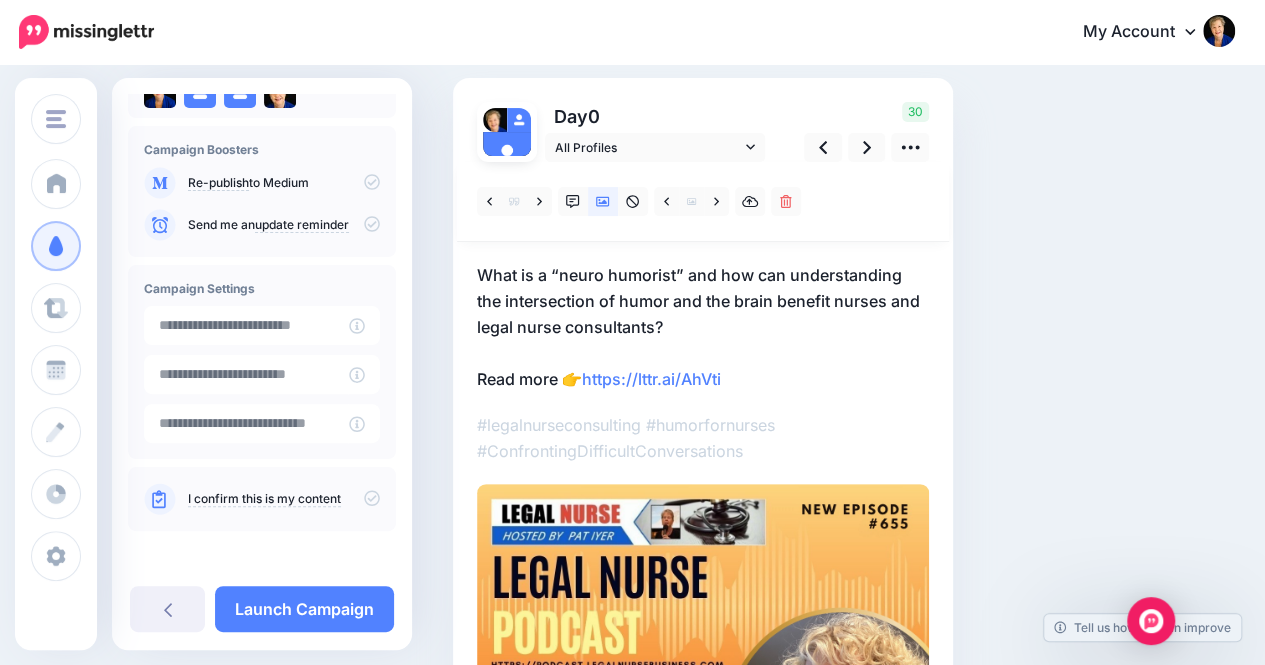 scroll, scrollTop: 124, scrollLeft: 0, axis: vertical 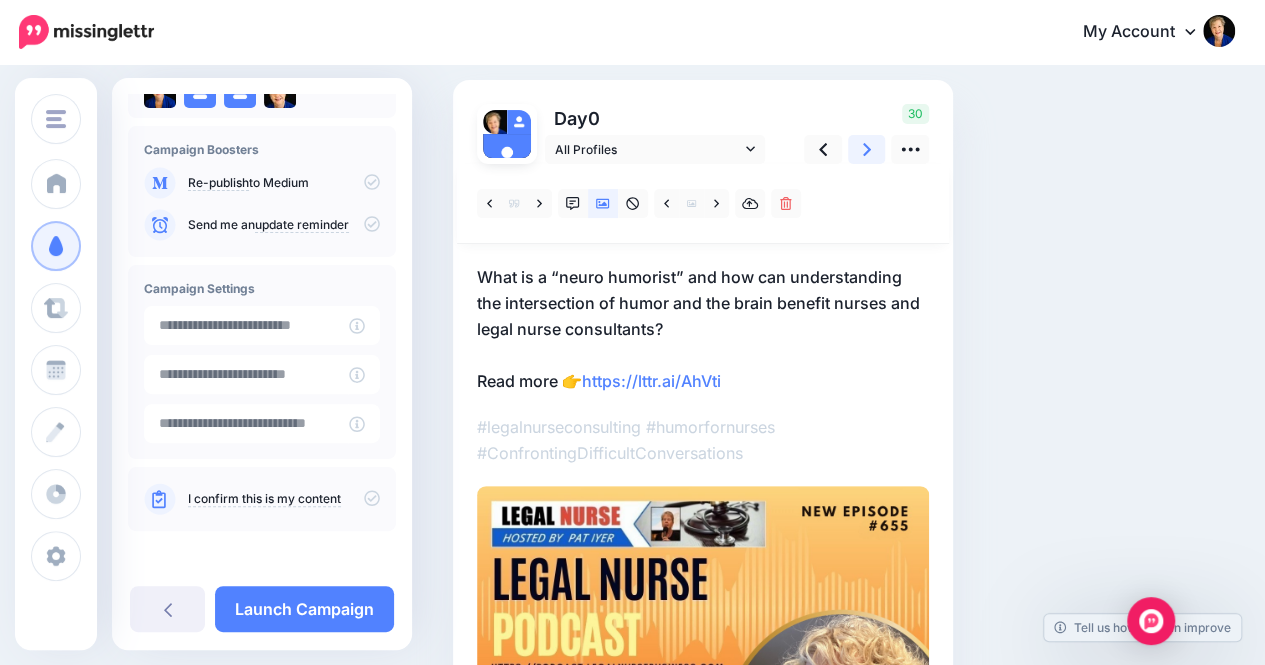 click at bounding box center (867, 149) 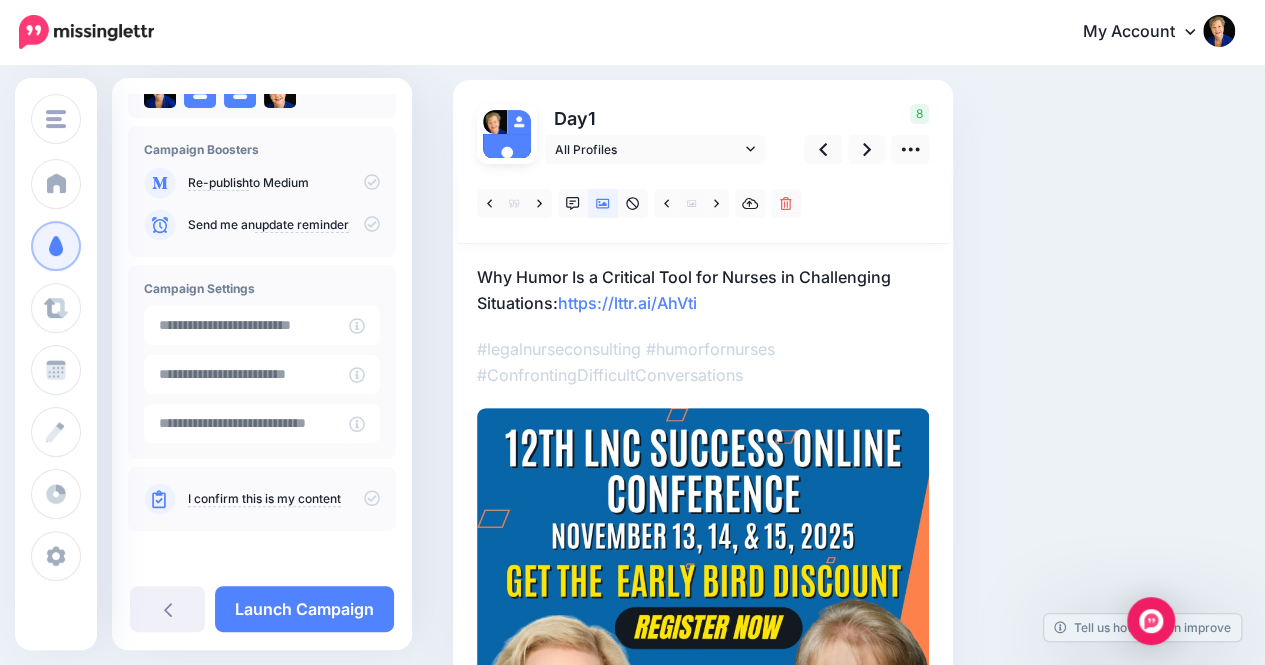 click at bounding box center (703, 634) 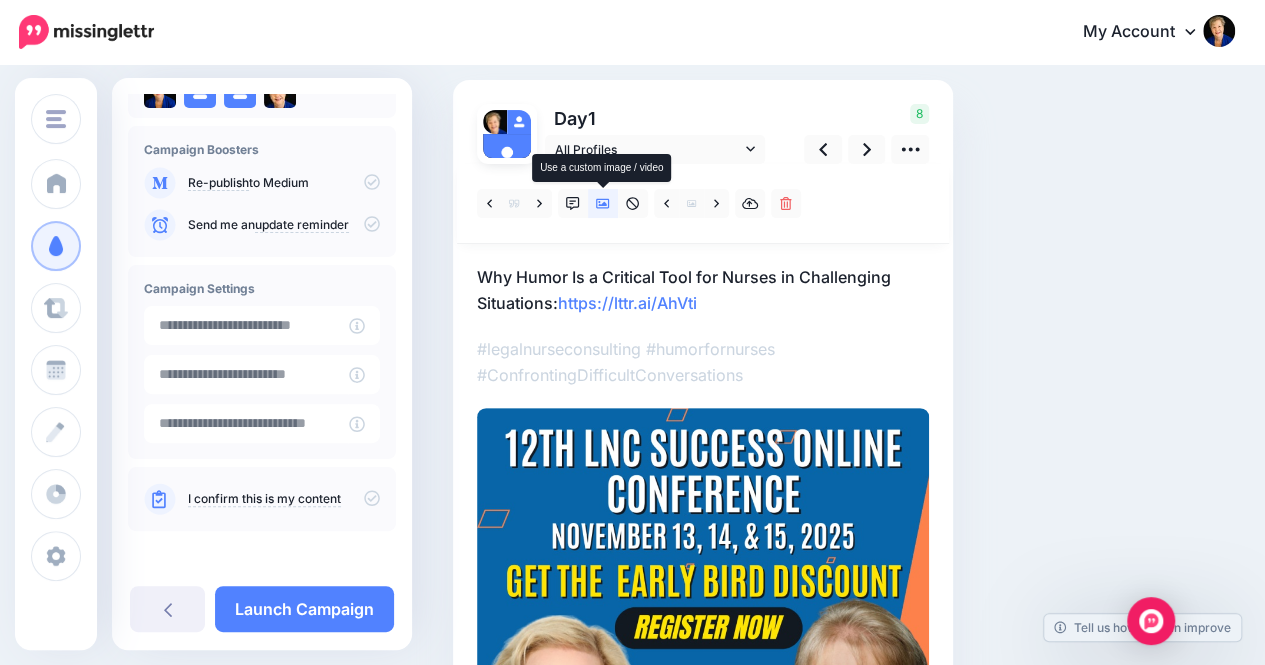 click 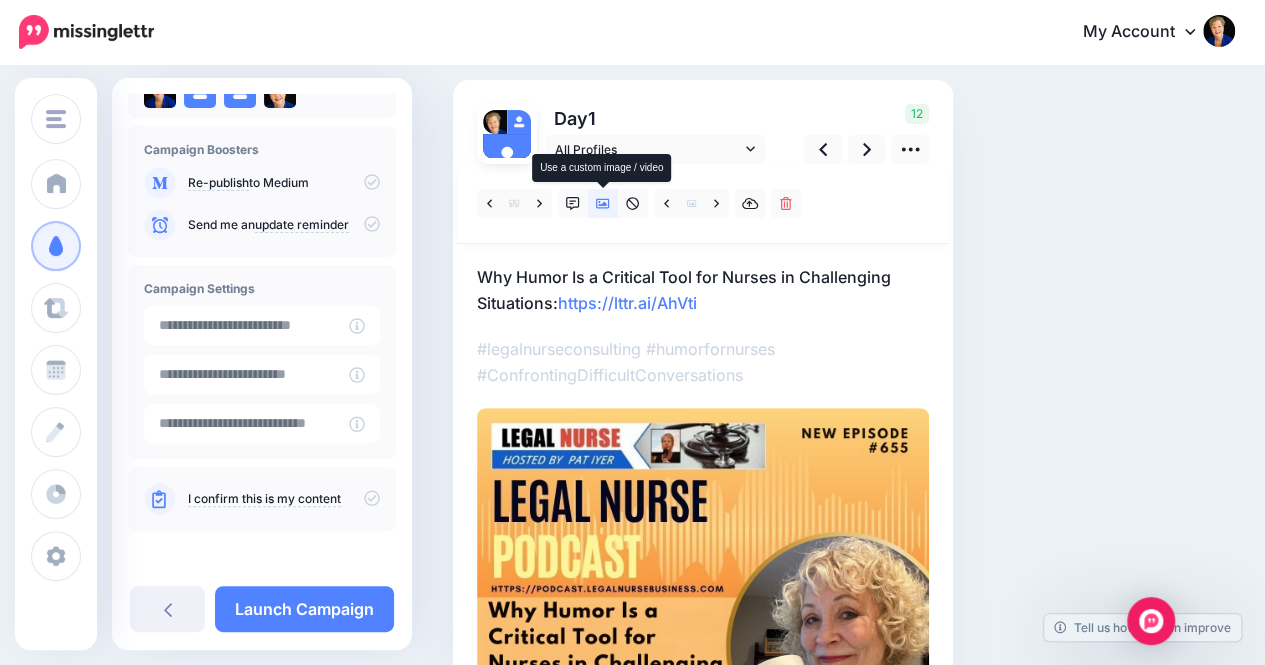 click 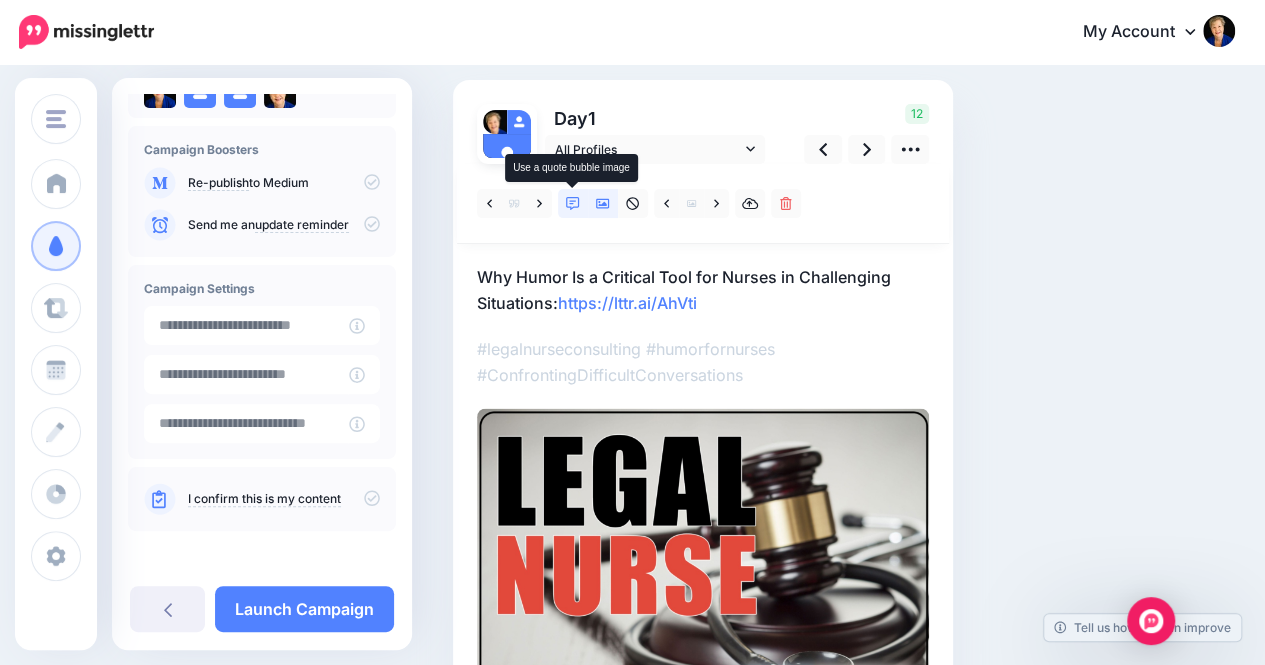 click at bounding box center (573, 203) 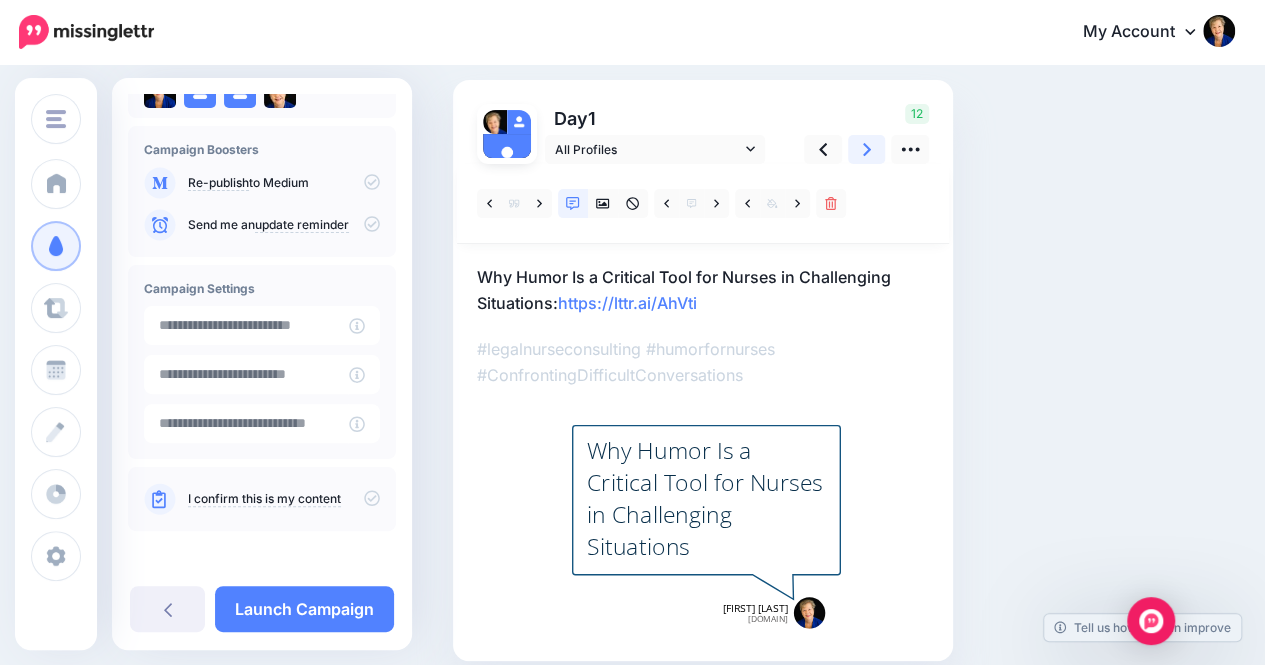 click at bounding box center [867, 149] 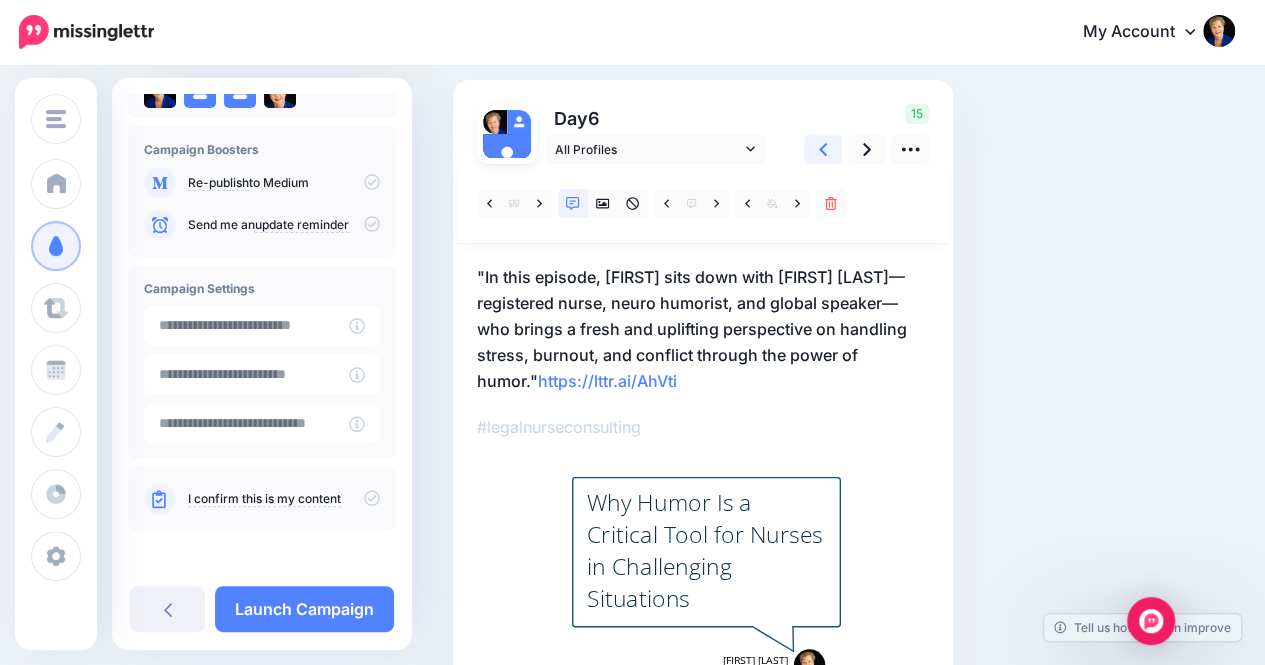 click 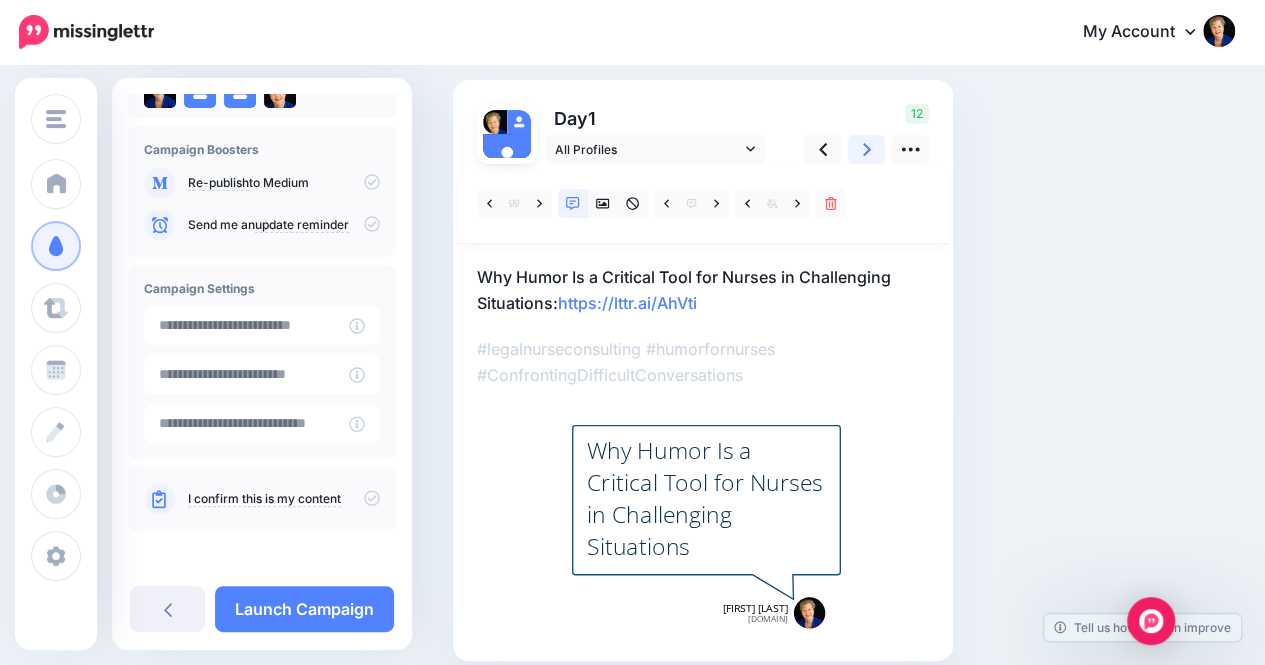 click at bounding box center [867, 149] 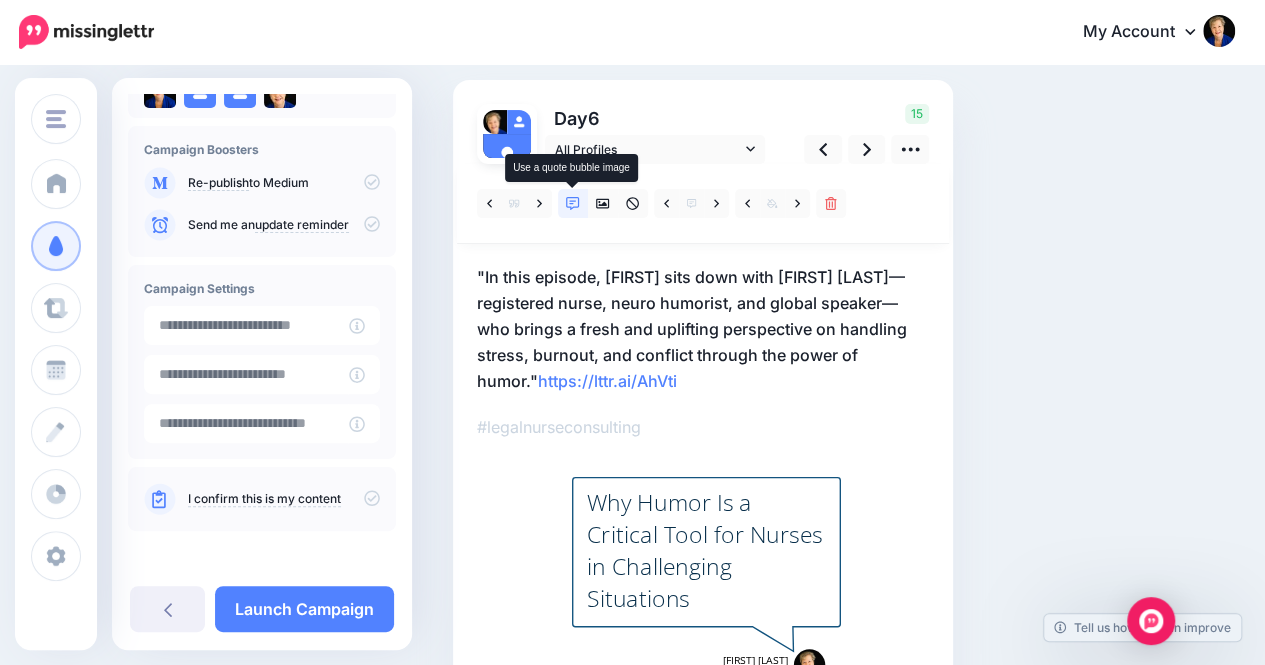 click 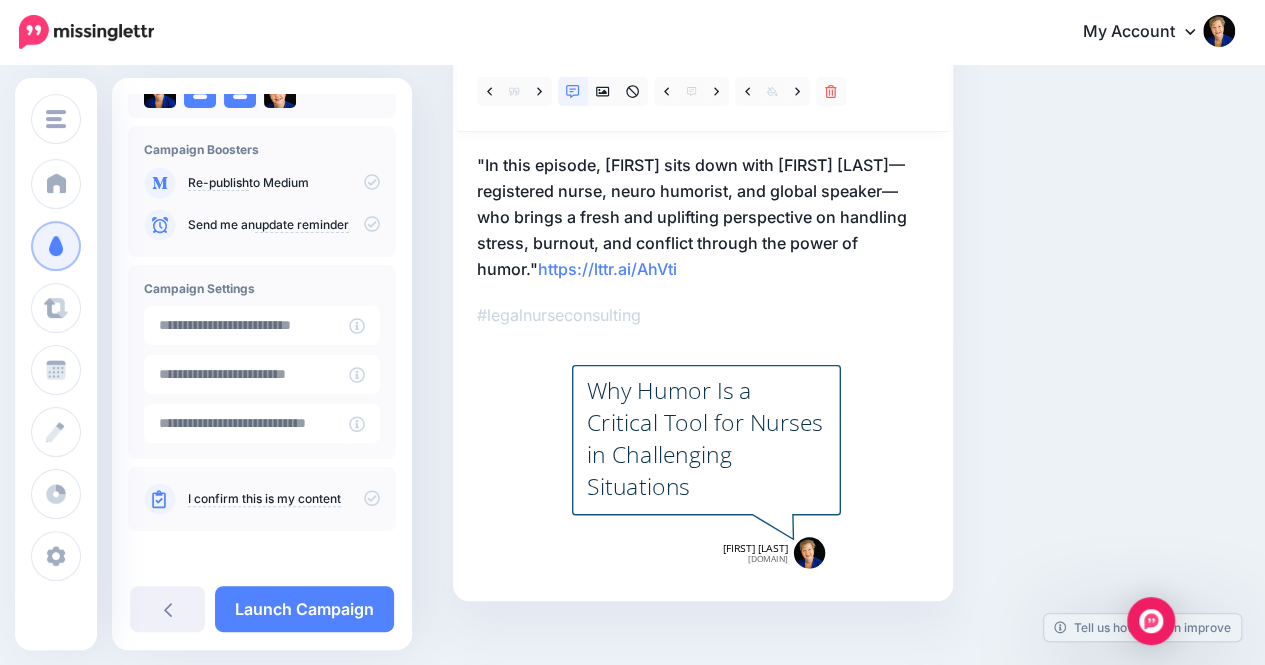 scroll, scrollTop: 238, scrollLeft: 0, axis: vertical 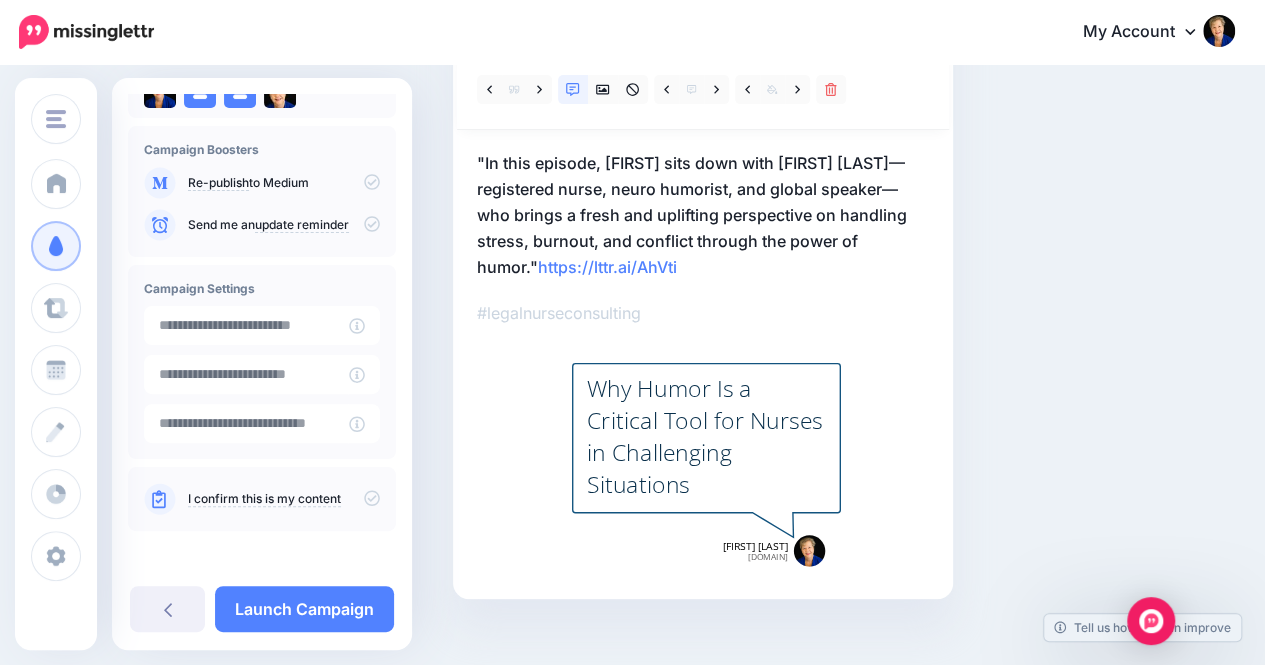 click on "Why Humor Is a Critical Tool for Nurses in Challenging Situations" at bounding box center [706, 436] 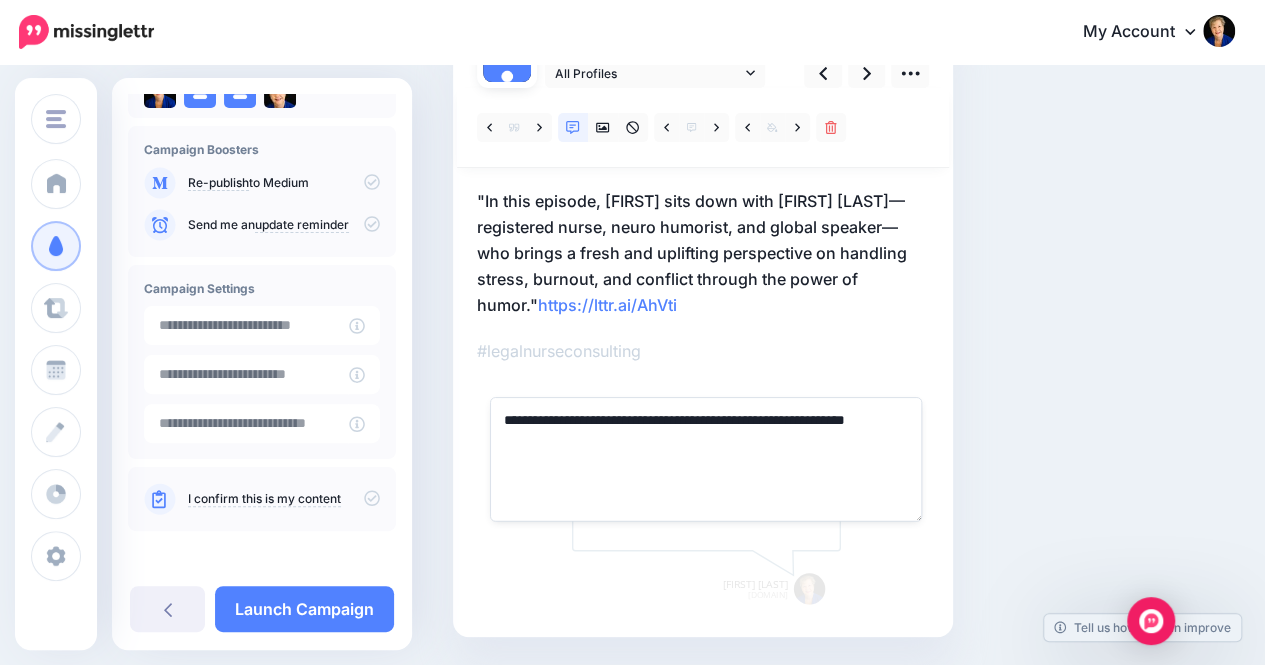 scroll, scrollTop: 200, scrollLeft: 0, axis: vertical 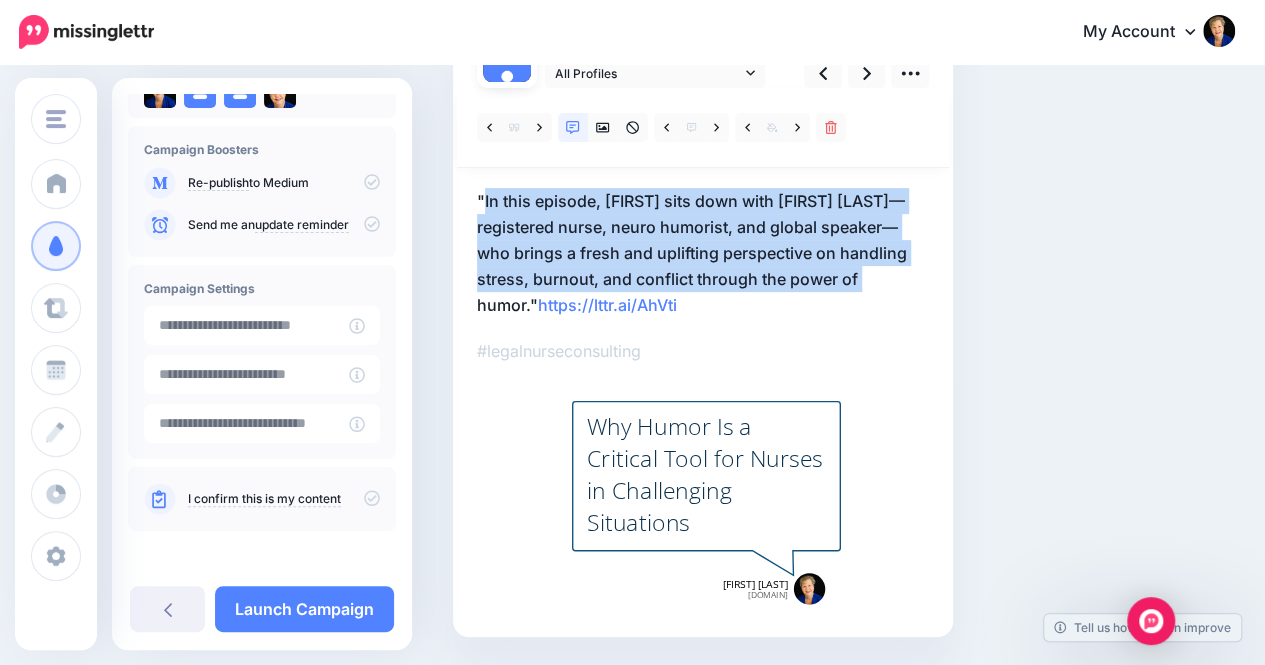 drag, startPoint x: 913, startPoint y: 285, endPoint x: 485, endPoint y: 200, distance: 436.3588 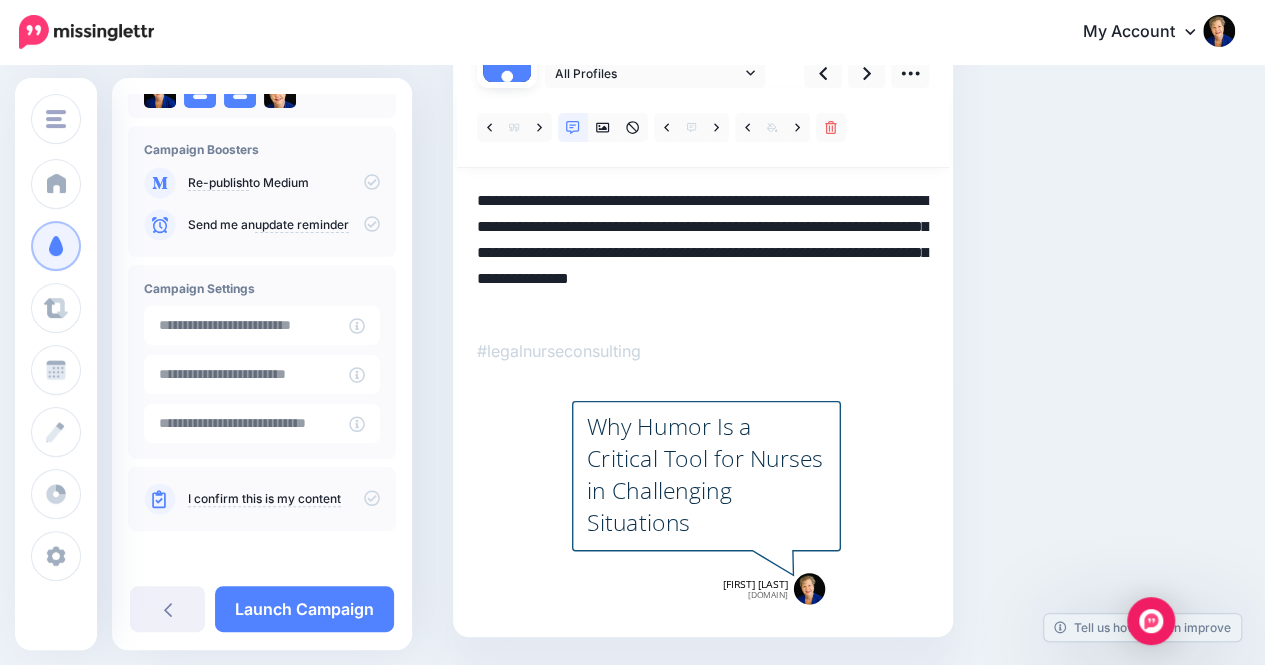 scroll, scrollTop: 170, scrollLeft: 0, axis: vertical 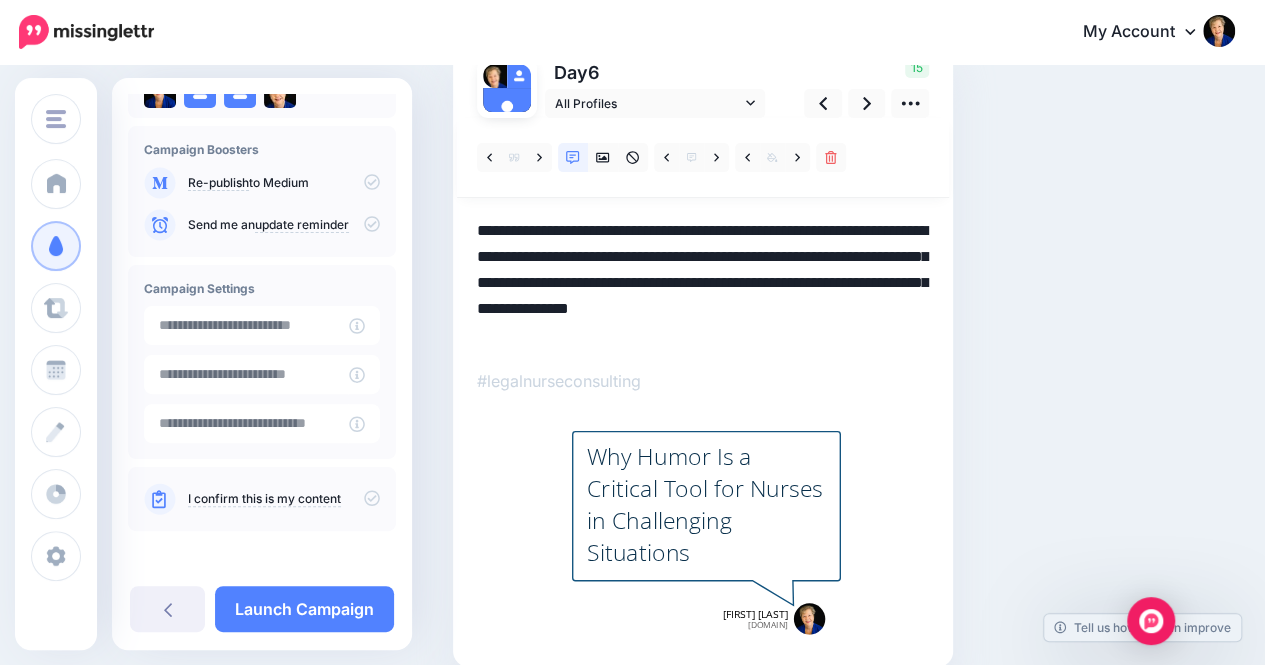 drag, startPoint x: 916, startPoint y: 311, endPoint x: 483, endPoint y: 204, distance: 446.02466 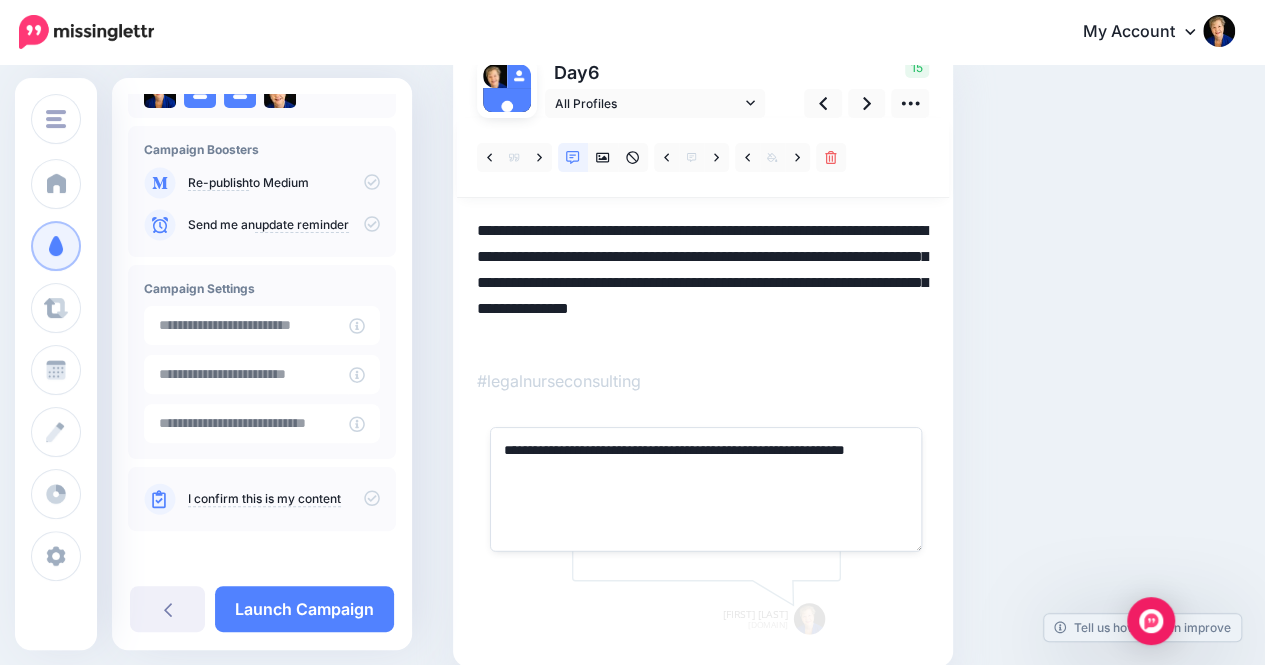 paste on "**********" 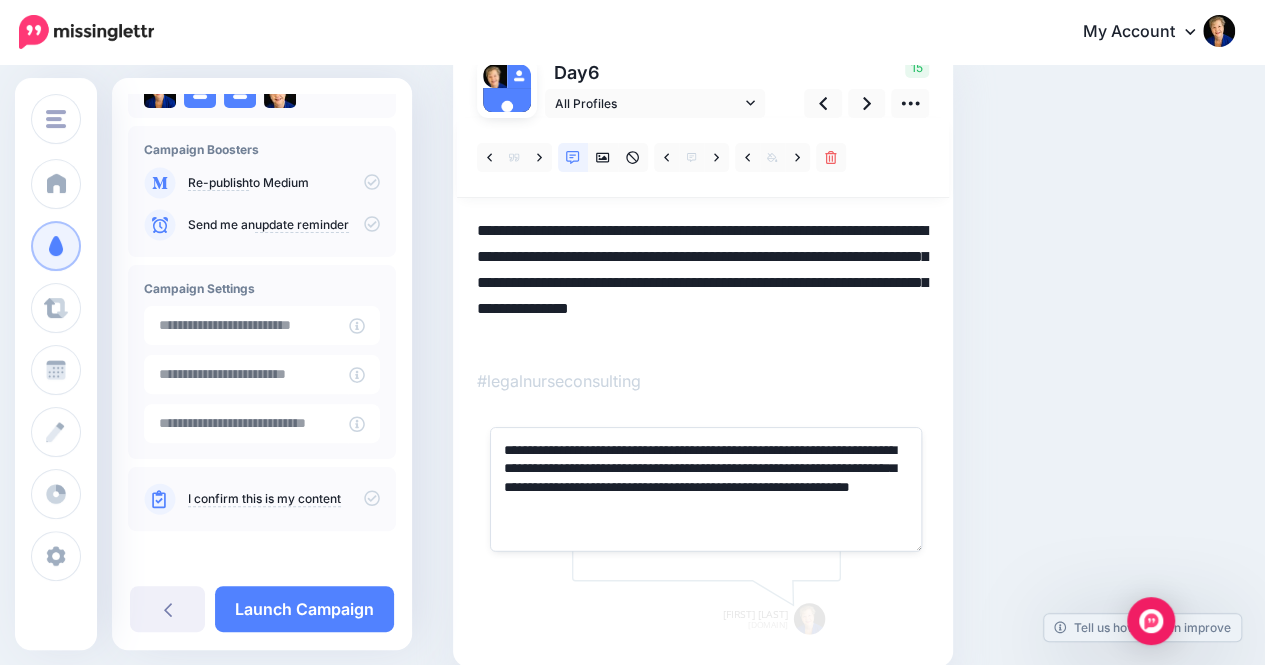click on "**********" at bounding box center (703, 283) 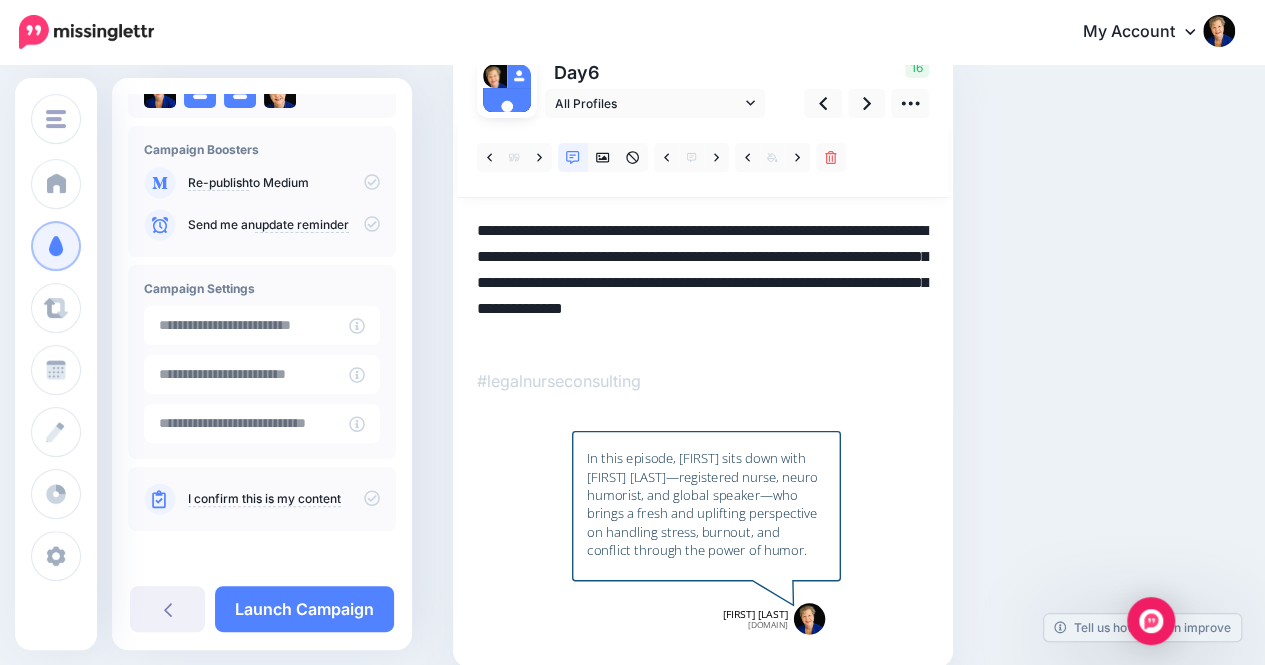 click on "**********" at bounding box center (703, 283) 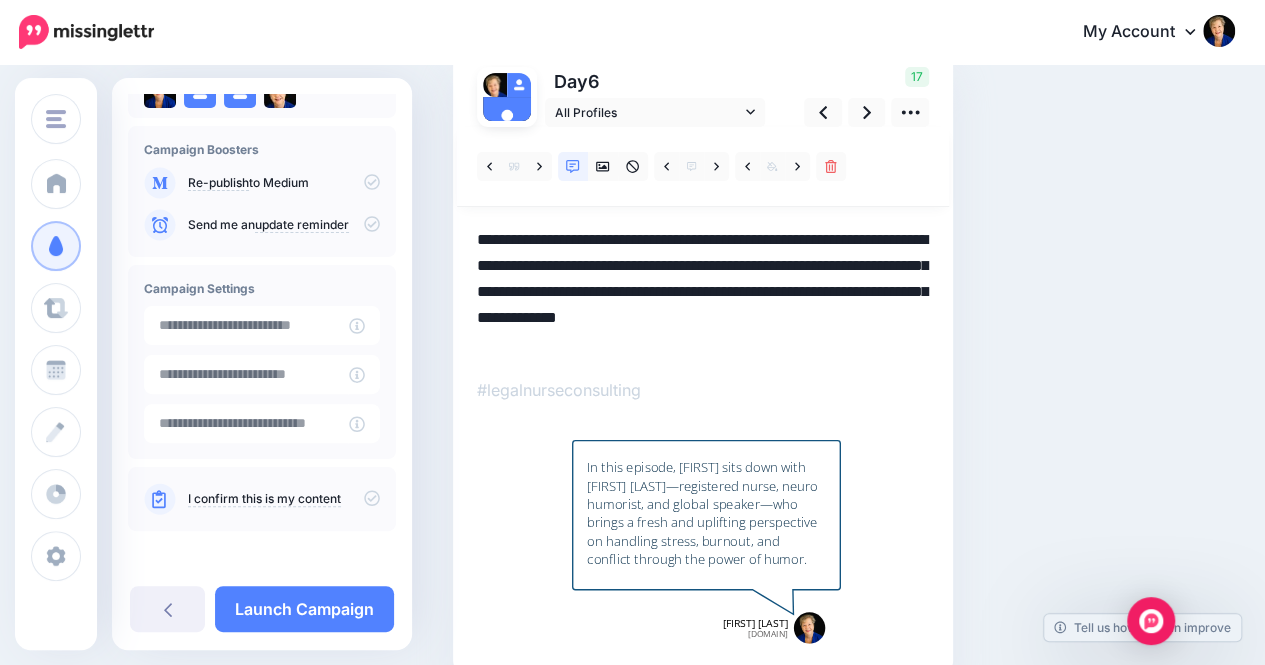 scroll, scrollTop: 160, scrollLeft: 0, axis: vertical 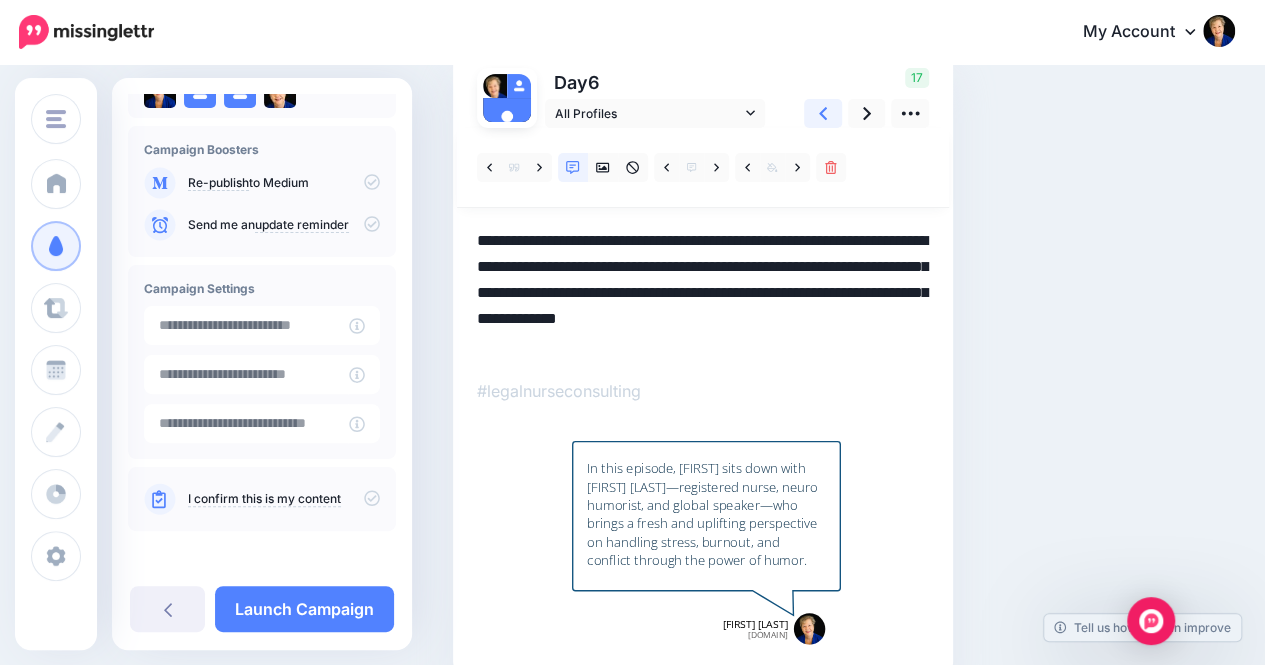 type on "**********" 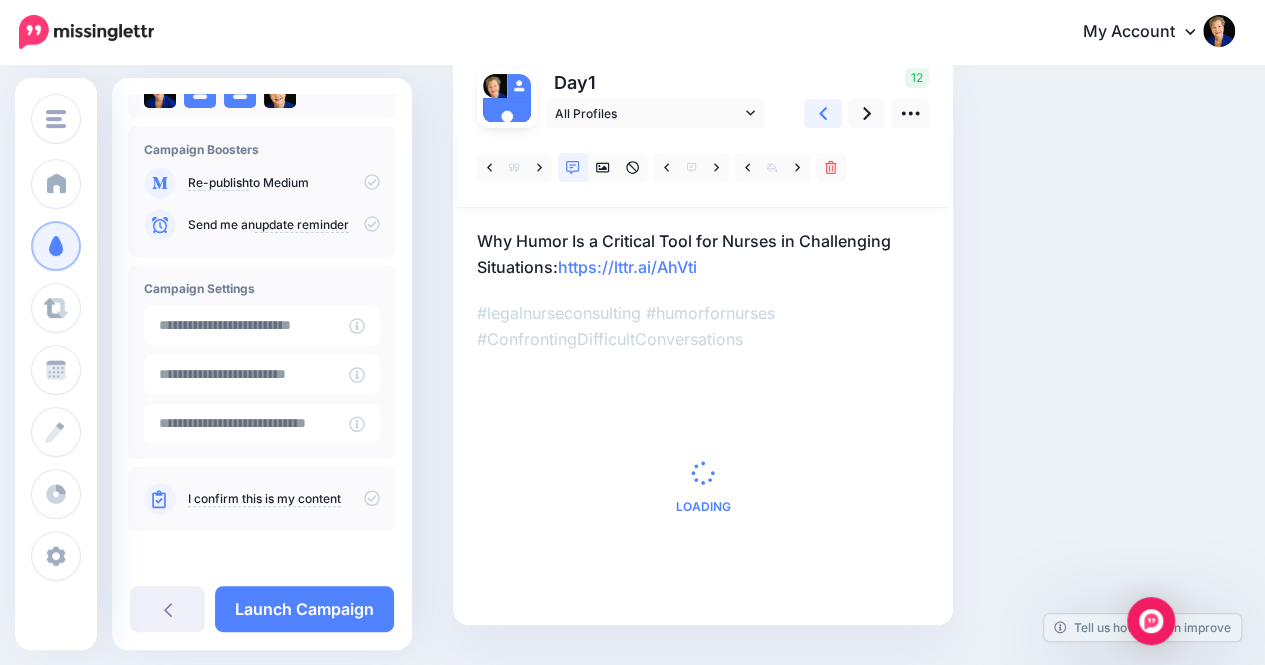 click at bounding box center [823, 113] 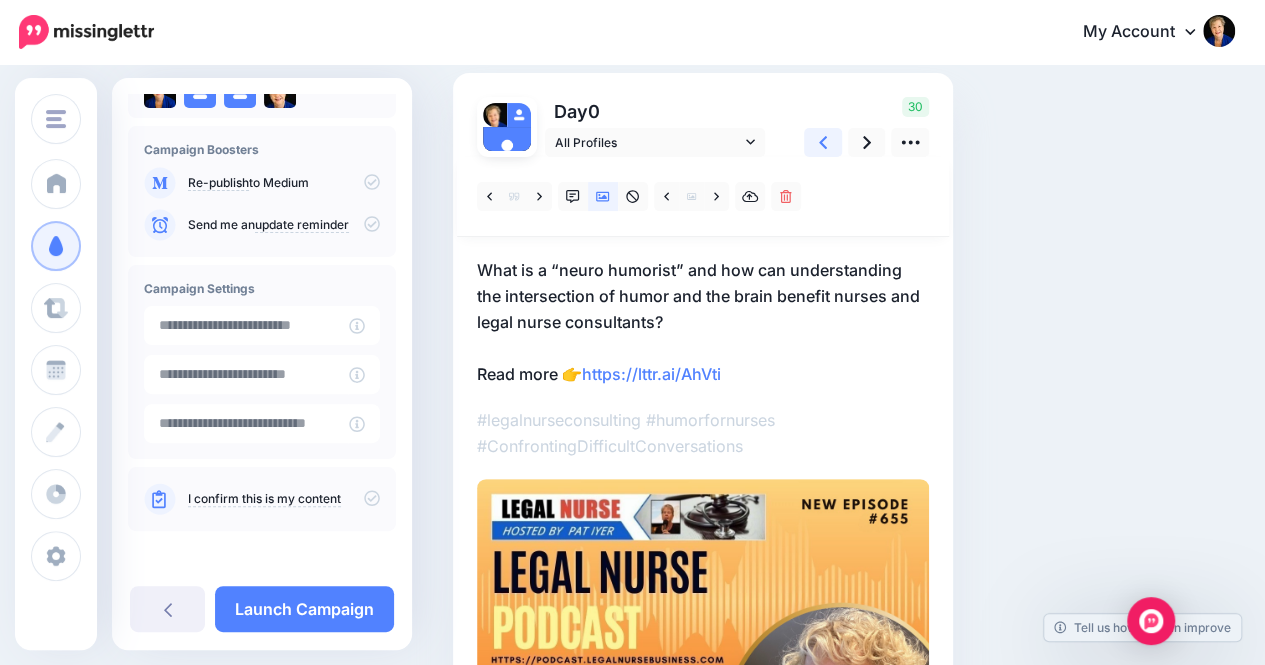 scroll, scrollTop: 120, scrollLeft: 0, axis: vertical 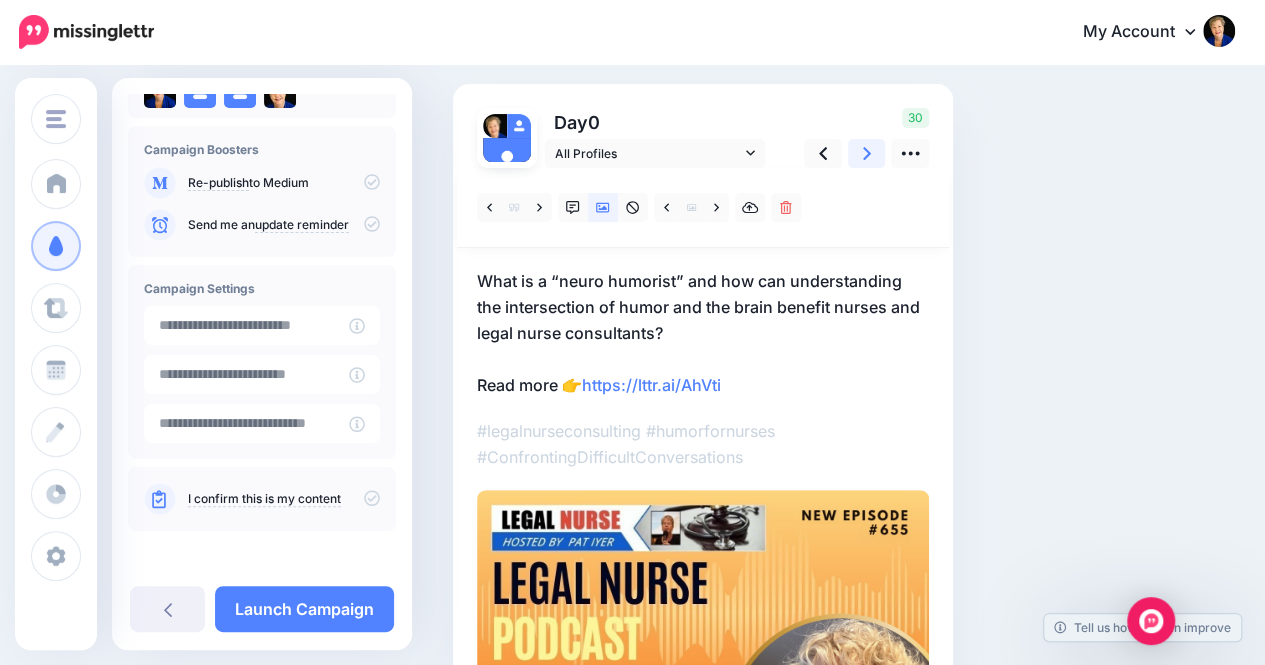 click 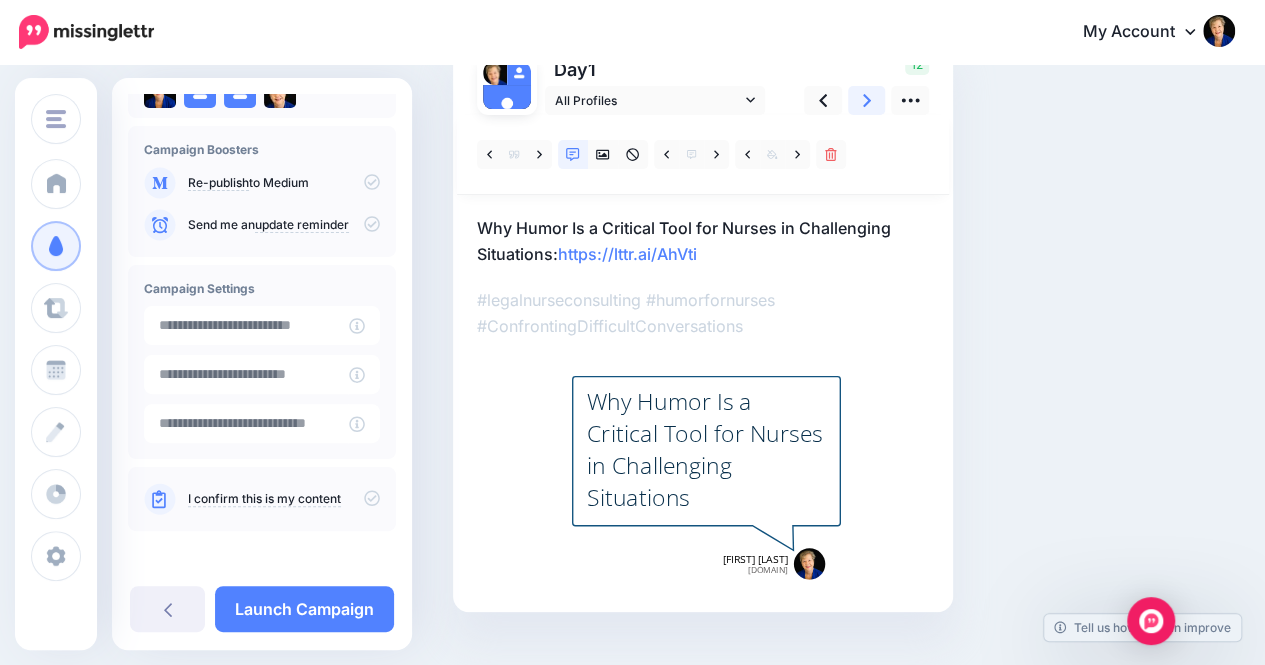 scroll, scrollTop: 129, scrollLeft: 0, axis: vertical 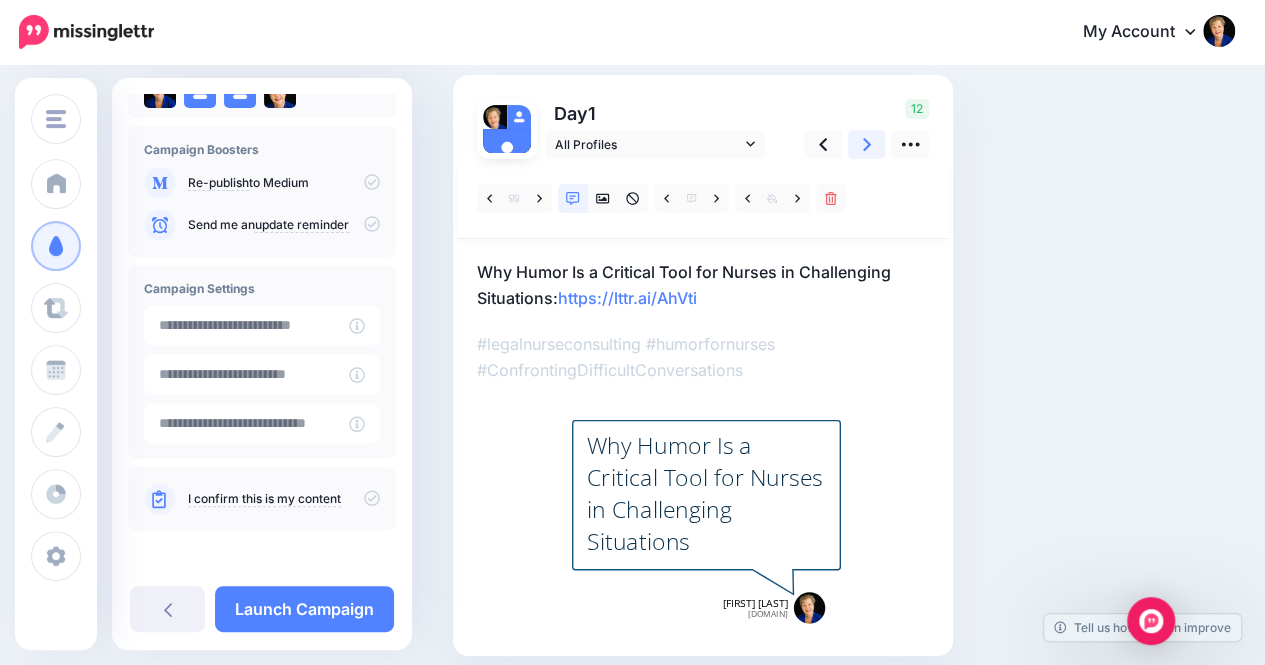 click at bounding box center [867, 144] 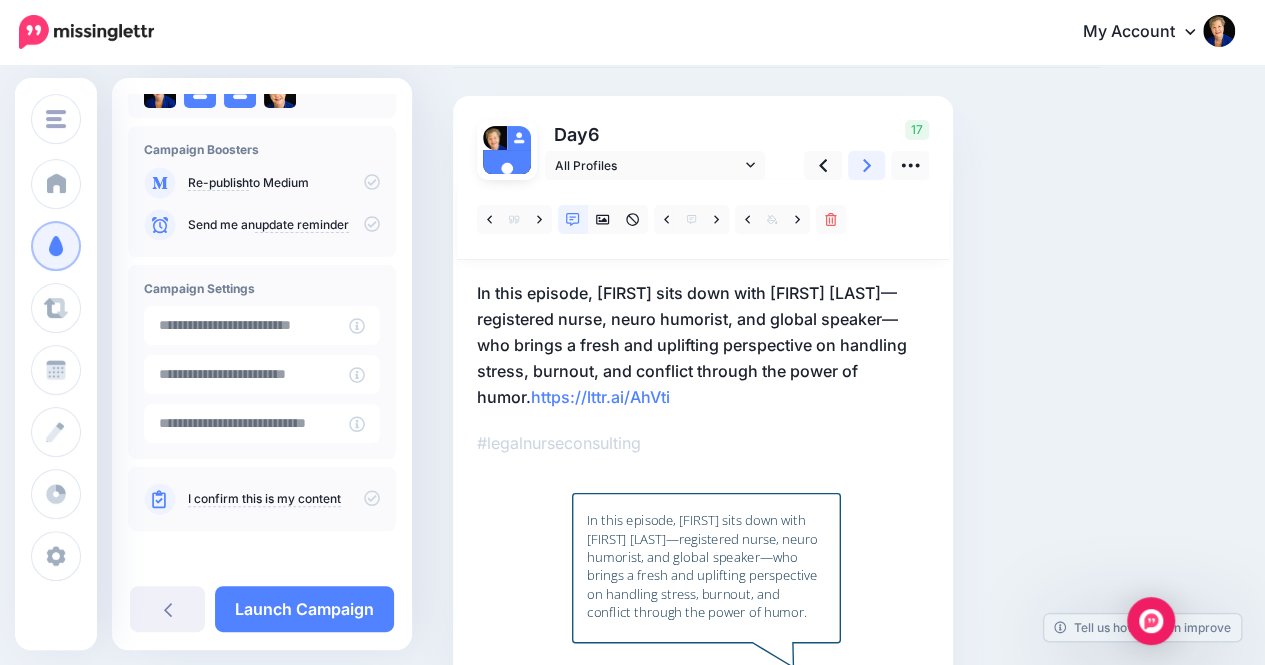 scroll, scrollTop: 104, scrollLeft: 0, axis: vertical 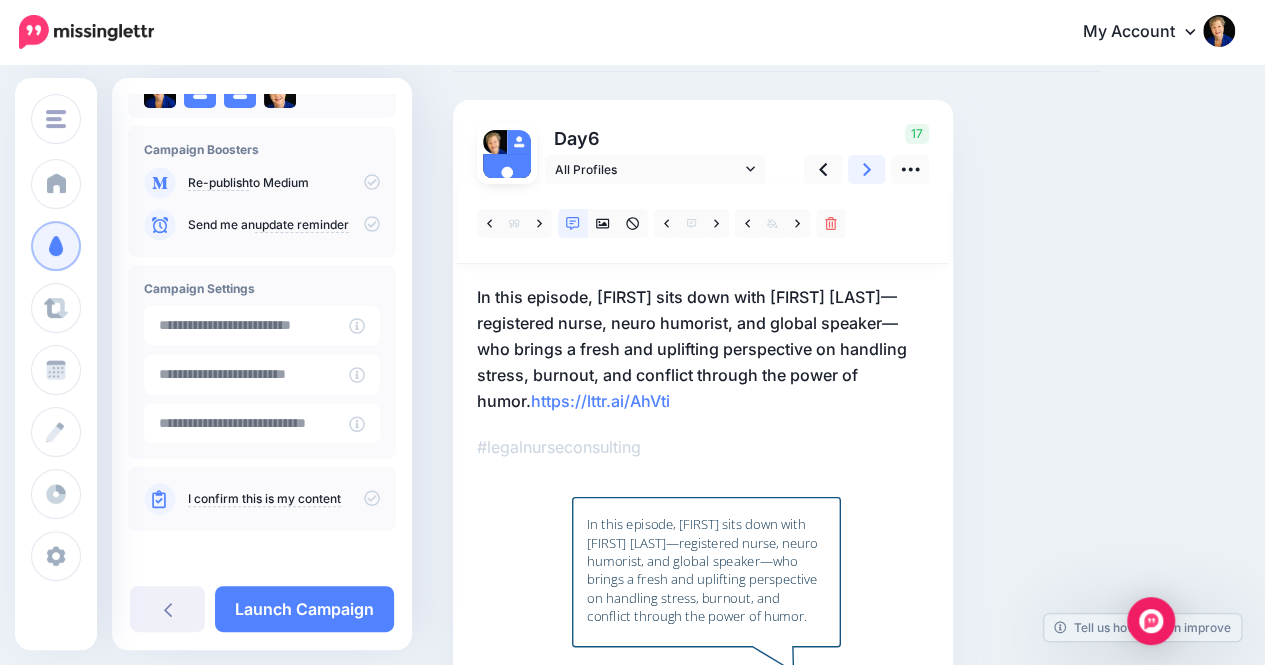 click 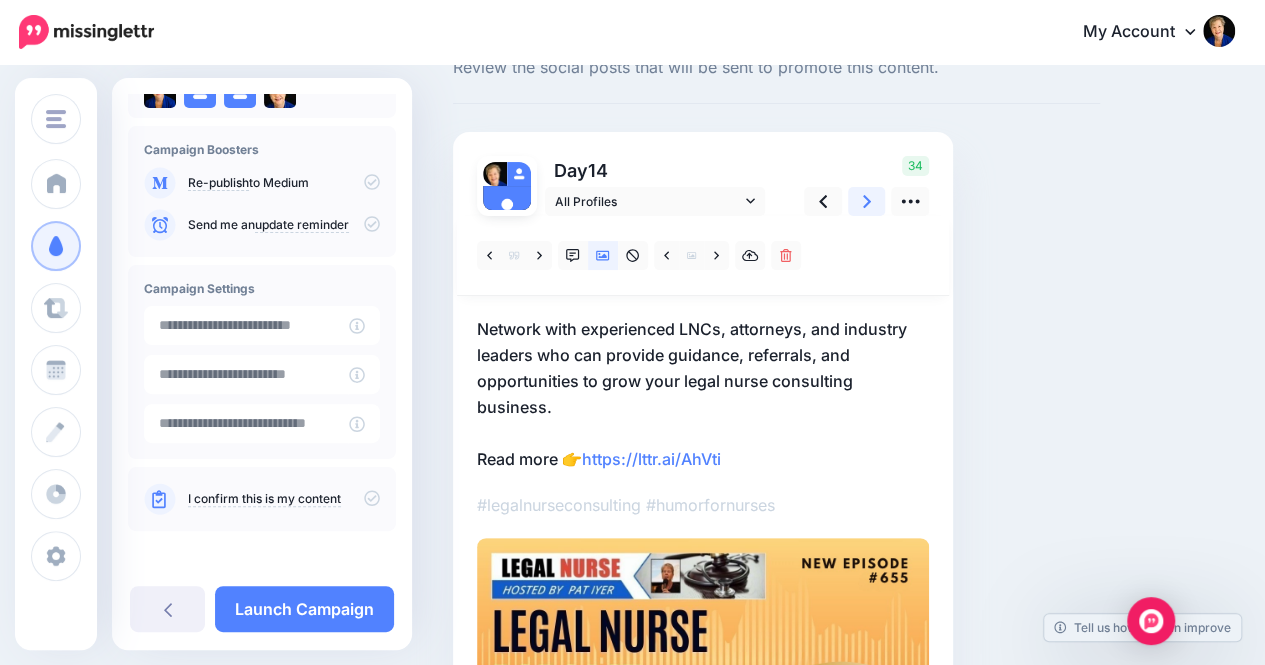 scroll, scrollTop: 0, scrollLeft: 0, axis: both 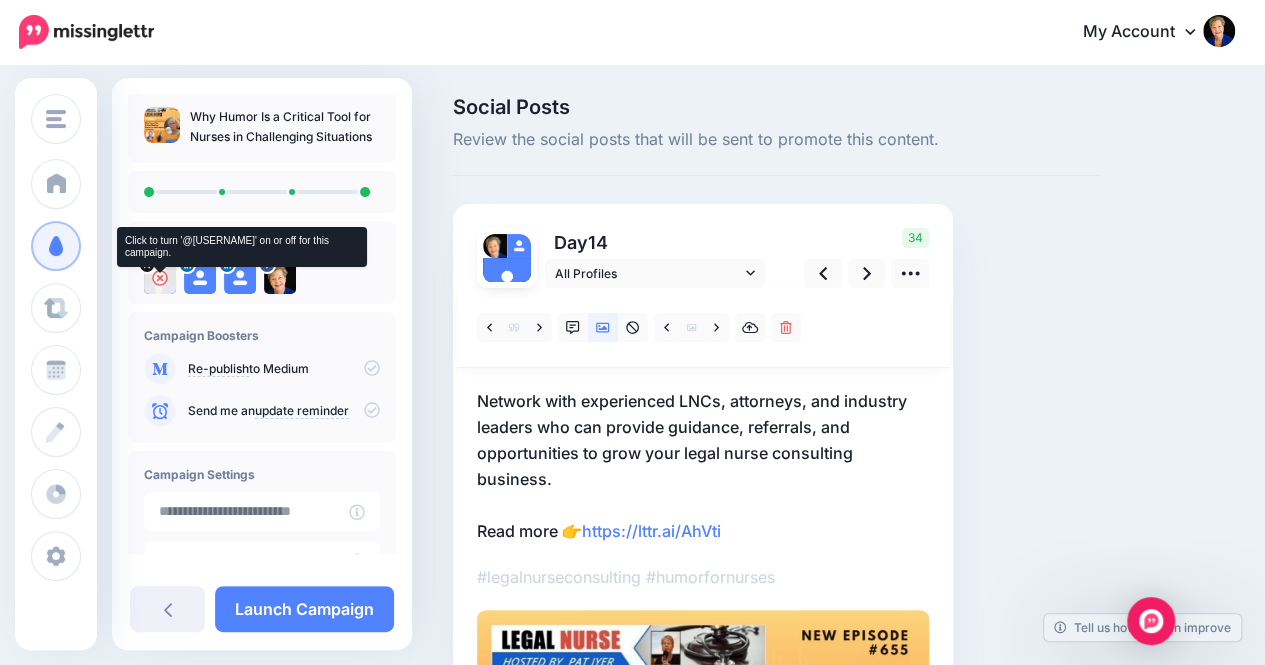 click 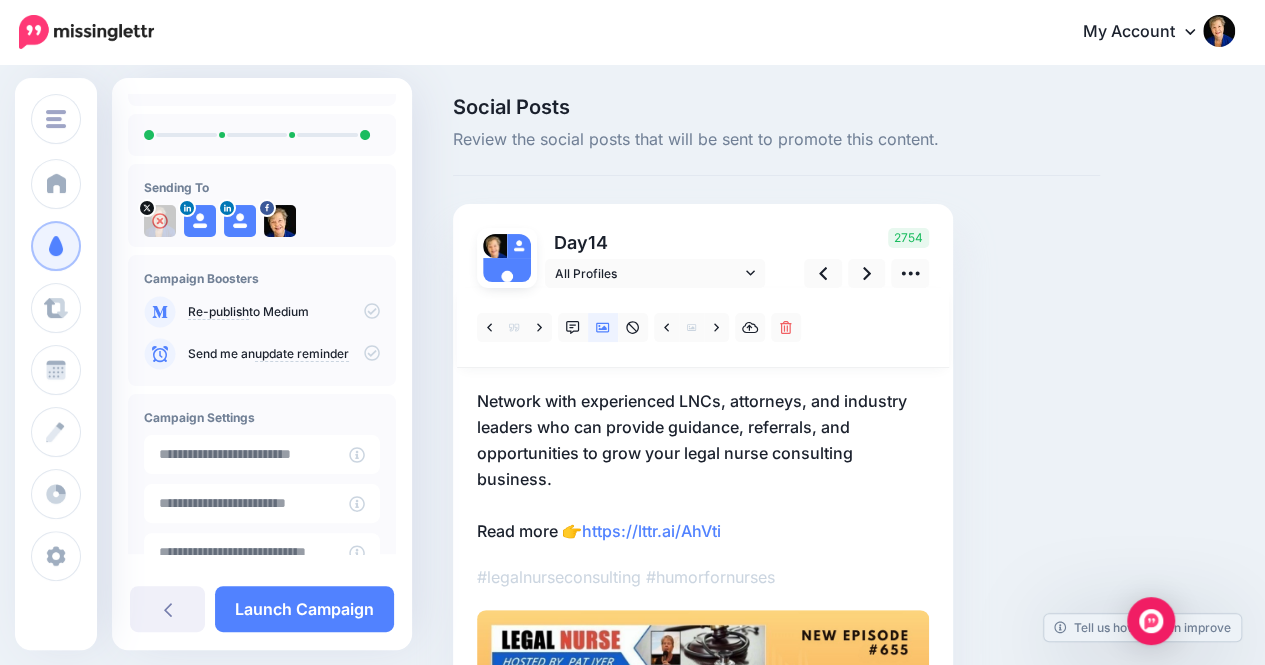 scroll, scrollTop: 62, scrollLeft: 0, axis: vertical 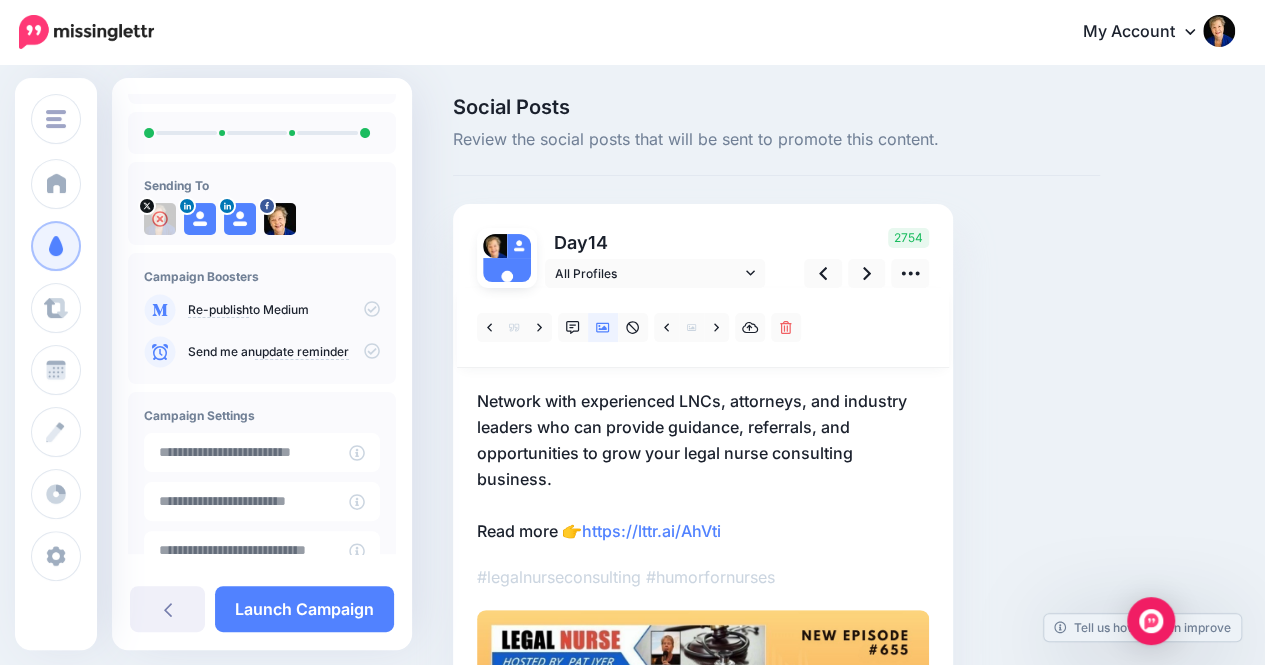 click on "update reminder" at bounding box center [302, 352] 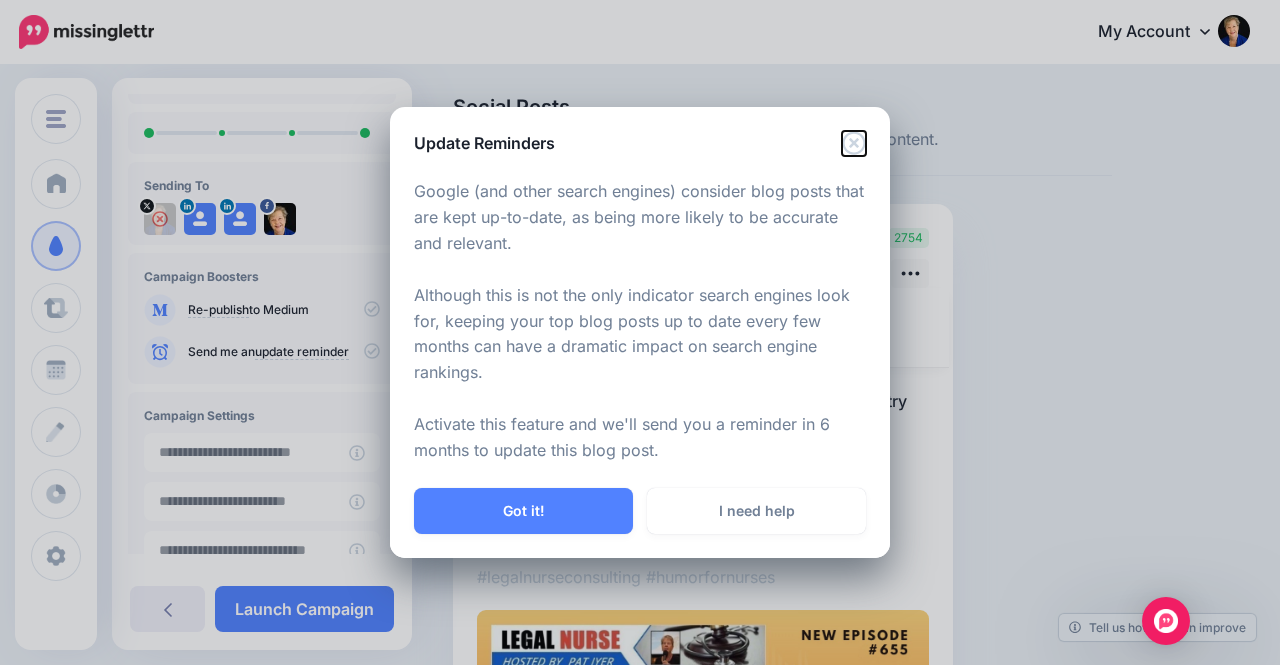 click 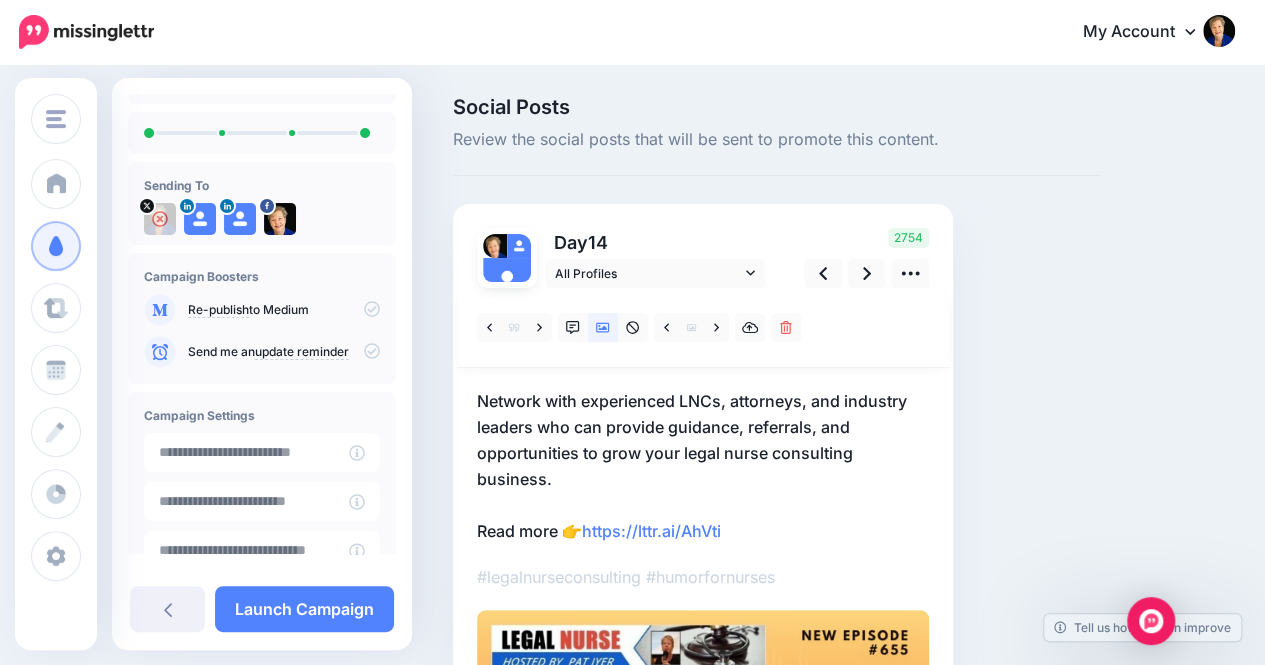 scroll, scrollTop: 189, scrollLeft: 0, axis: vertical 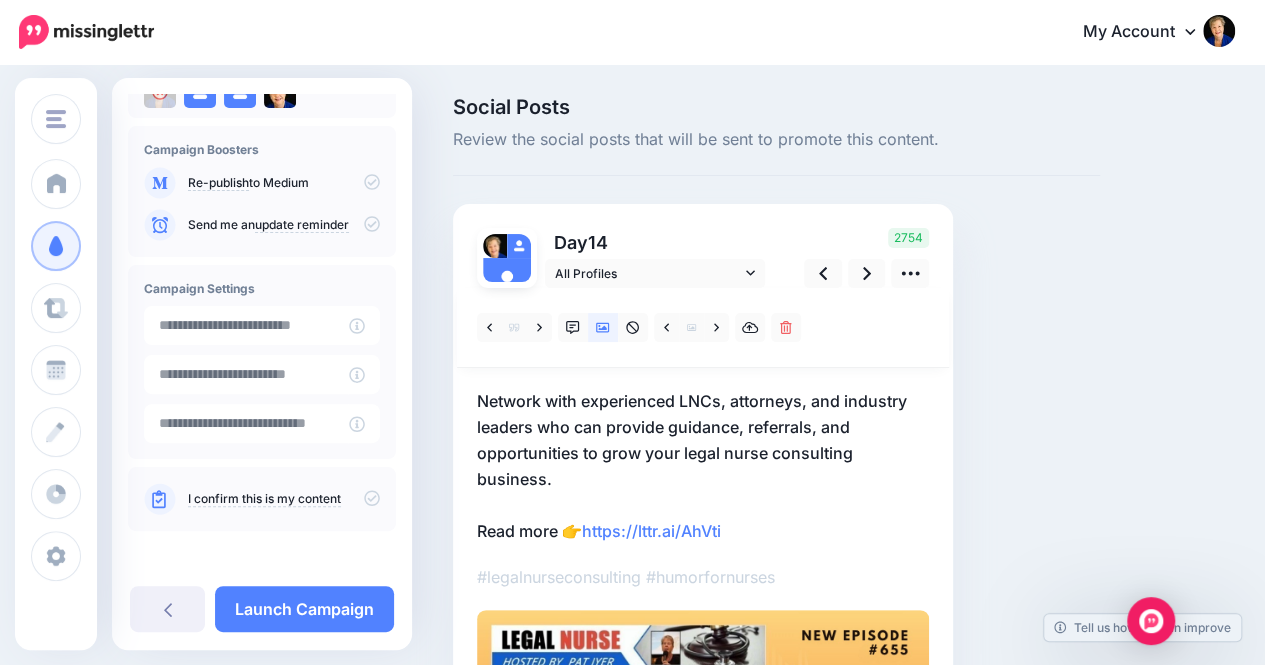 click 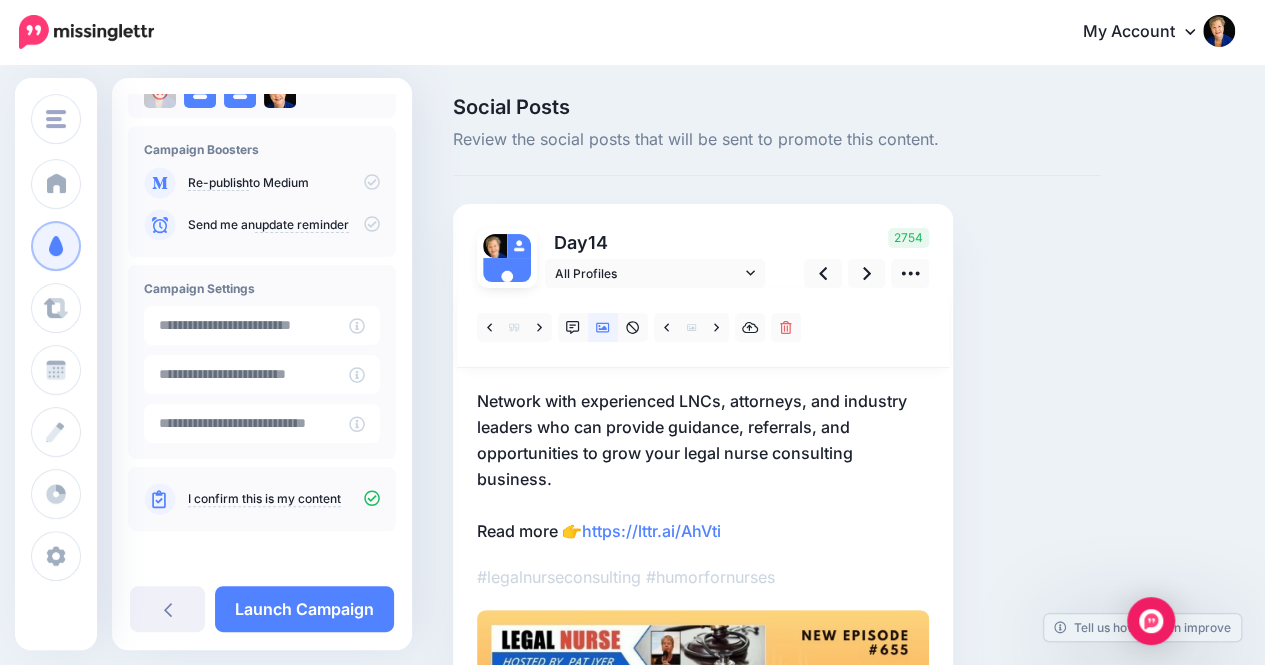 click on "I confirm this is my content" at bounding box center [264, 499] 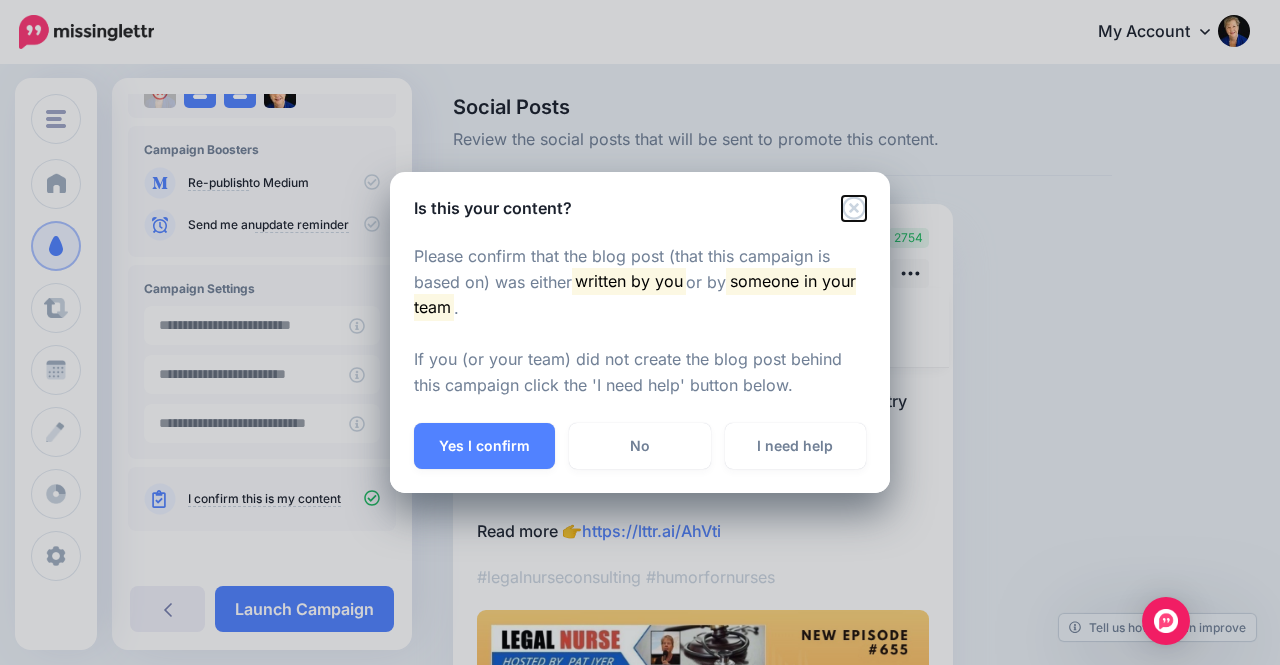 click 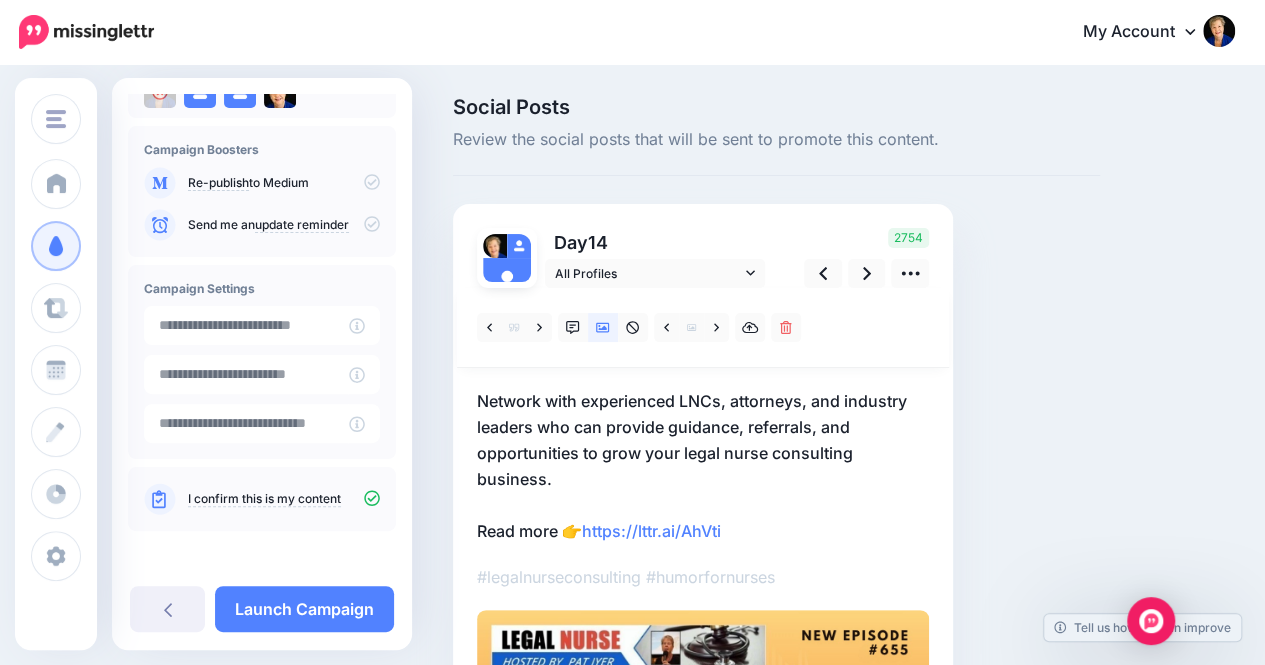 click on "I confirm this is my content" at bounding box center (264, 499) 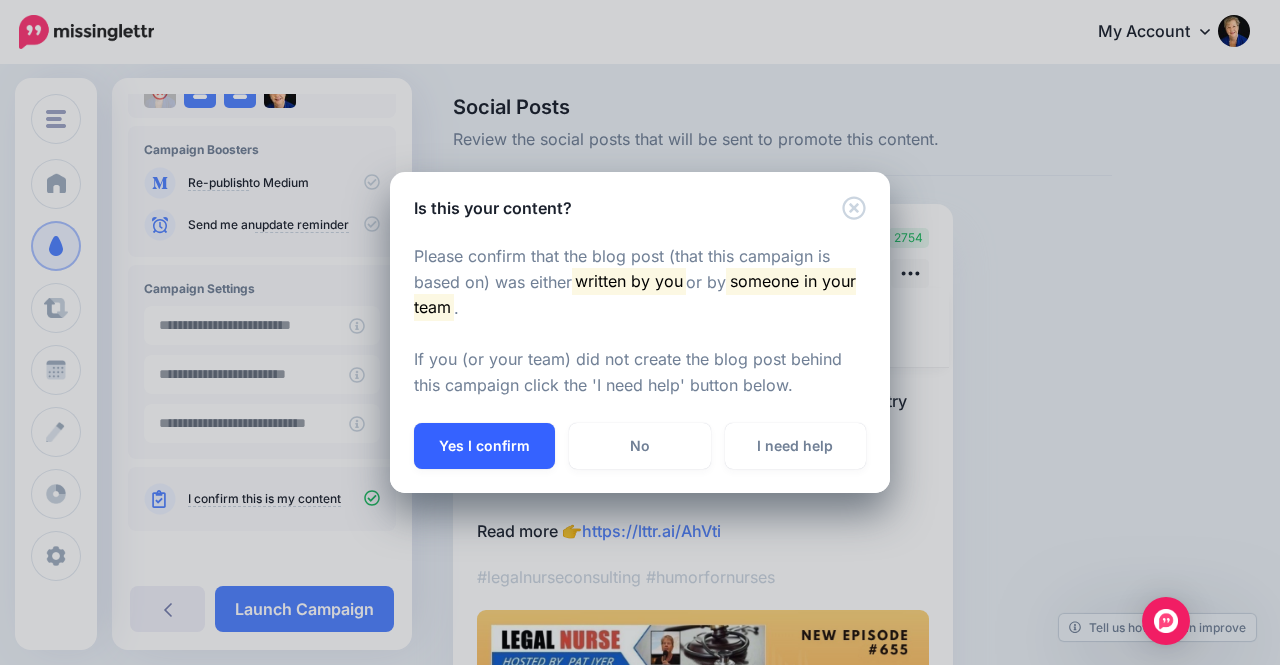 click on "Yes I confirm" at bounding box center [484, 446] 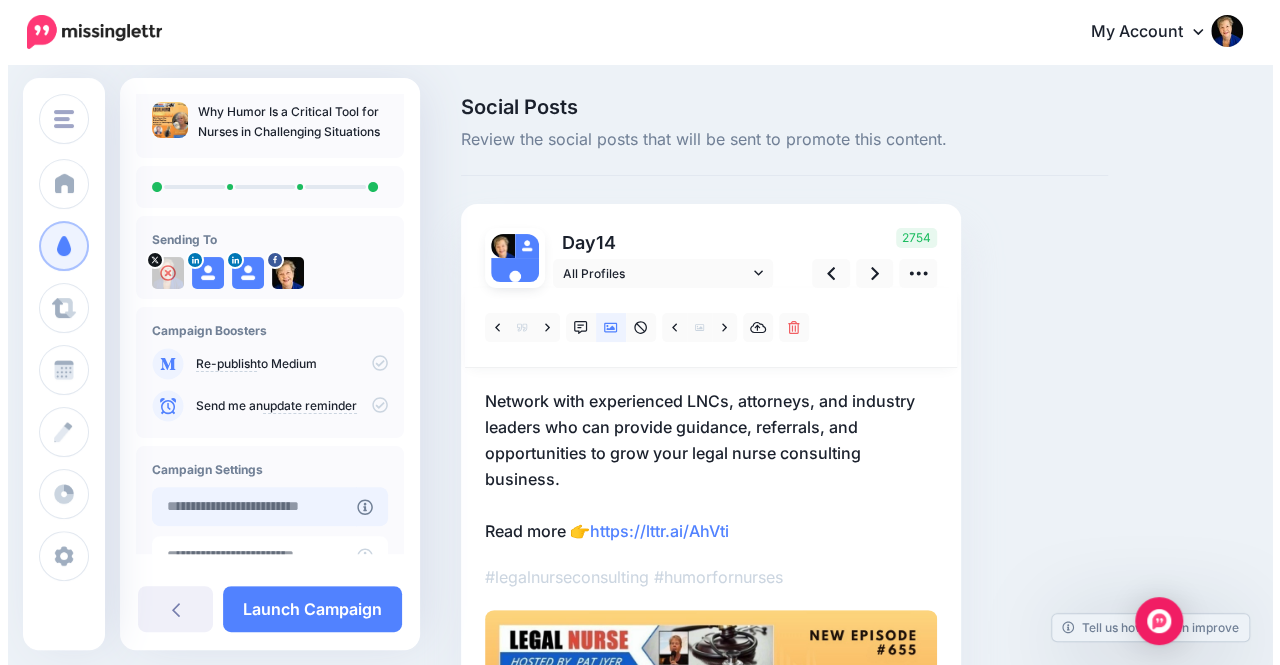 scroll, scrollTop: 0, scrollLeft: 0, axis: both 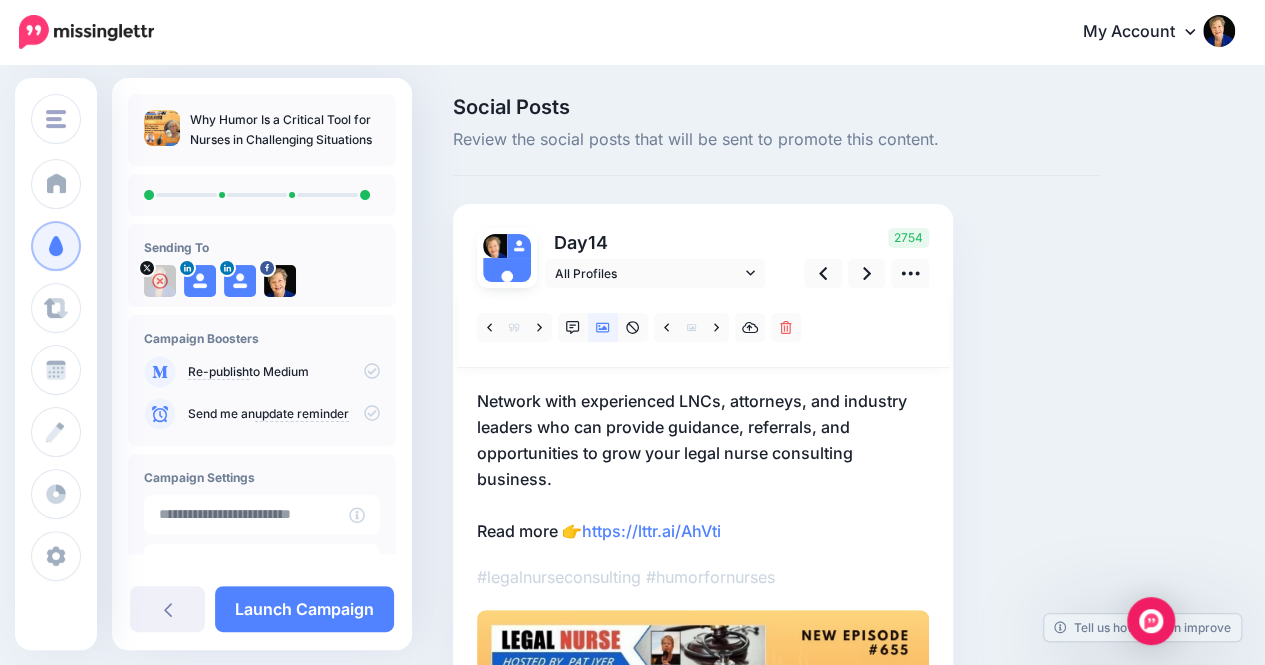 click on "Re-publish
to Medium" at bounding box center [284, 372] 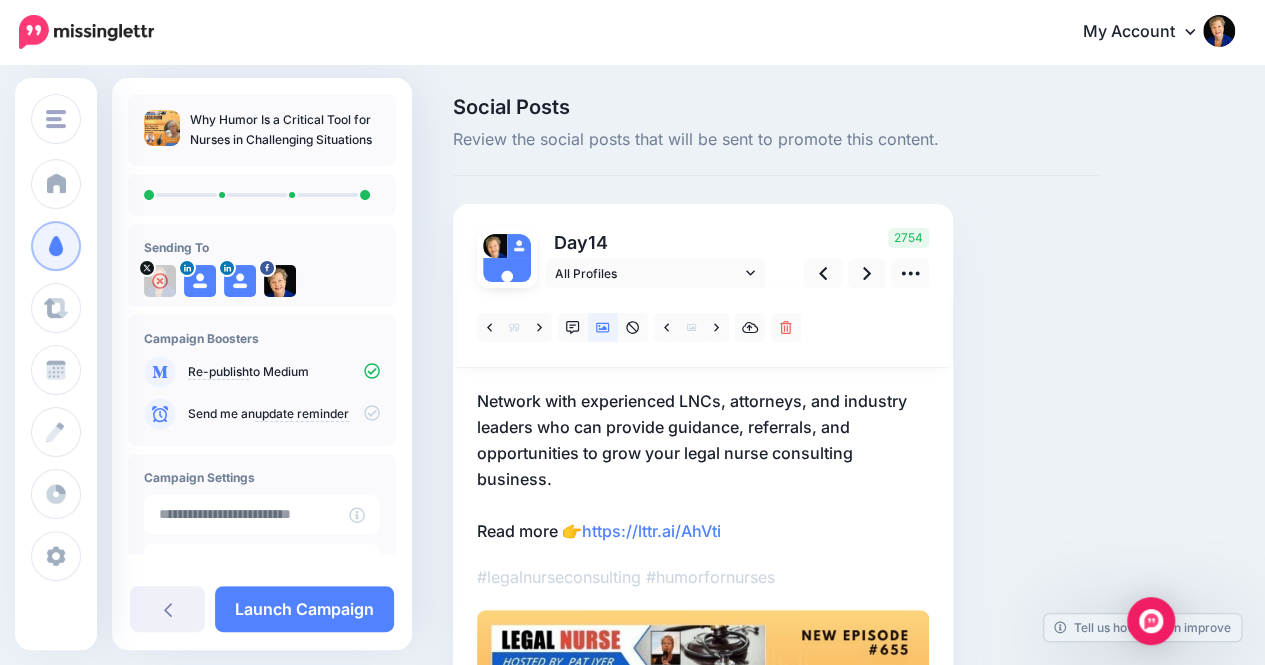 click 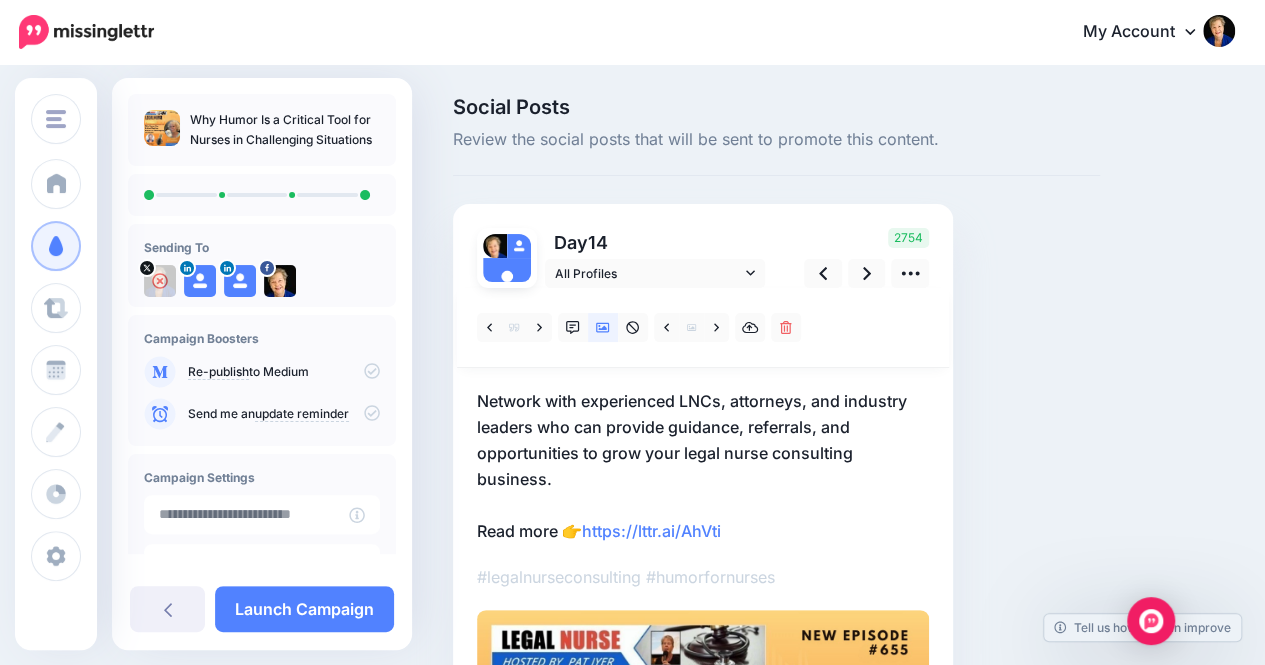 click on "Re-publish
to Medium" at bounding box center (284, 372) 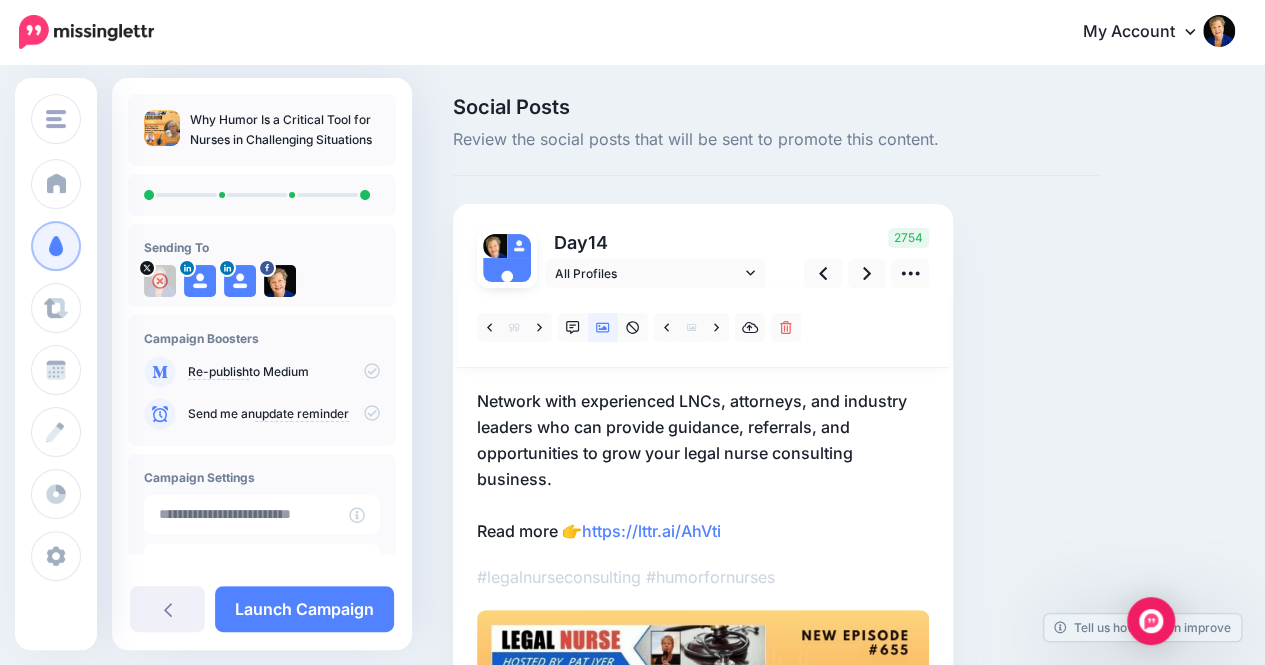 click on "Re-publish" at bounding box center [218, 372] 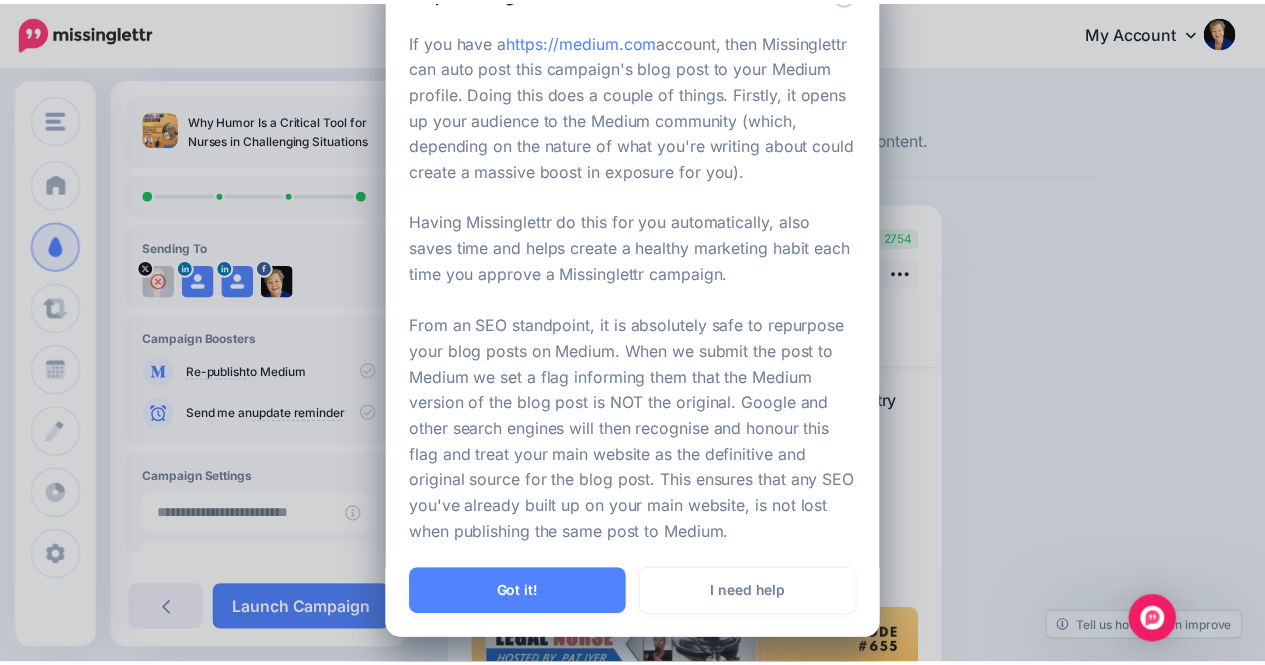 scroll, scrollTop: 75, scrollLeft: 0, axis: vertical 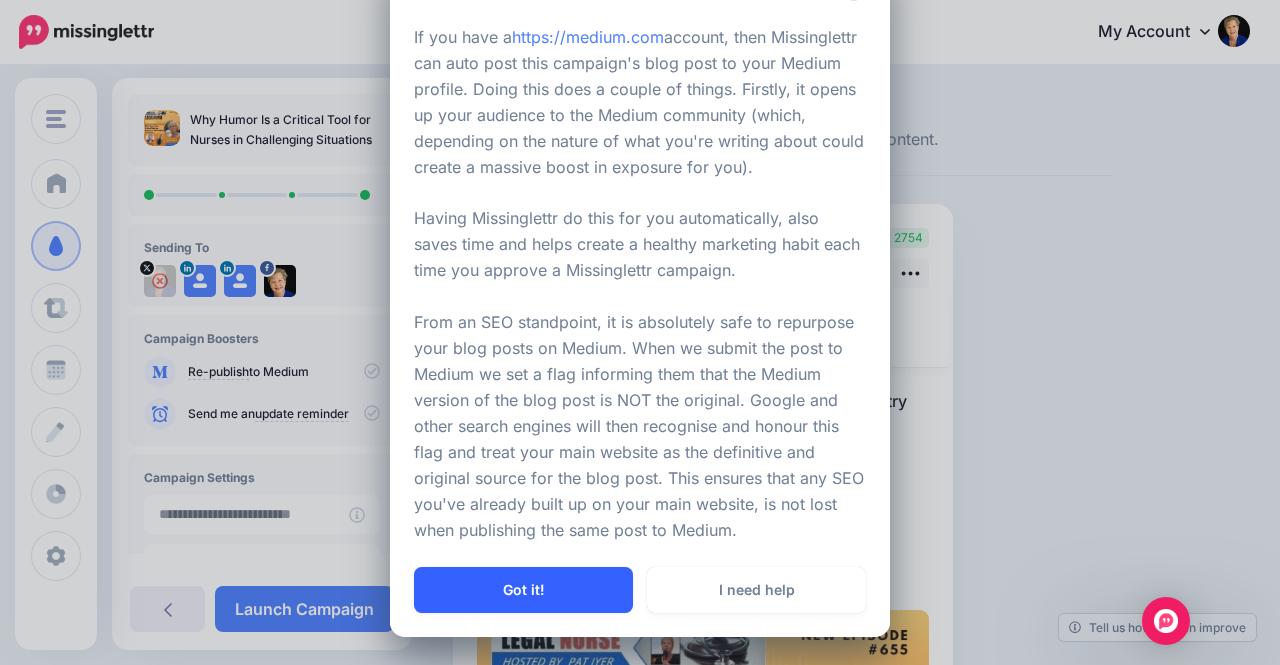 click on "Got it!" at bounding box center (523, 590) 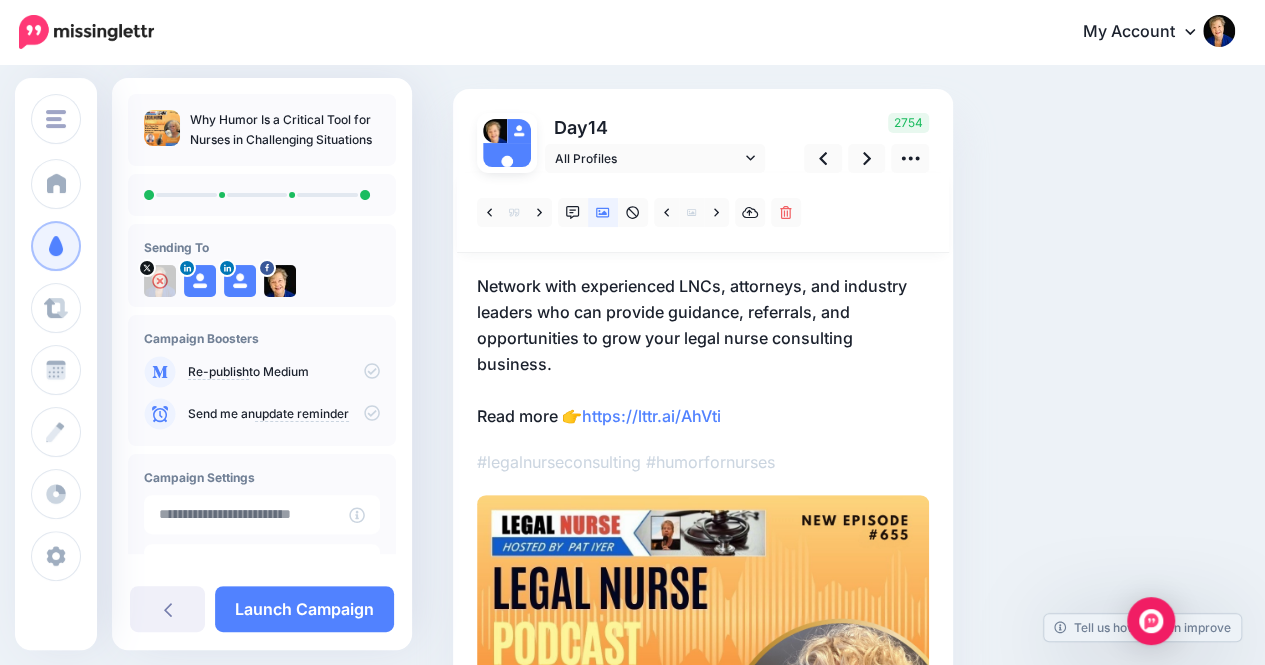 scroll, scrollTop: 116, scrollLeft: 0, axis: vertical 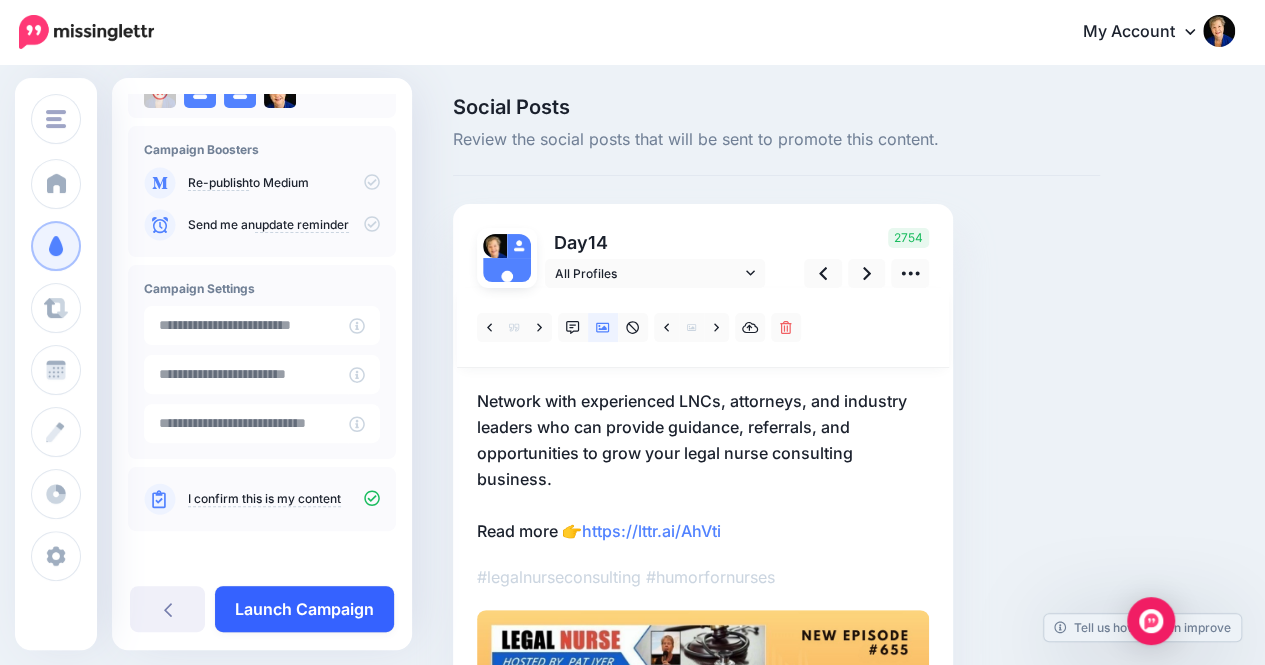 click on "Launch Campaign" at bounding box center (304, 609) 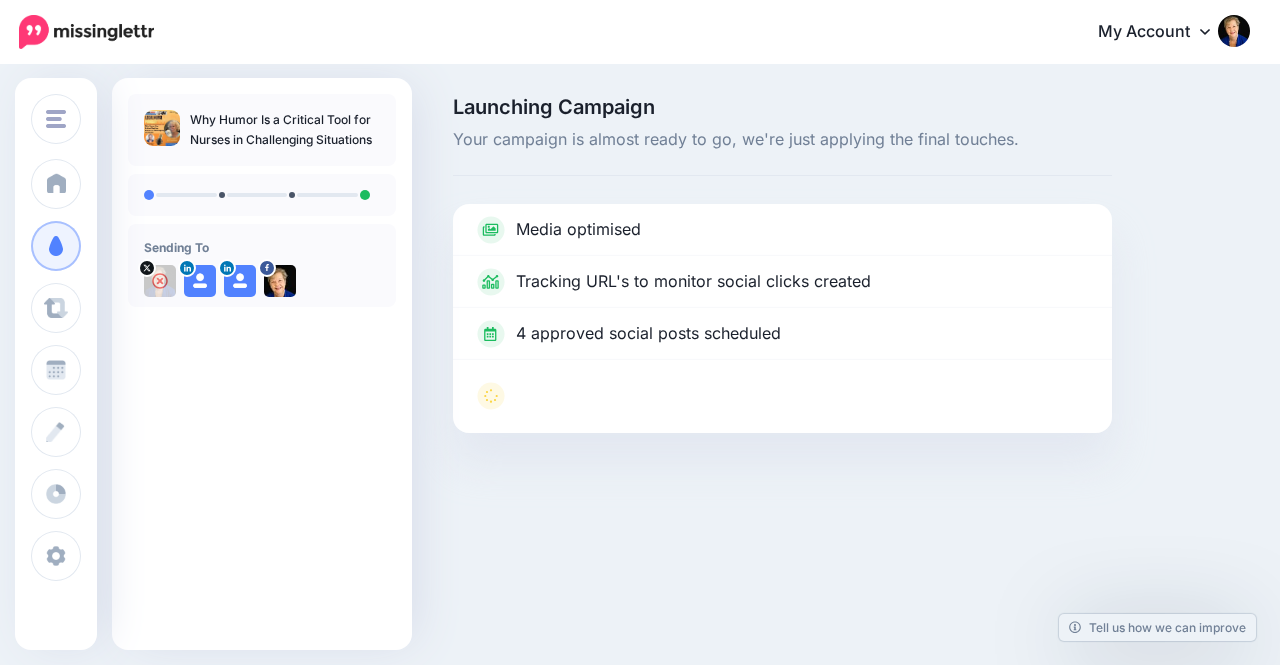 scroll, scrollTop: 0, scrollLeft: 0, axis: both 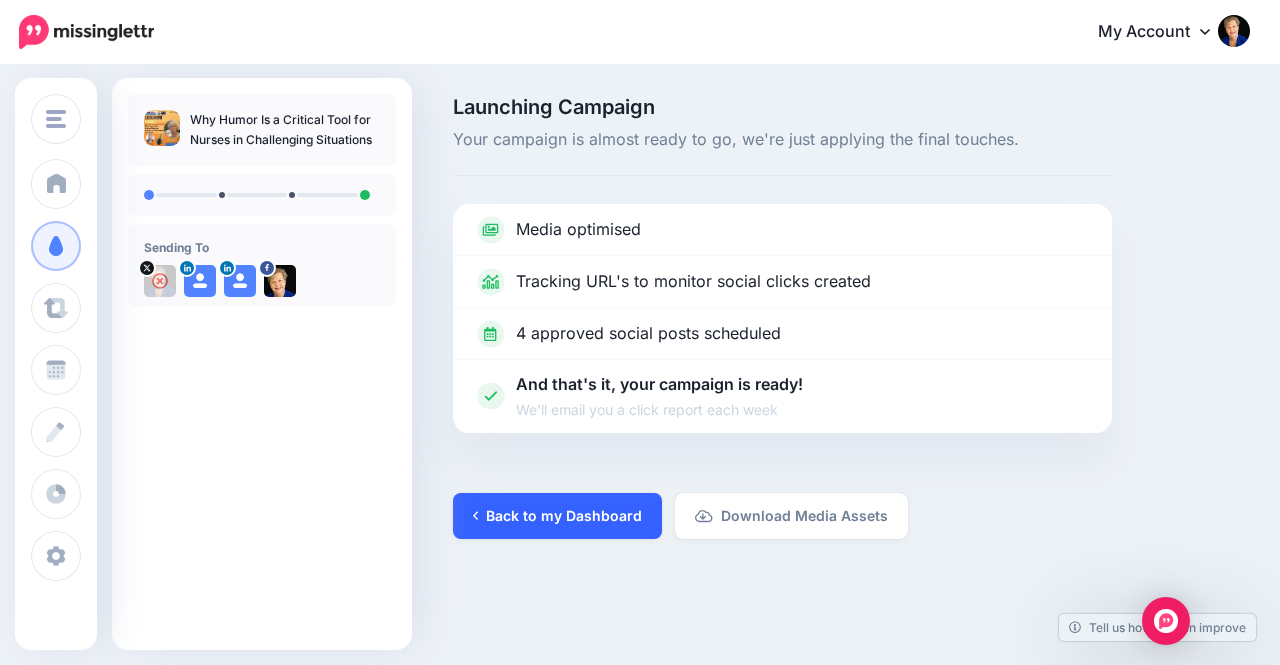 click on "Back to my Dashboard" at bounding box center [557, 516] 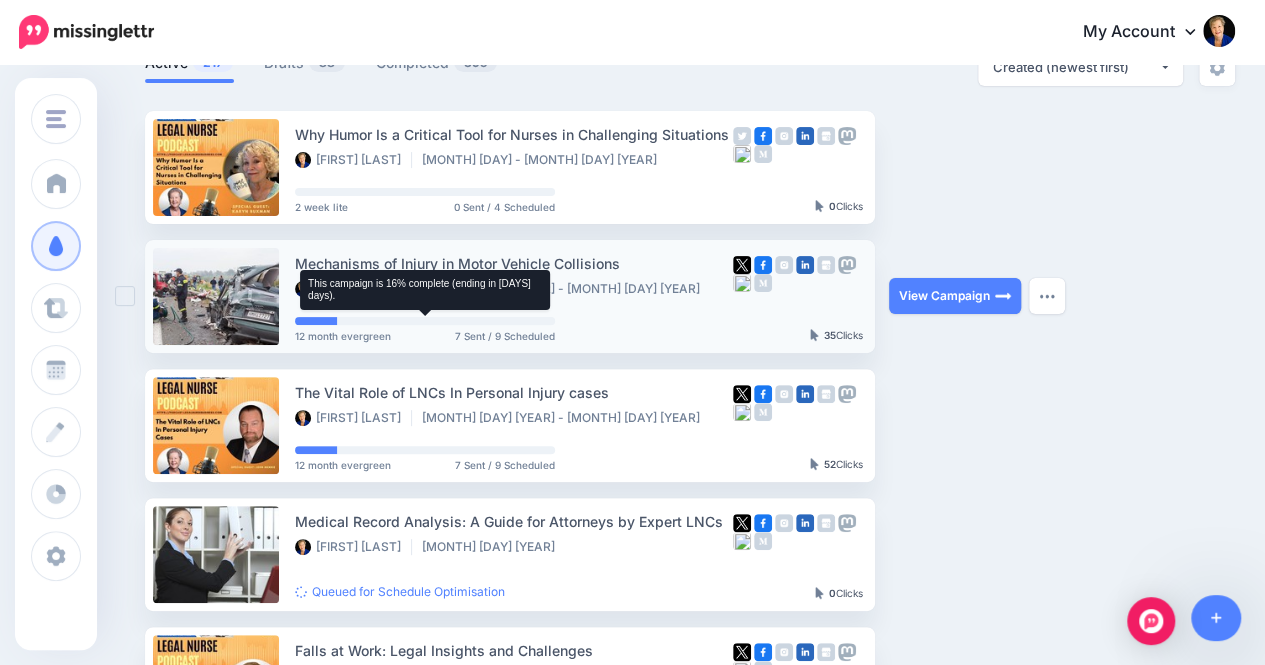scroll, scrollTop: 0, scrollLeft: 0, axis: both 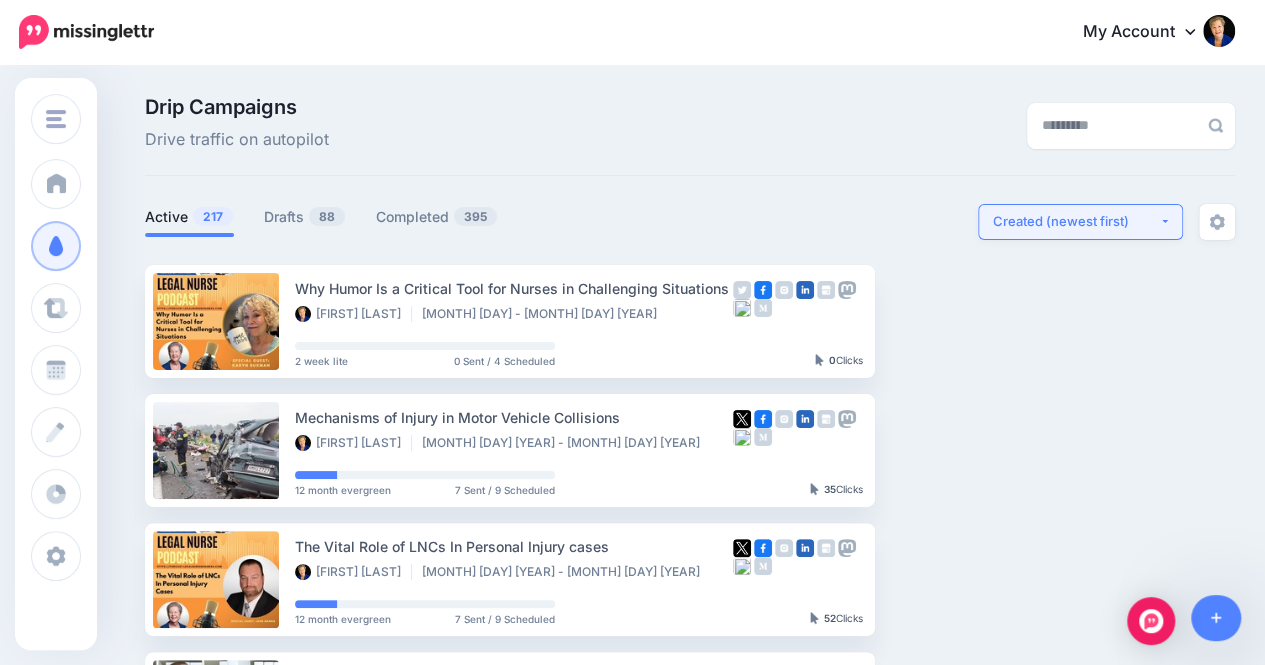 click on "Created (newest first)" at bounding box center [1076, 221] 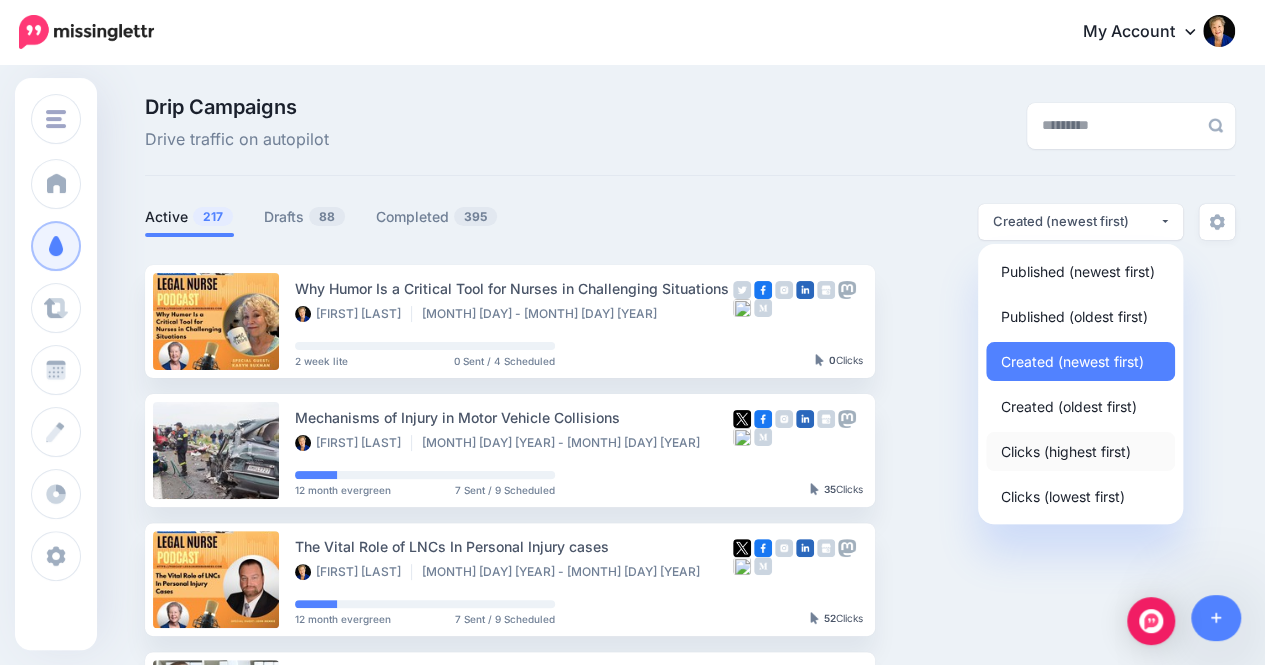 click on "Clicks (highest first)" at bounding box center [1066, 451] 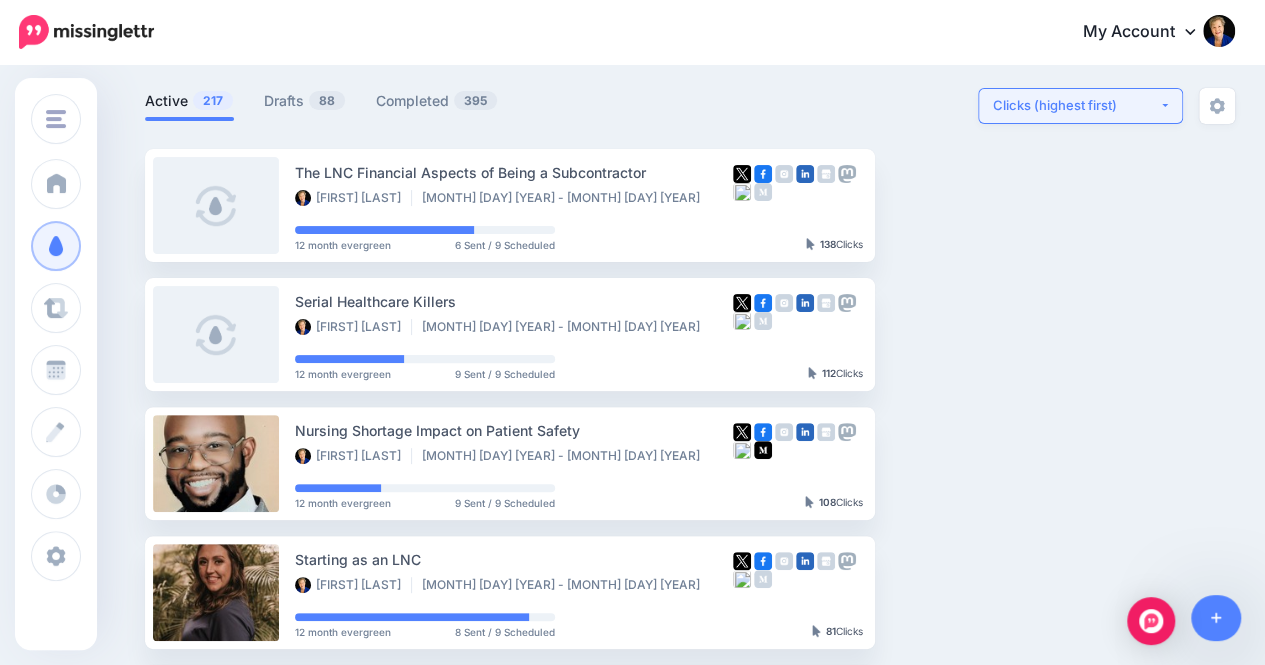 scroll, scrollTop: 108, scrollLeft: 0, axis: vertical 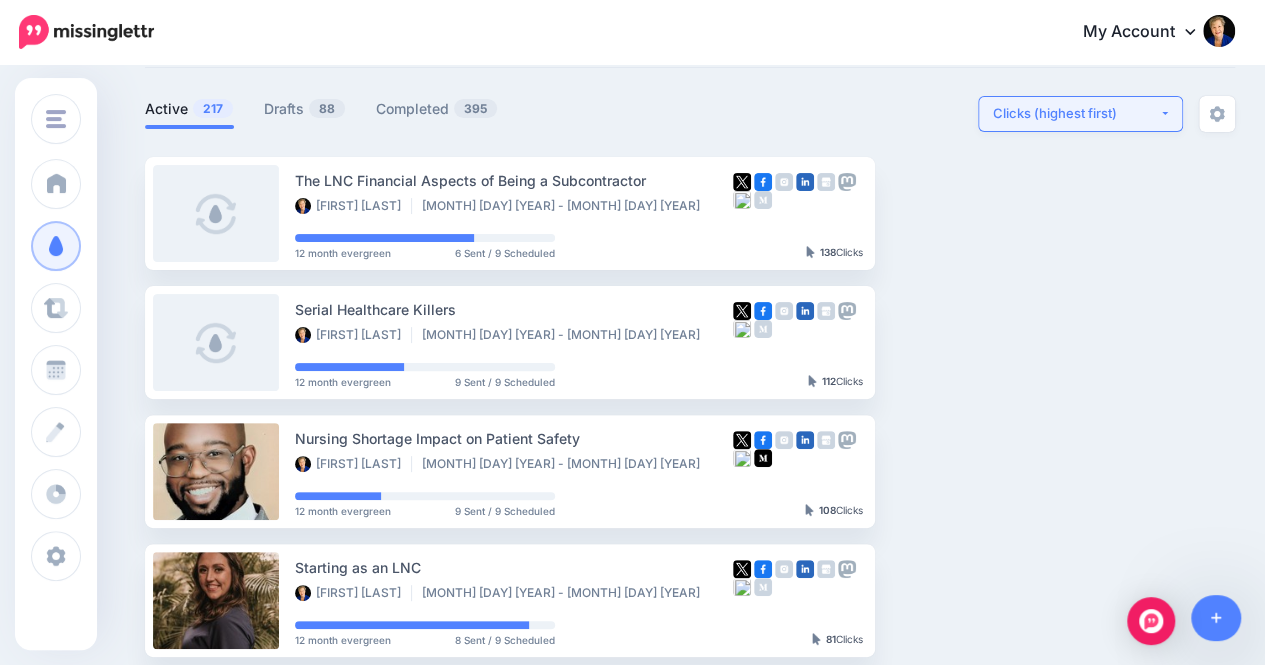 click on "Clicks (highest first)" at bounding box center (1076, 113) 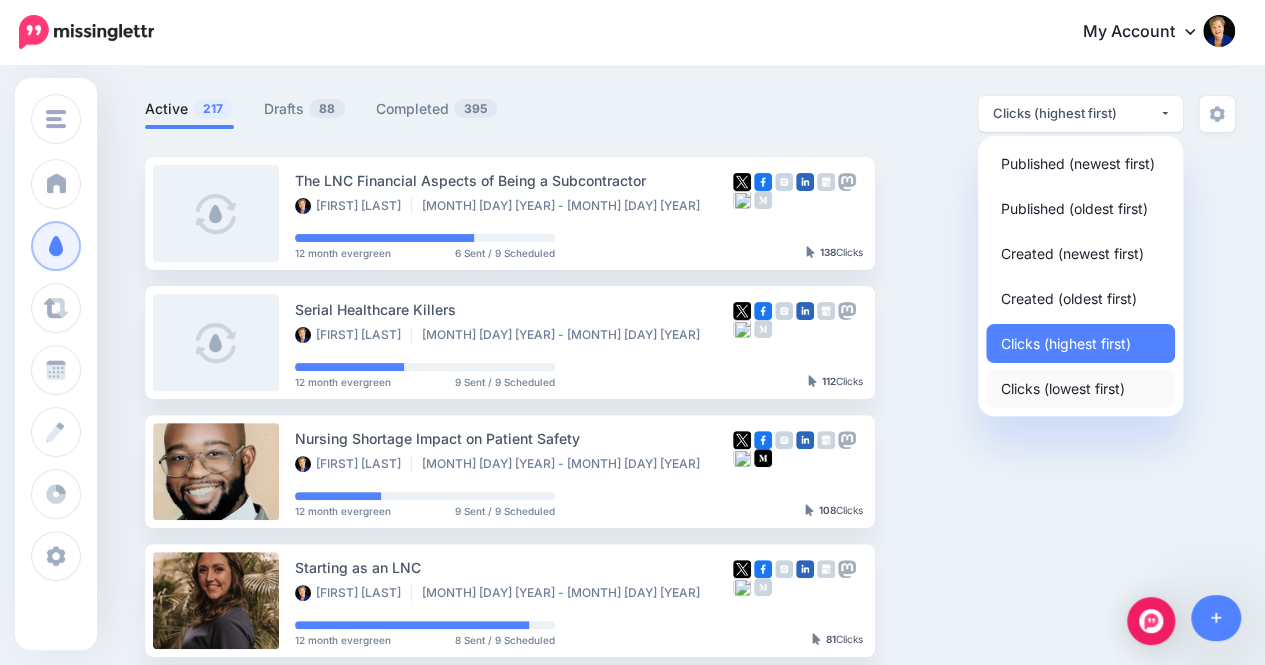 click on "Clicks (lowest first)" at bounding box center (1063, 388) 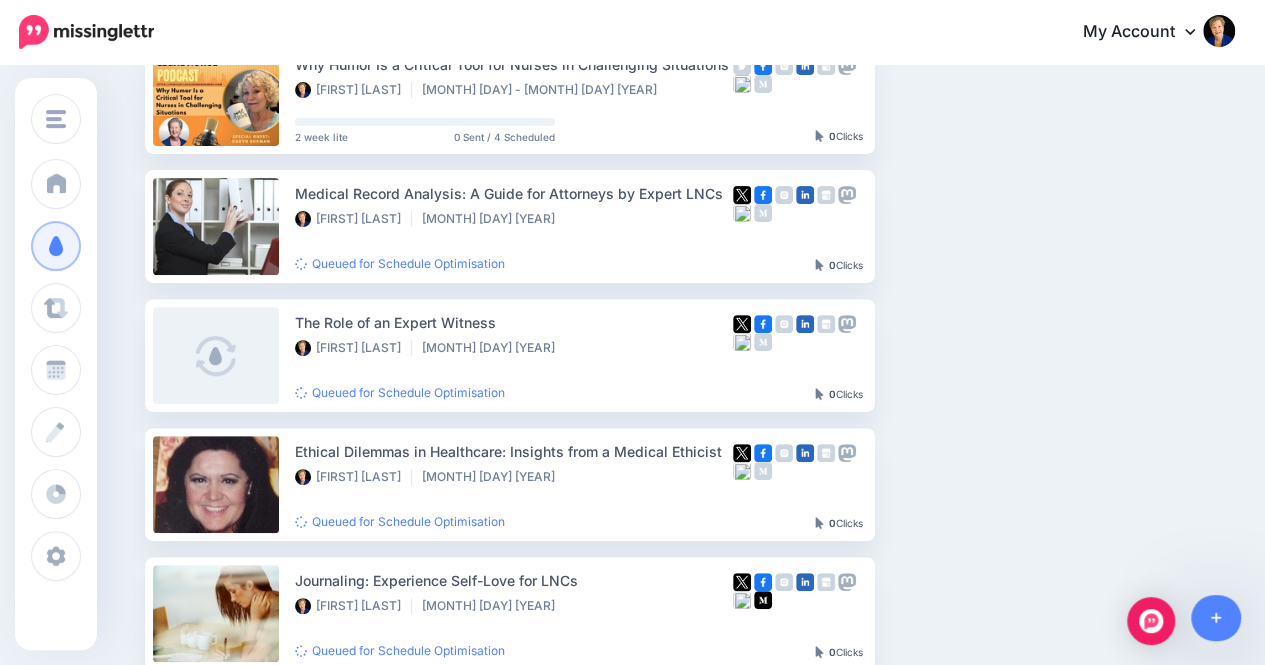 scroll, scrollTop: 74, scrollLeft: 0, axis: vertical 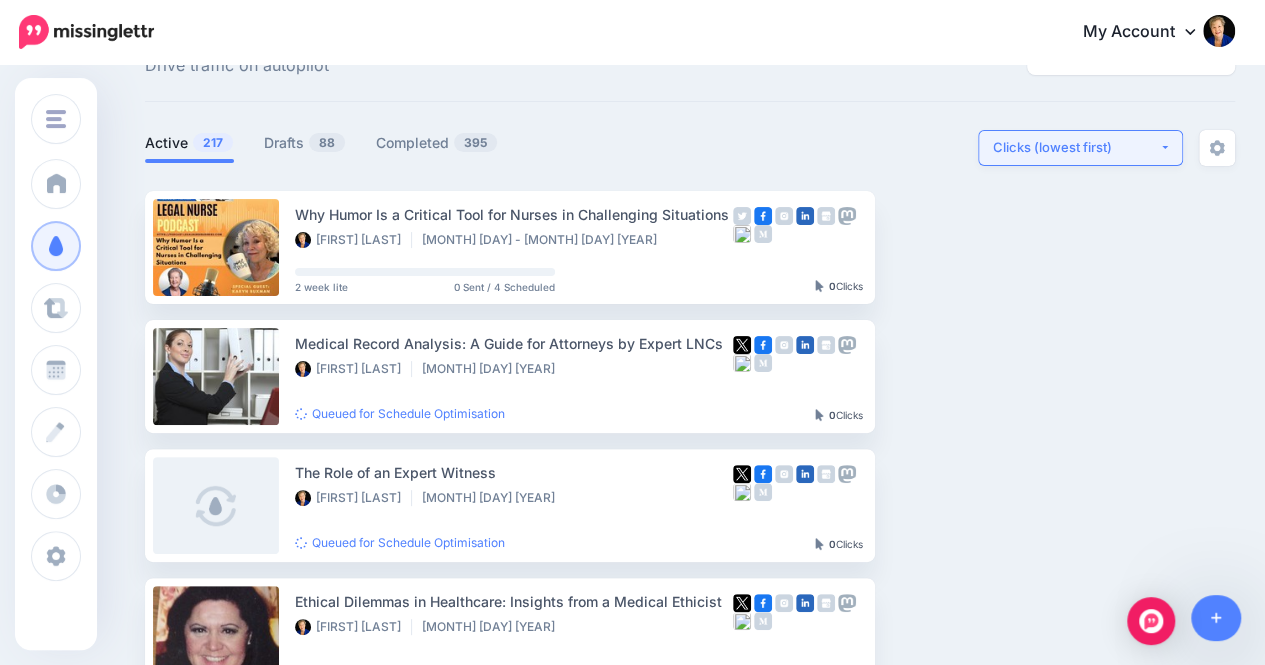 click on "Clicks (lowest first)" at bounding box center [1076, 147] 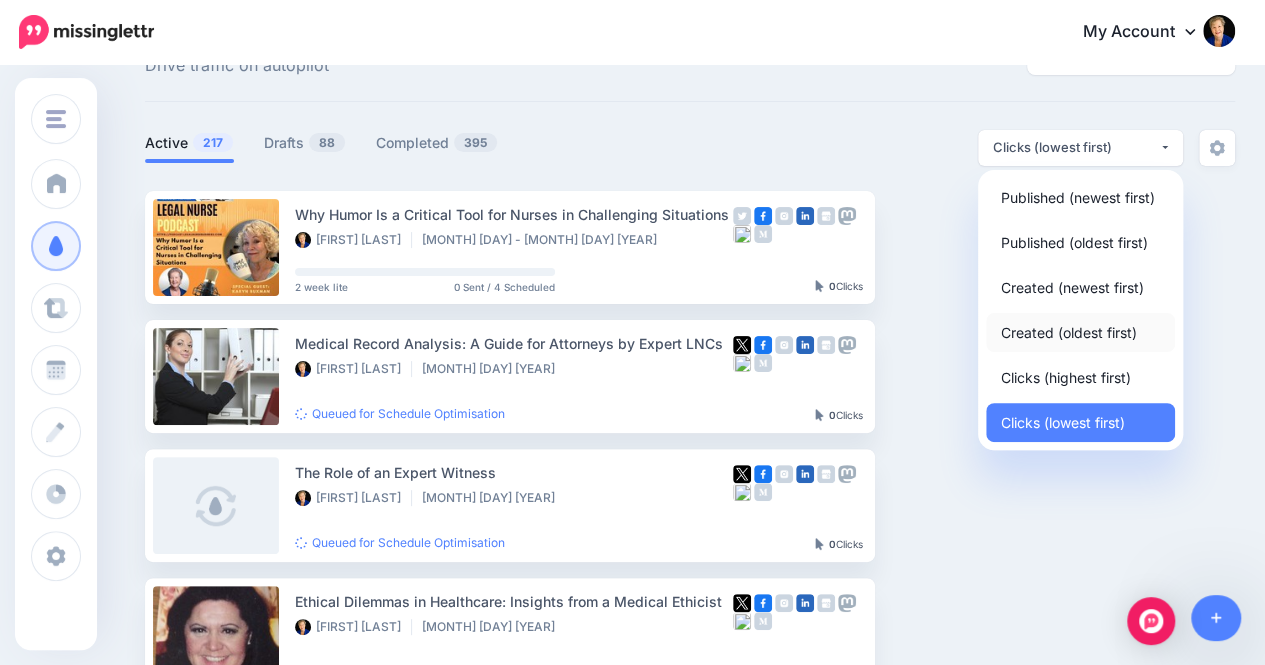 click on "Created (oldest first)" at bounding box center [1069, 332] 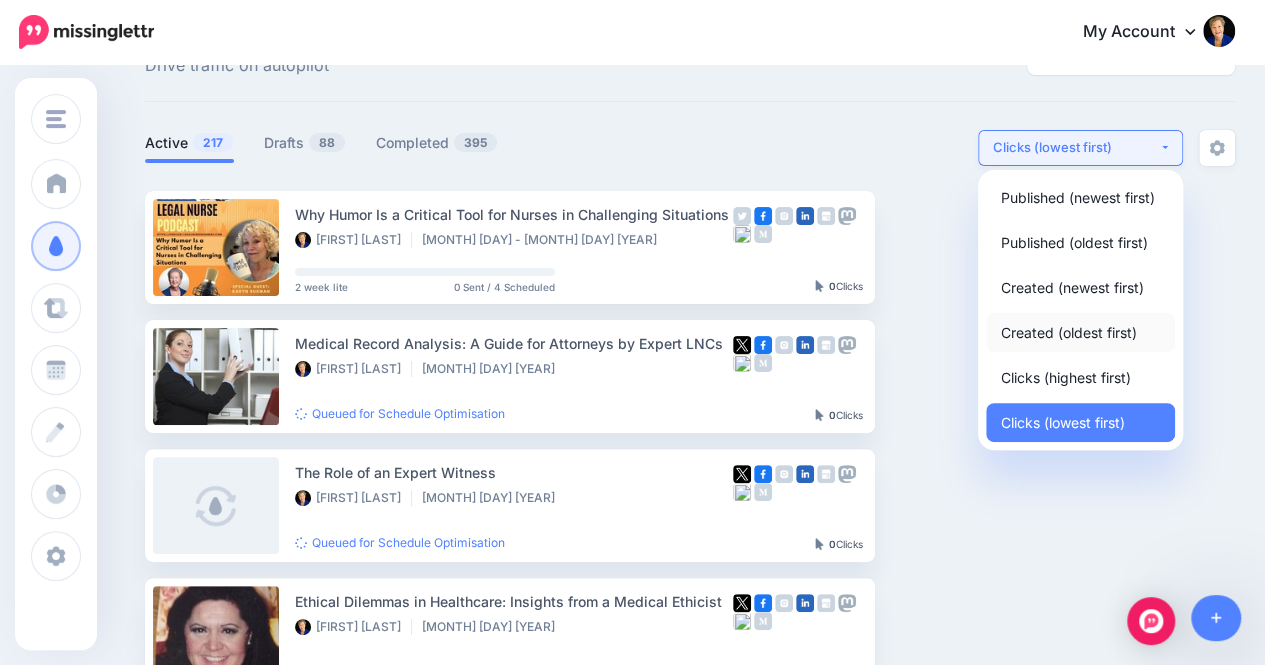 select on "**********" 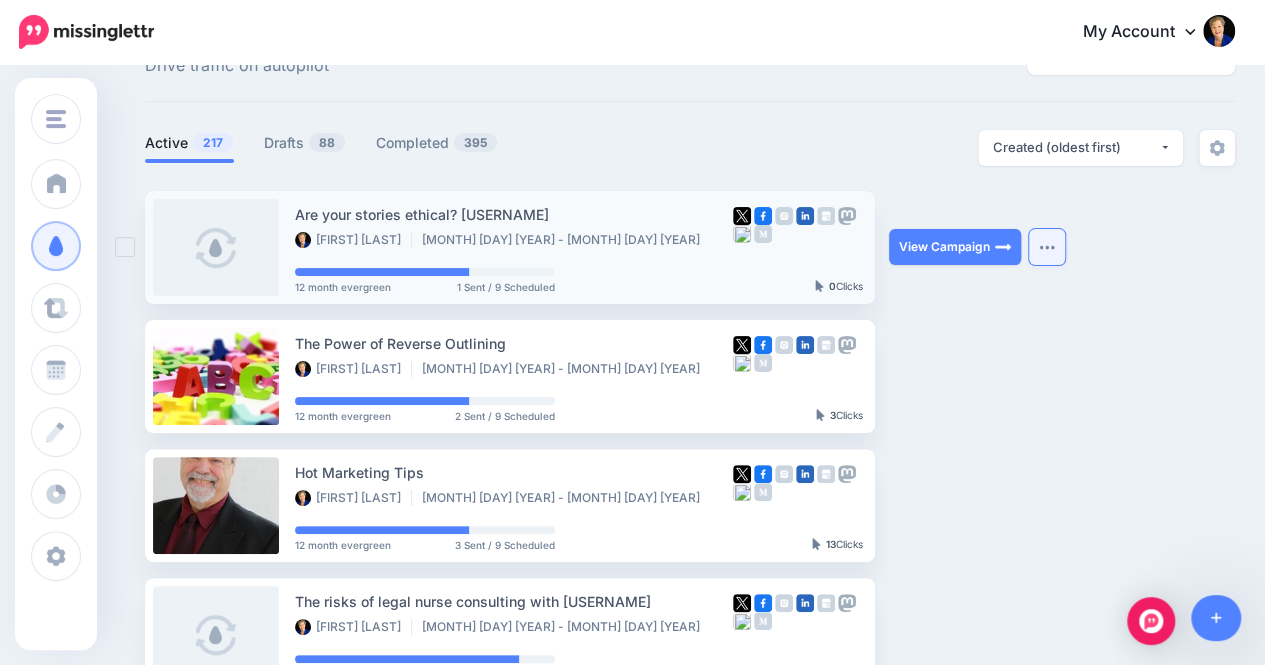 click at bounding box center [1047, 247] 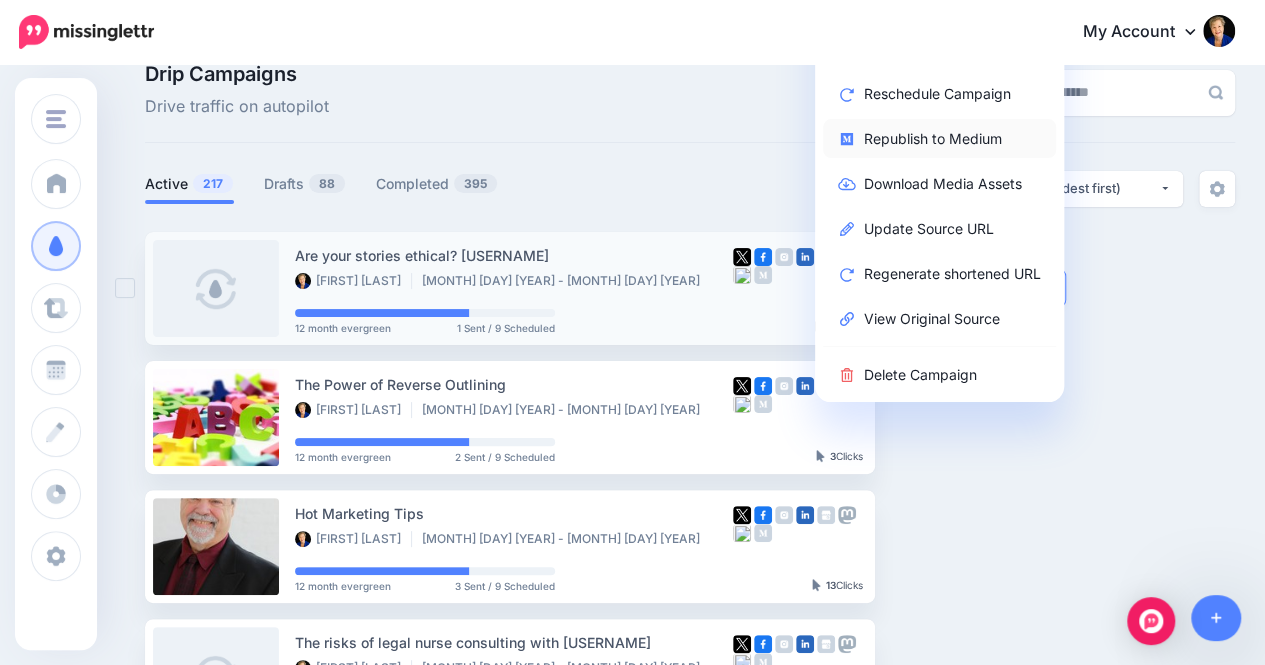 scroll, scrollTop: 0, scrollLeft: 0, axis: both 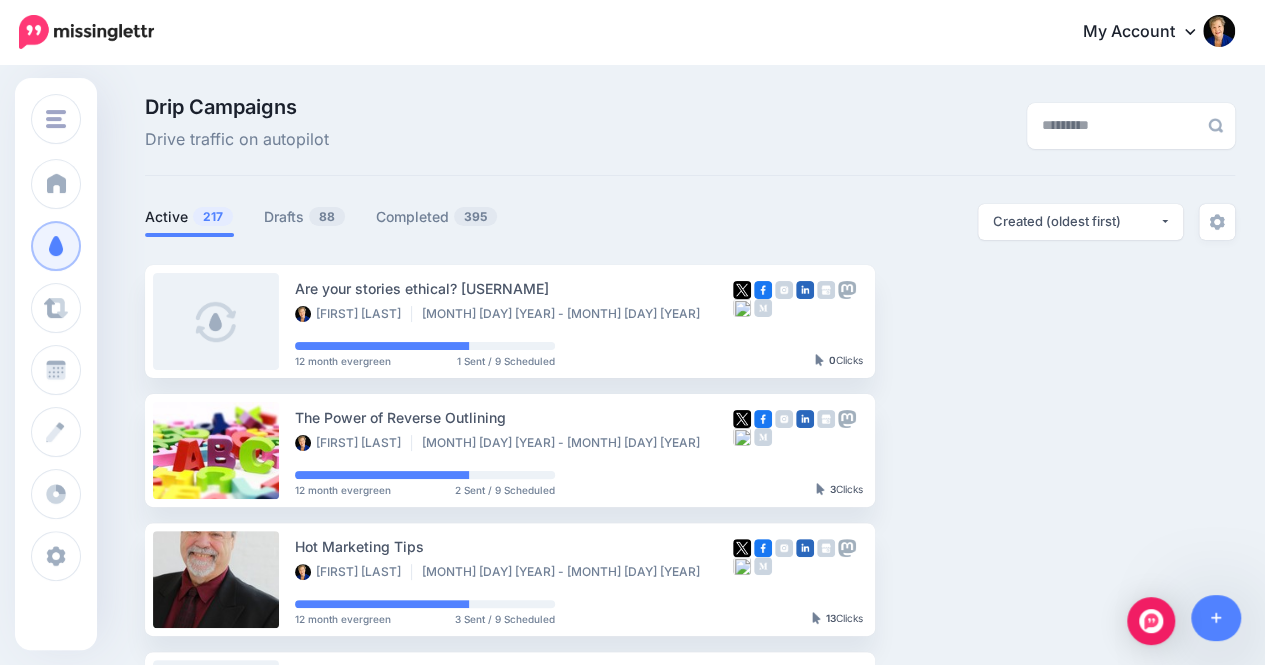 click on "Active  217
Drafts  88
Completed  395" at bounding box center (417, 220) 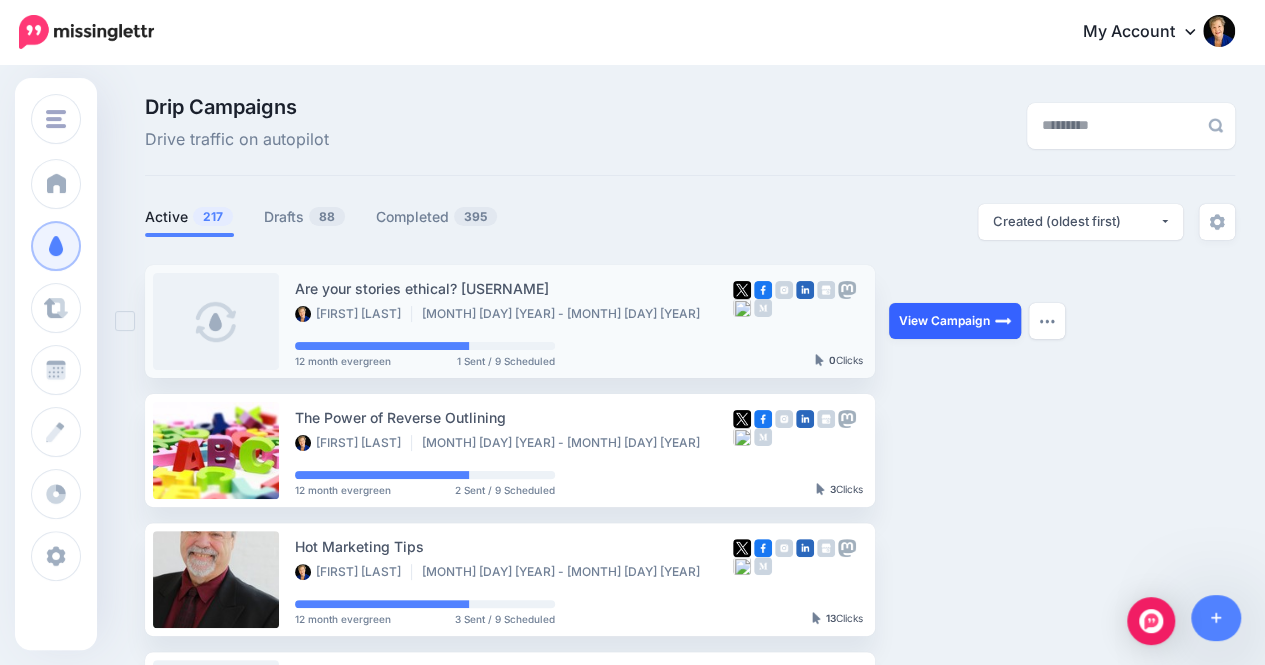 click on "View Campaign" at bounding box center [955, 321] 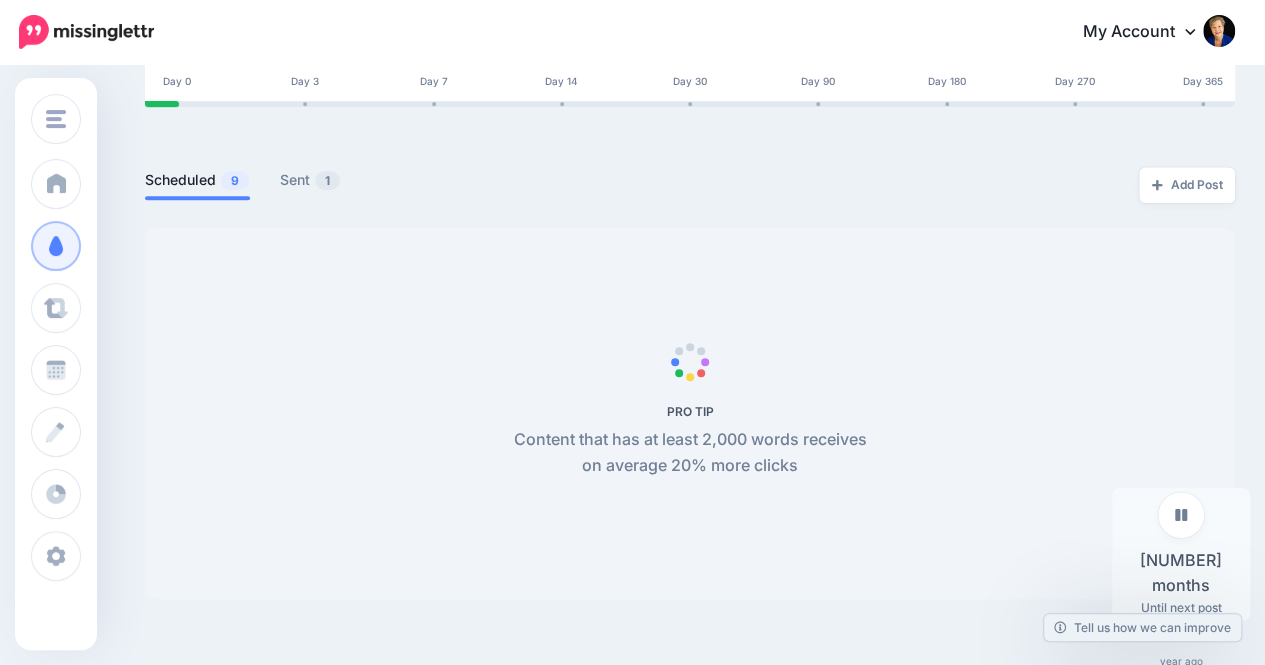 scroll, scrollTop: 0, scrollLeft: 0, axis: both 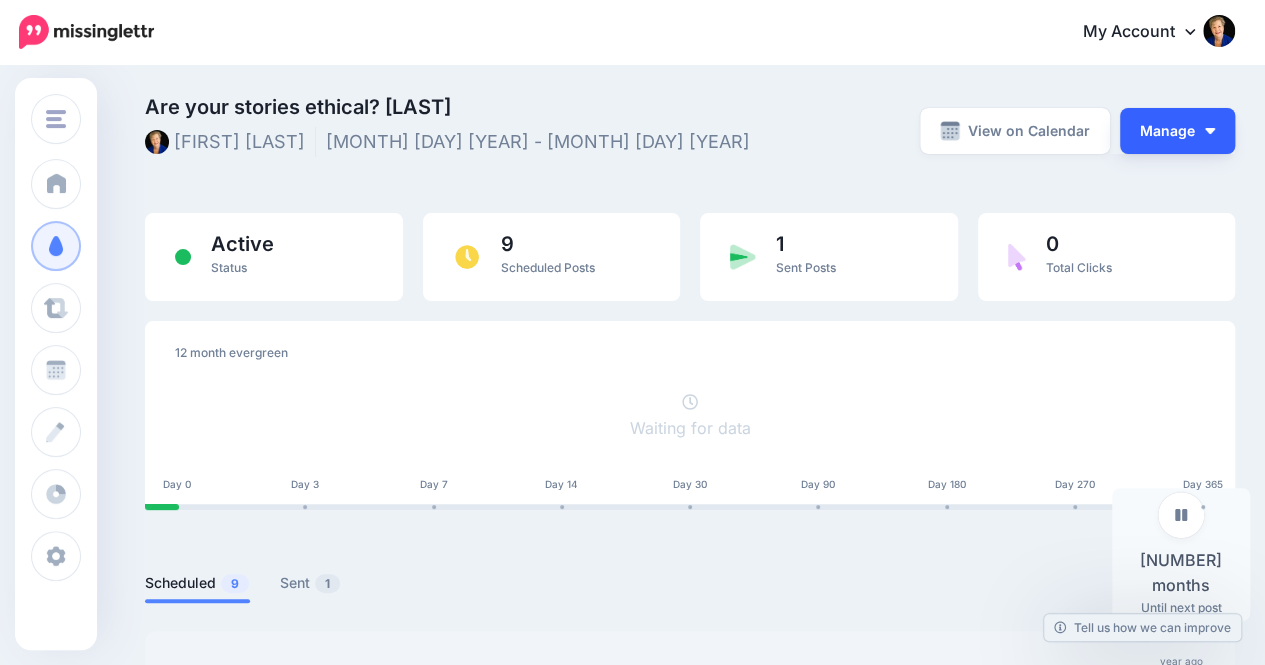 click on "Manage" at bounding box center (1177, 131) 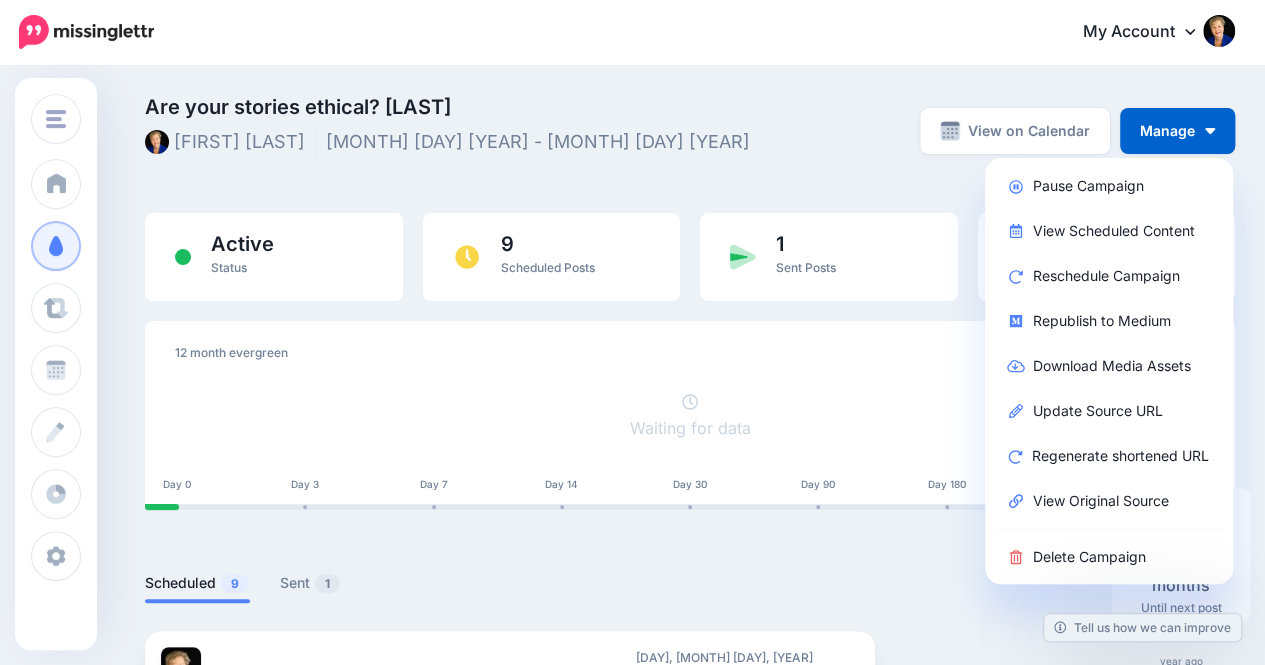 click on "Are your stories ethical? Pat Iyer" at bounding box center (503, 107) 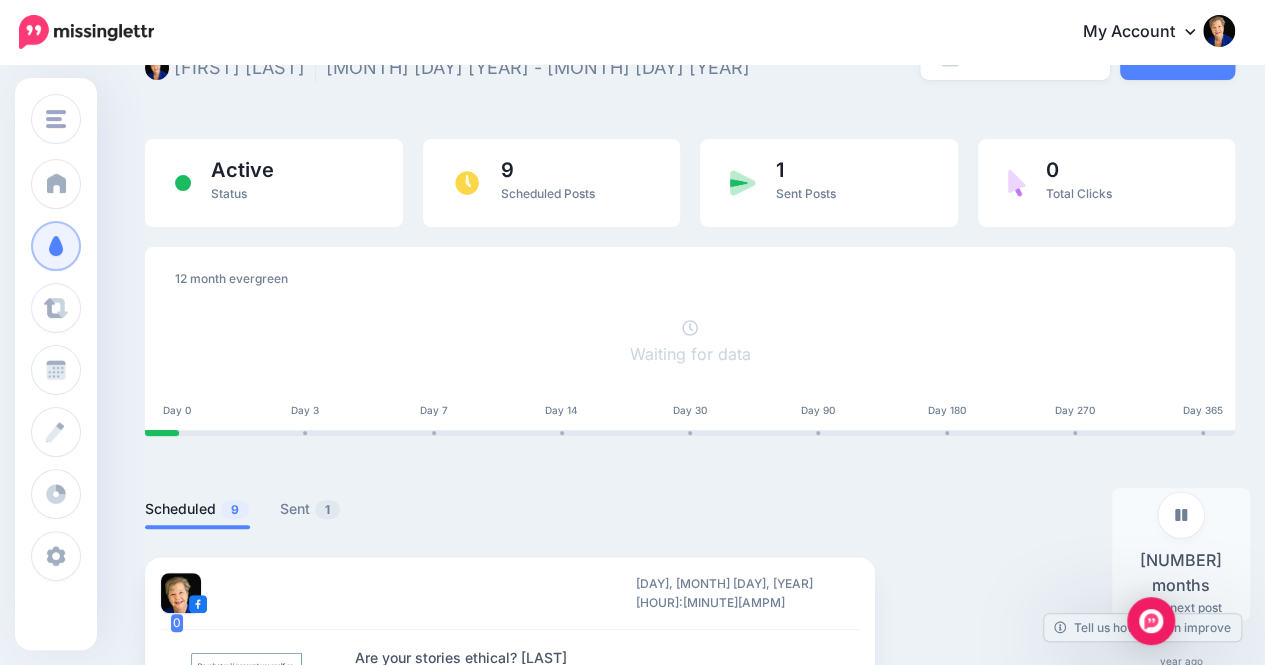 scroll, scrollTop: 77, scrollLeft: 0, axis: vertical 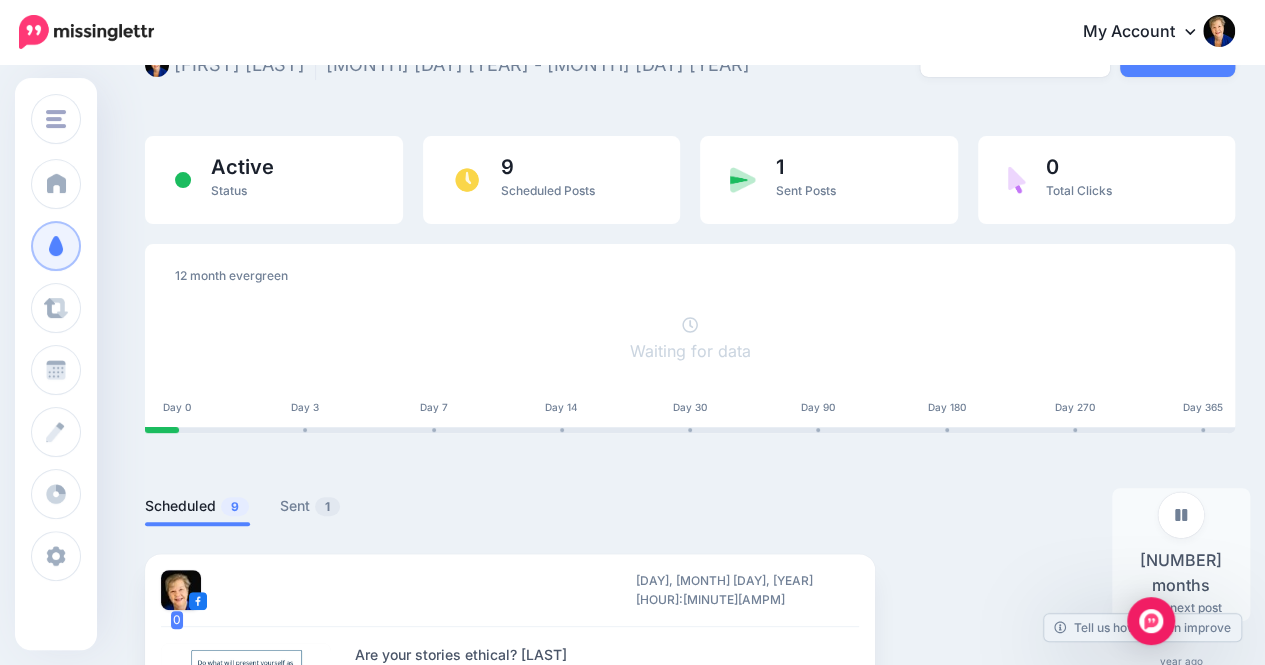 click on "Waiting for data" at bounding box center (690, 339) 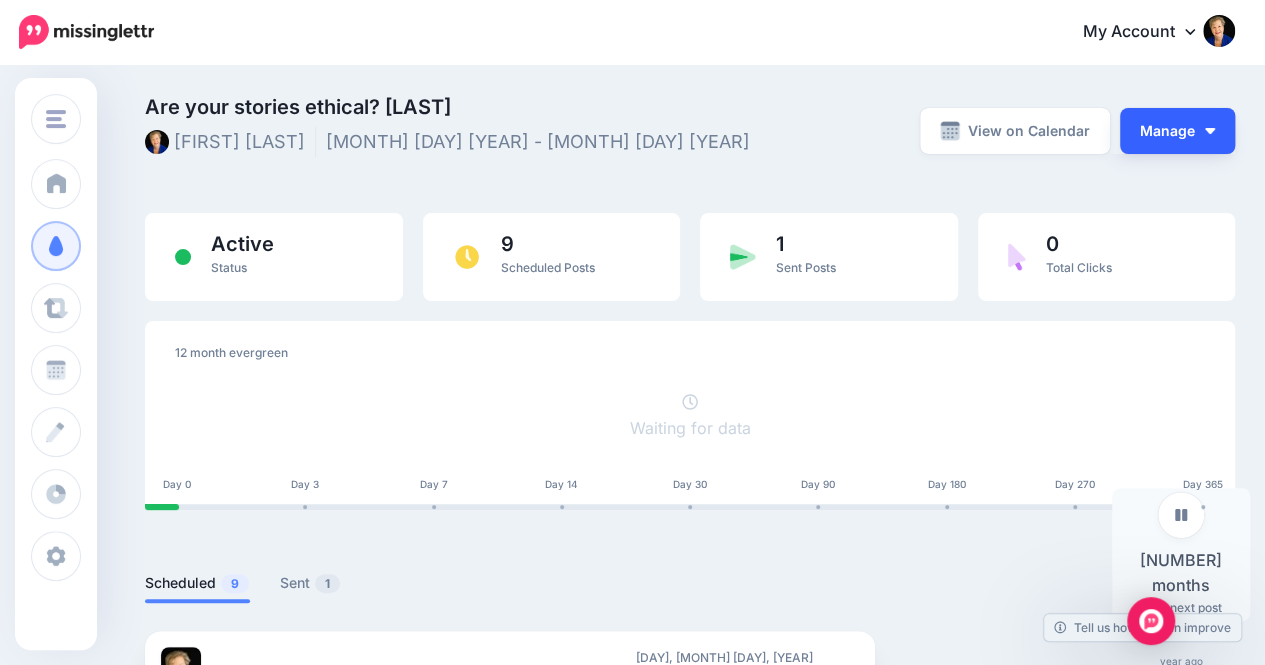 click on "Manage" at bounding box center (1177, 131) 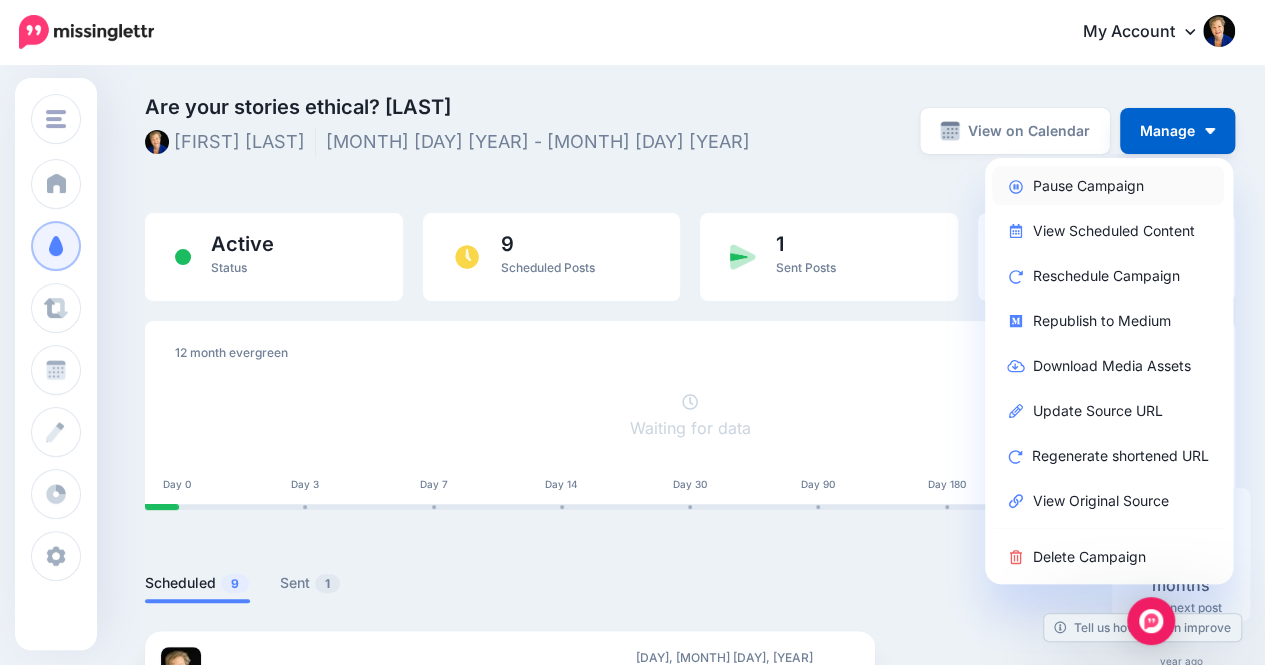 click on "Pause Campaign" at bounding box center [1108, 185] 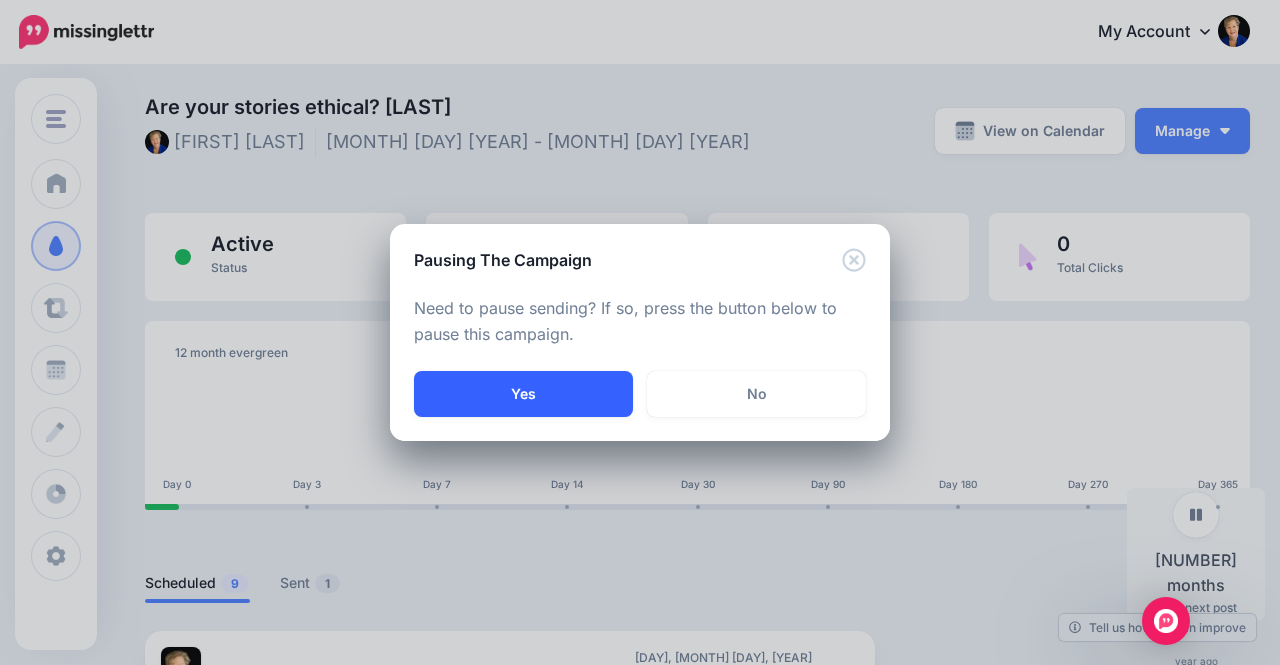 click on "Yes" at bounding box center (523, 394) 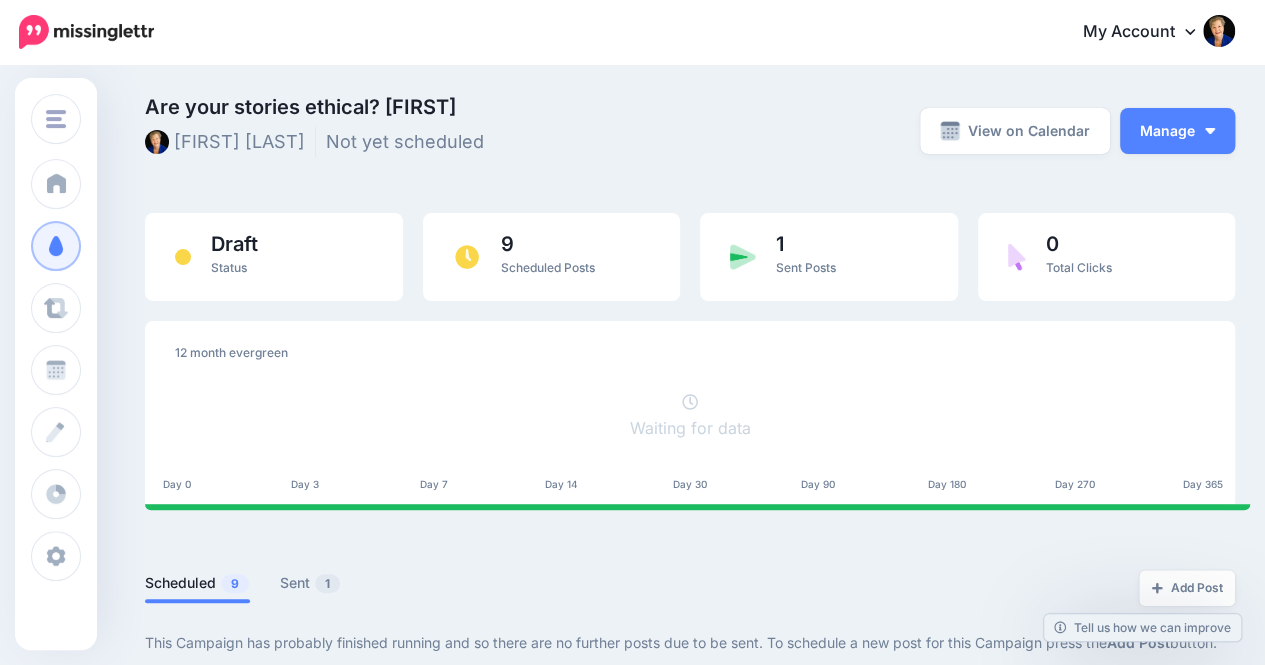 scroll, scrollTop: 205, scrollLeft: 0, axis: vertical 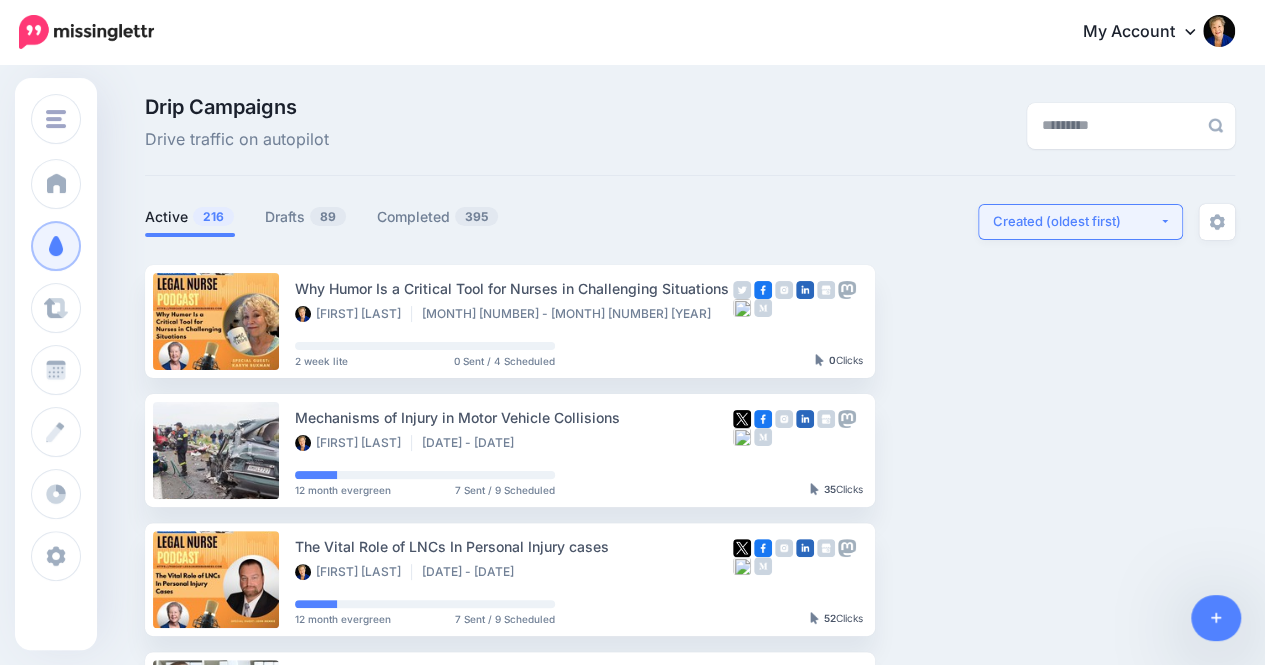 click on "Created (oldest first)" at bounding box center (1076, 221) 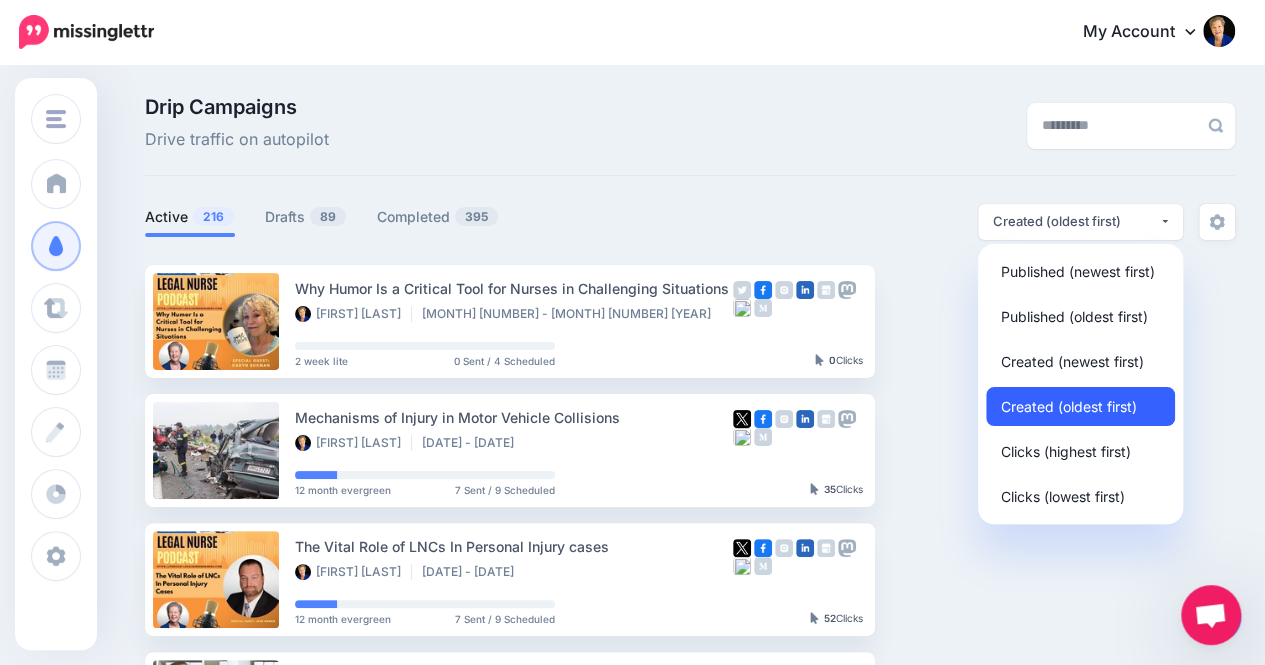 click on "Created (oldest first)" at bounding box center (1080, 406) 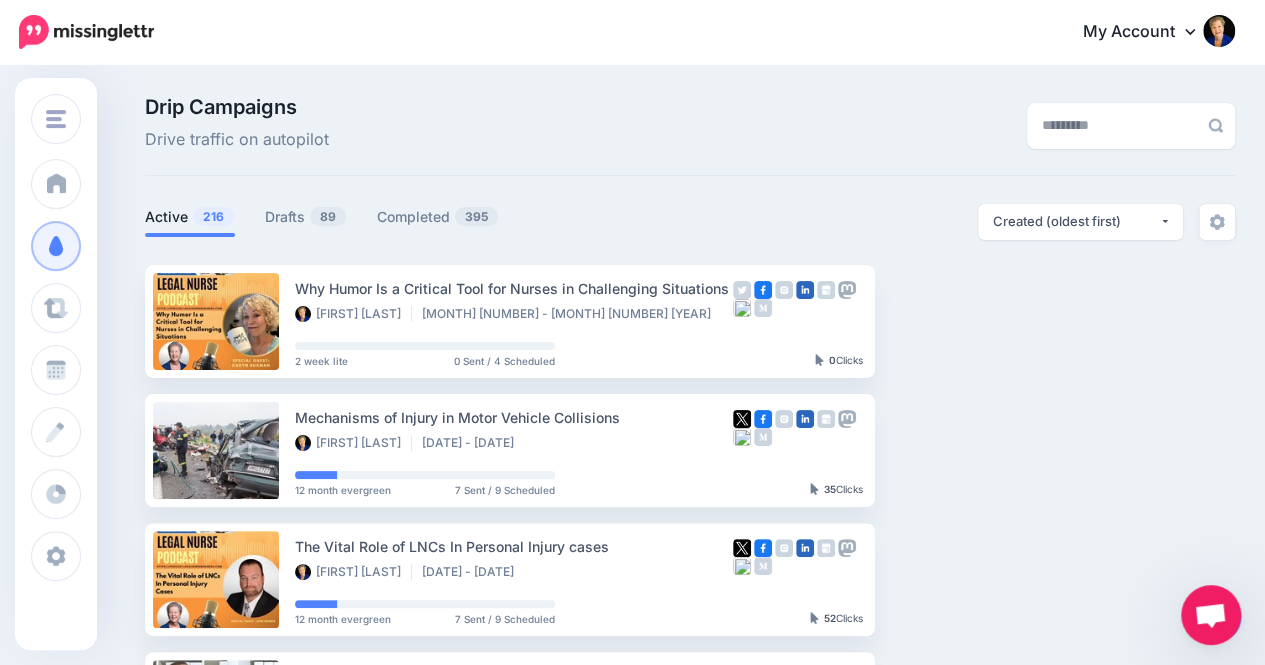click at bounding box center [690, 252] 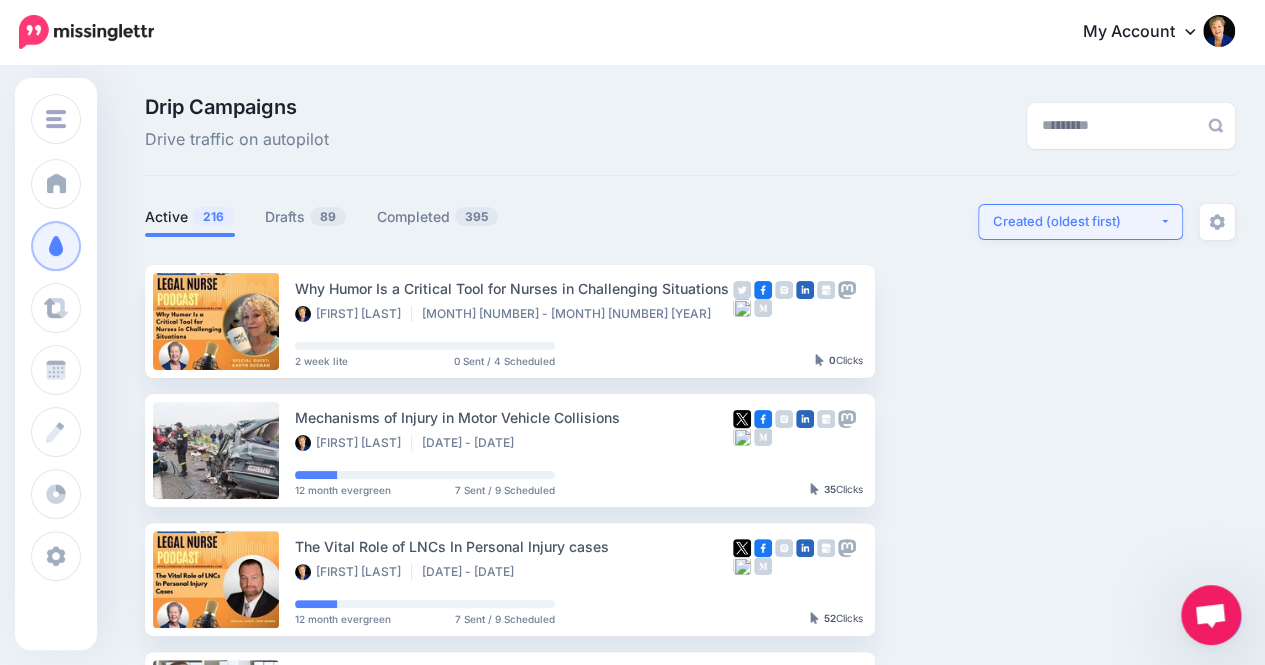 click on "Created (oldest first)" at bounding box center (1076, 221) 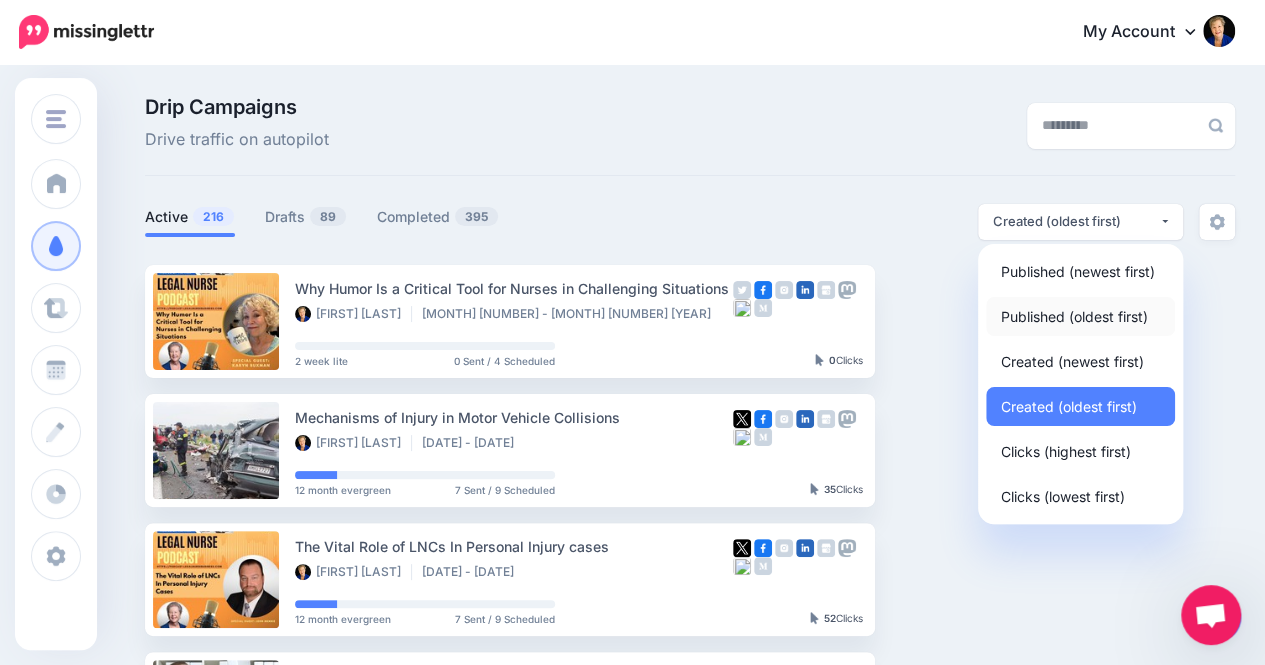 click on "Published (oldest first)" at bounding box center [1074, 316] 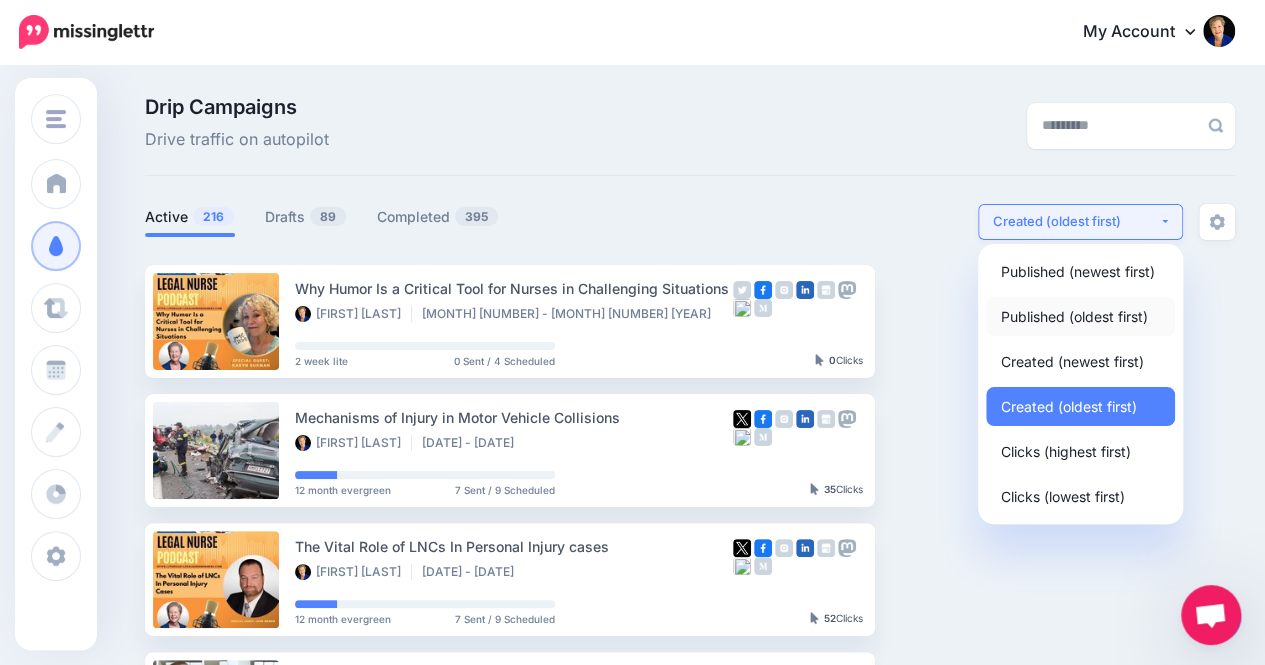 select on "**********" 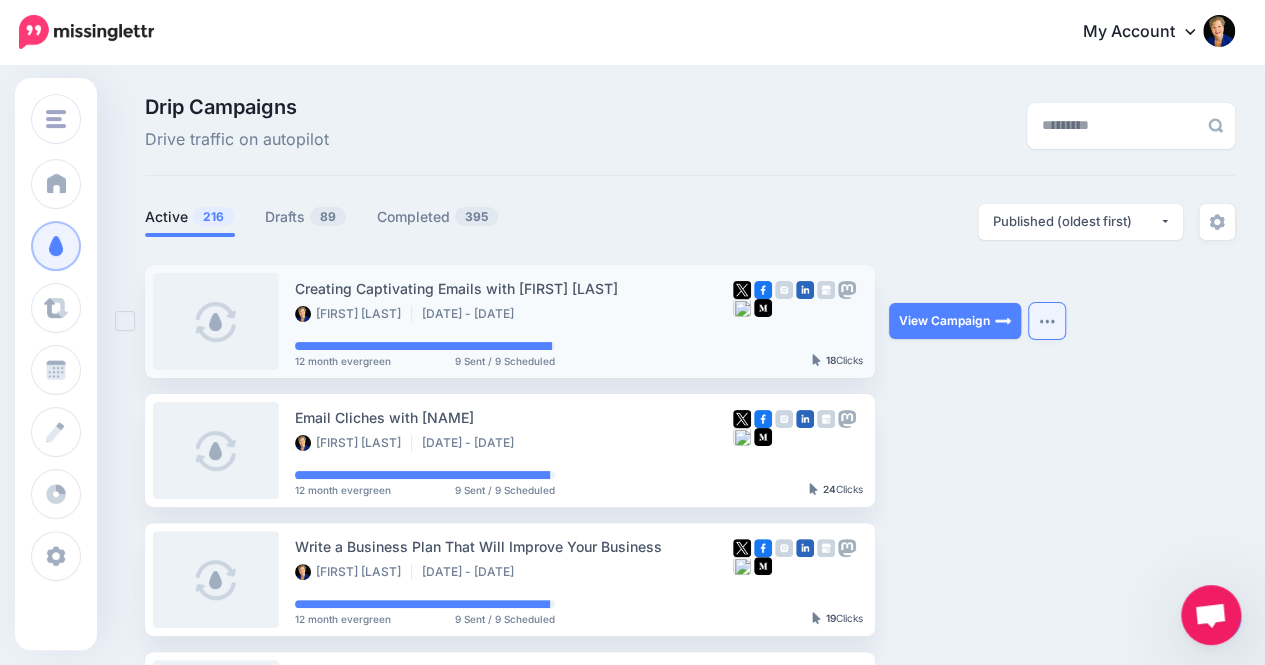 click at bounding box center (1047, 321) 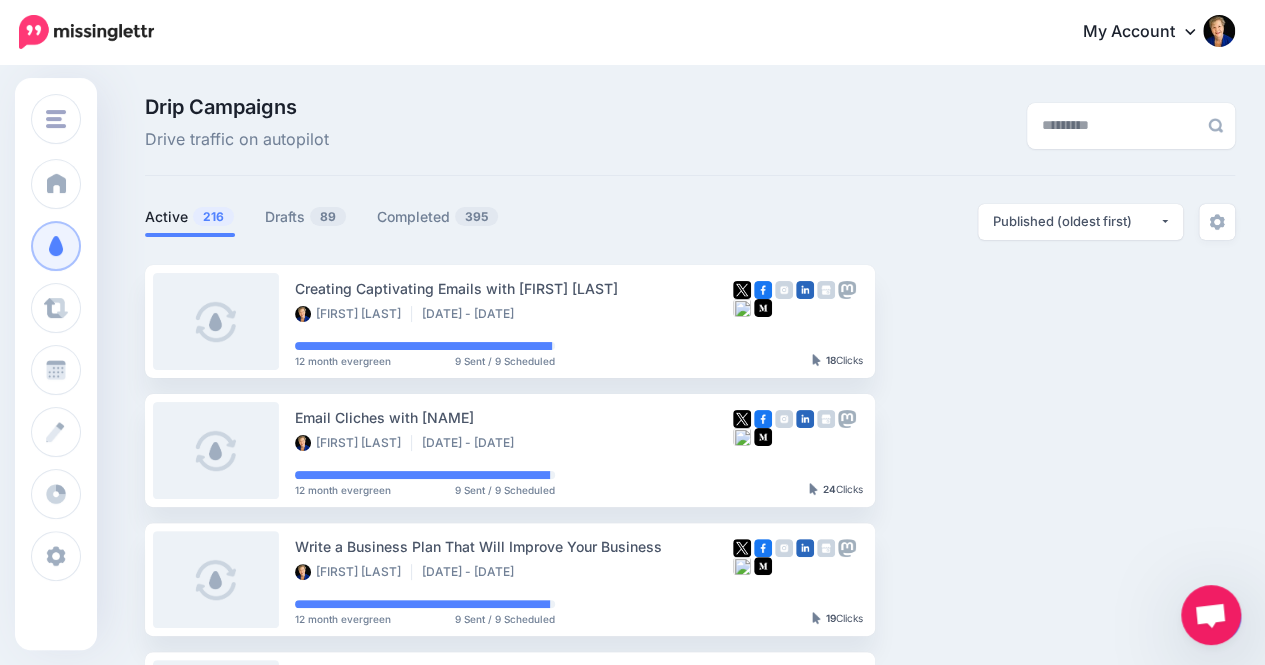 click on "Active  216
Drafts  89
Completed  395" at bounding box center (417, 220) 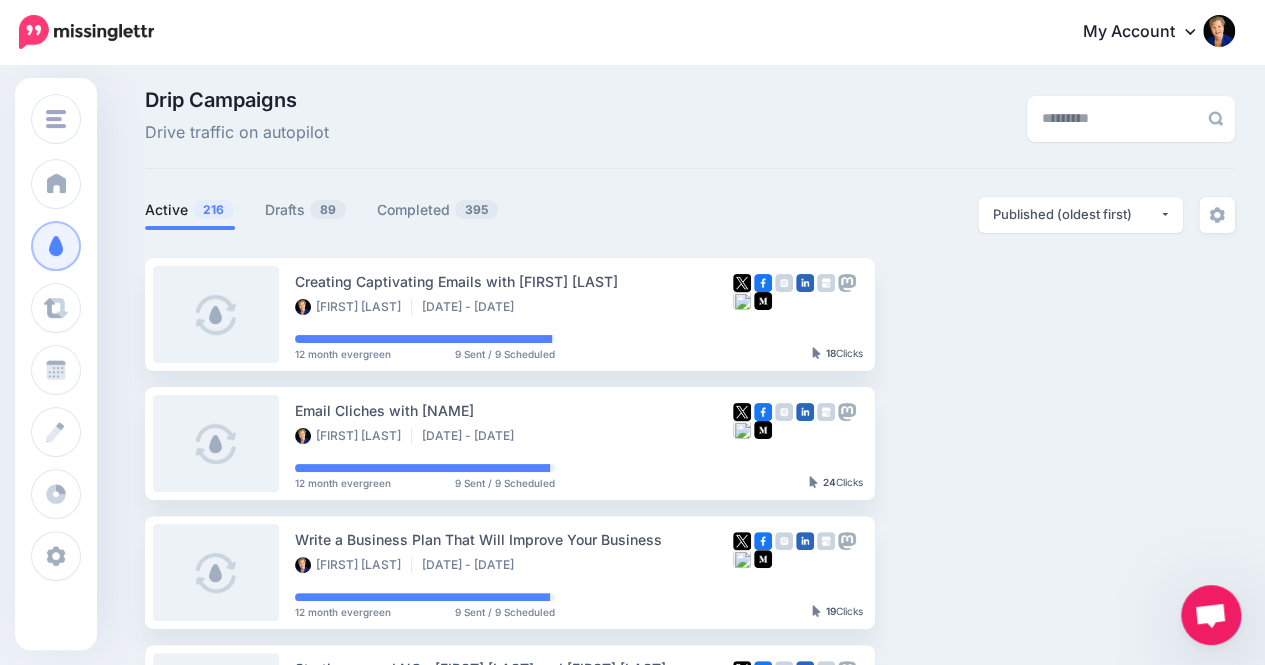 scroll, scrollTop: 0, scrollLeft: 0, axis: both 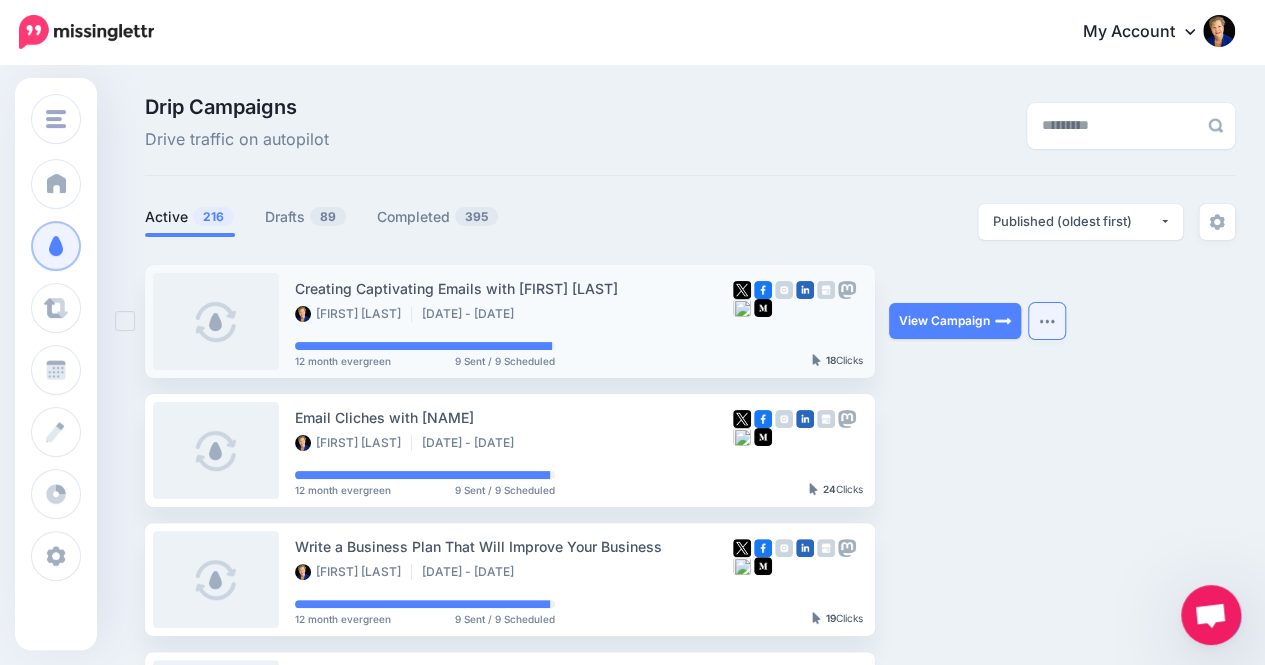 click at bounding box center (1047, 321) 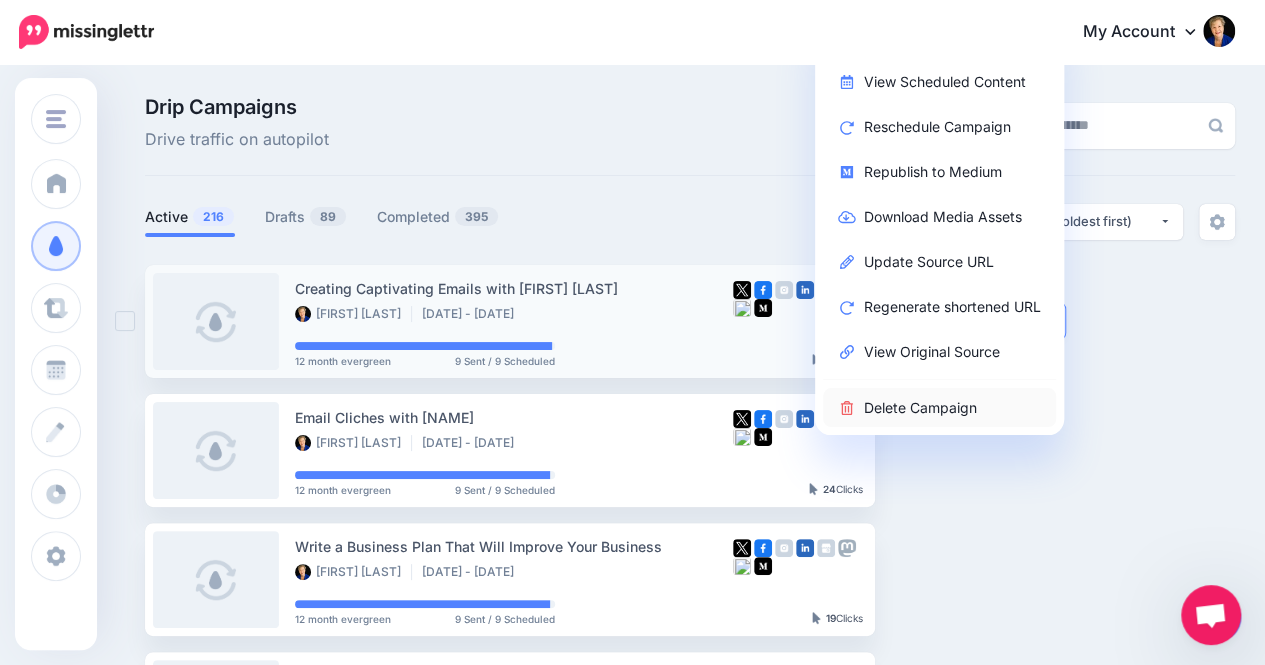 click on "Delete Campaign" at bounding box center [939, 407] 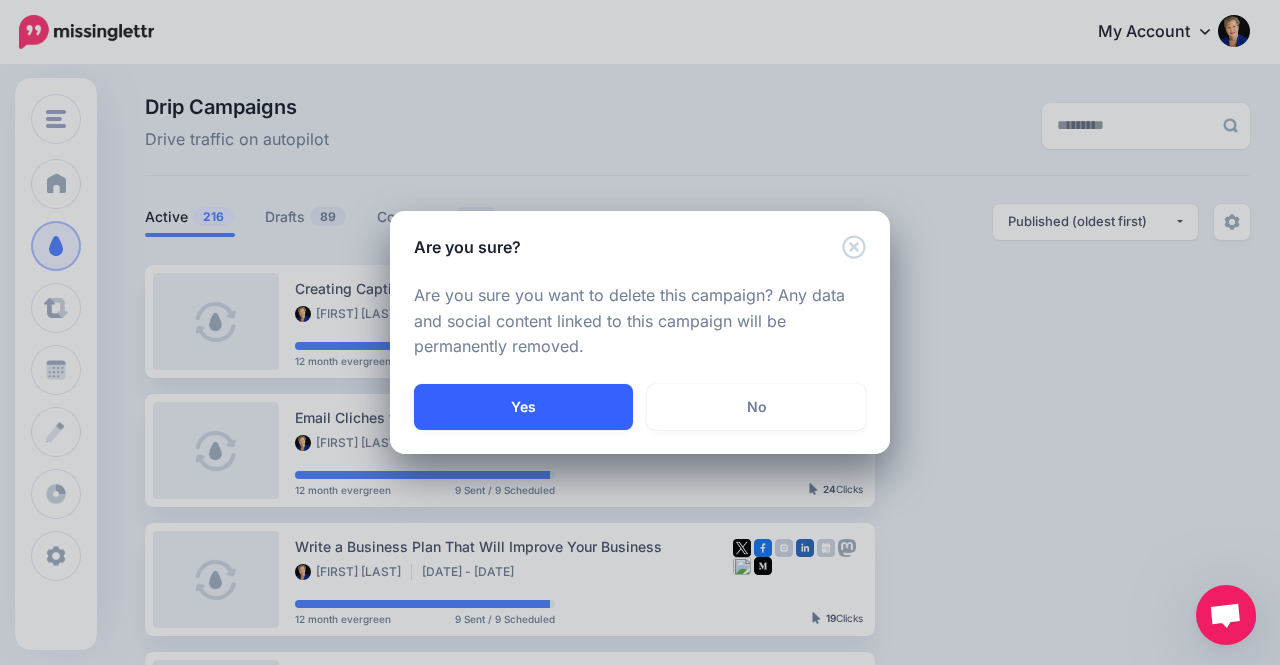 click on "Yes" at bounding box center (523, 407) 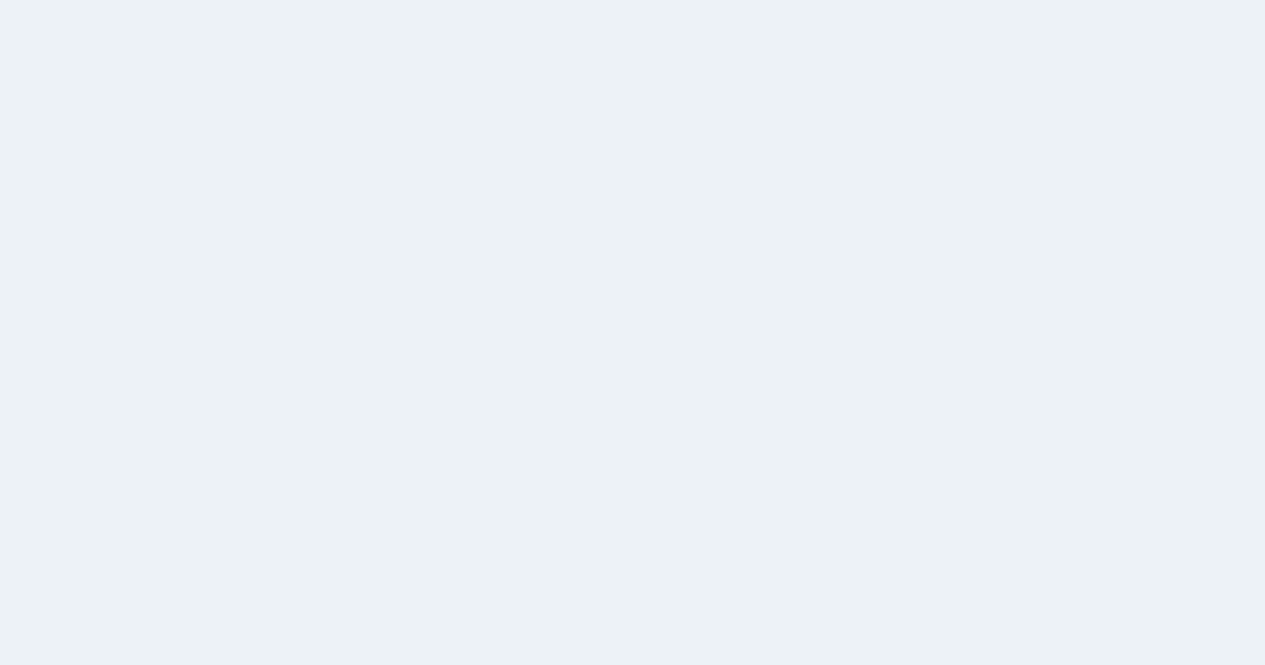scroll, scrollTop: 0, scrollLeft: 0, axis: both 